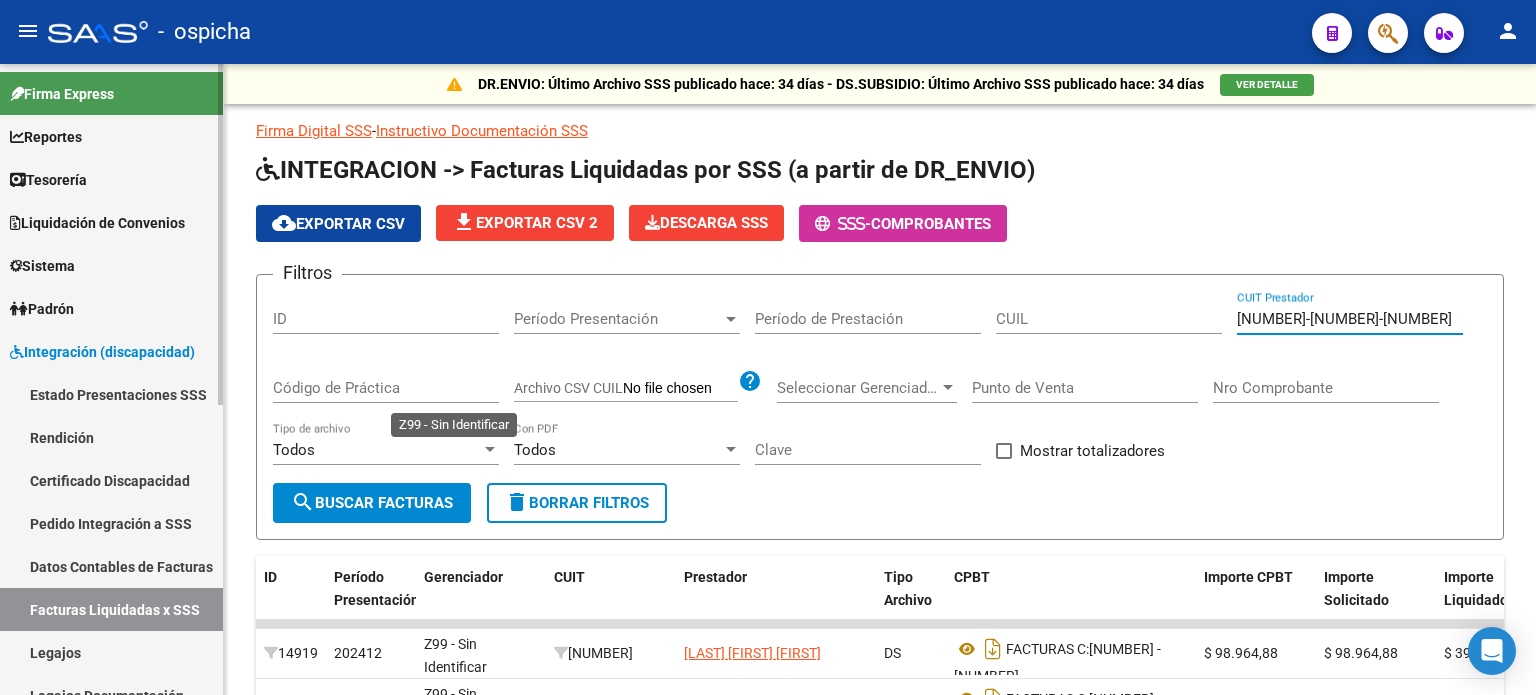 scroll, scrollTop: 0, scrollLeft: 0, axis: both 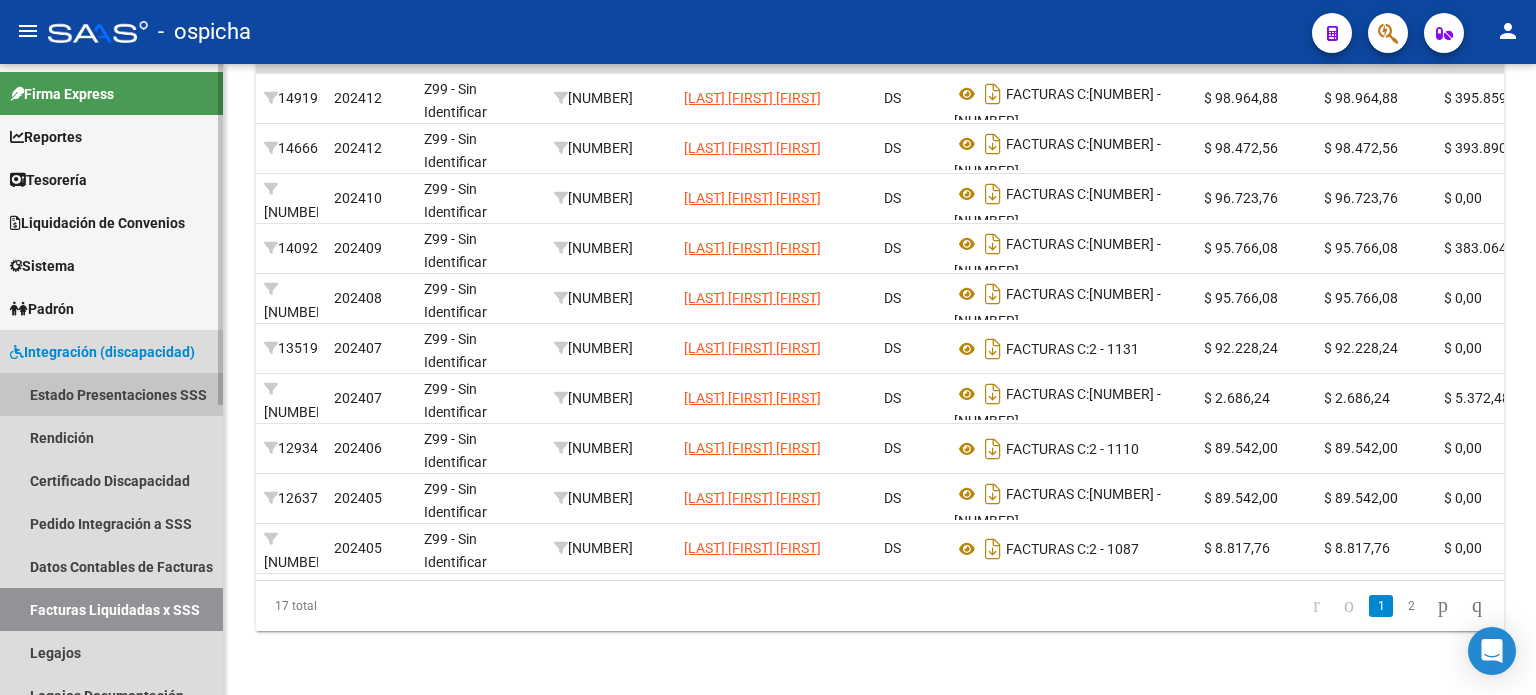 click on "Estado Presentaciones SSS" at bounding box center (111, 394) 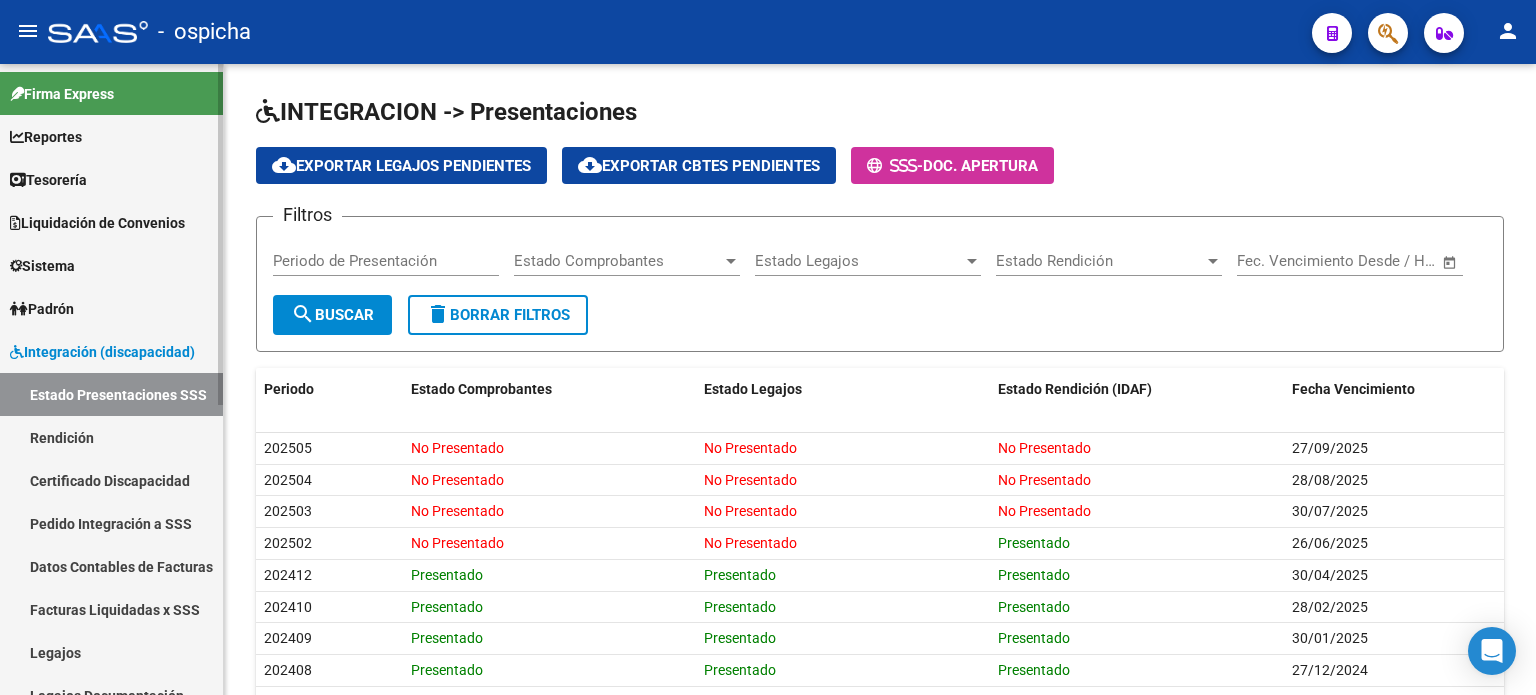 click on "Facturas Liquidadas x SSS" at bounding box center [111, 609] 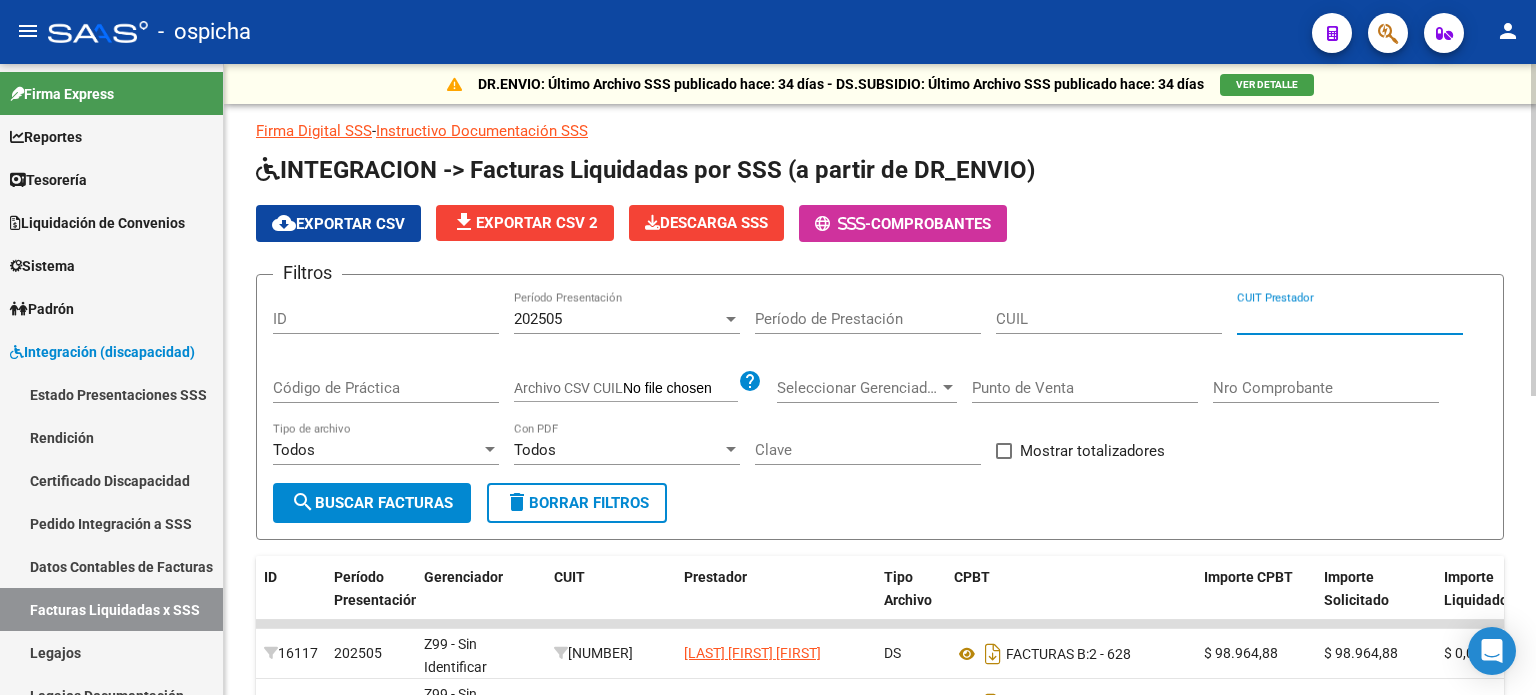 click on "CUIT Prestador" at bounding box center (1350, 319) 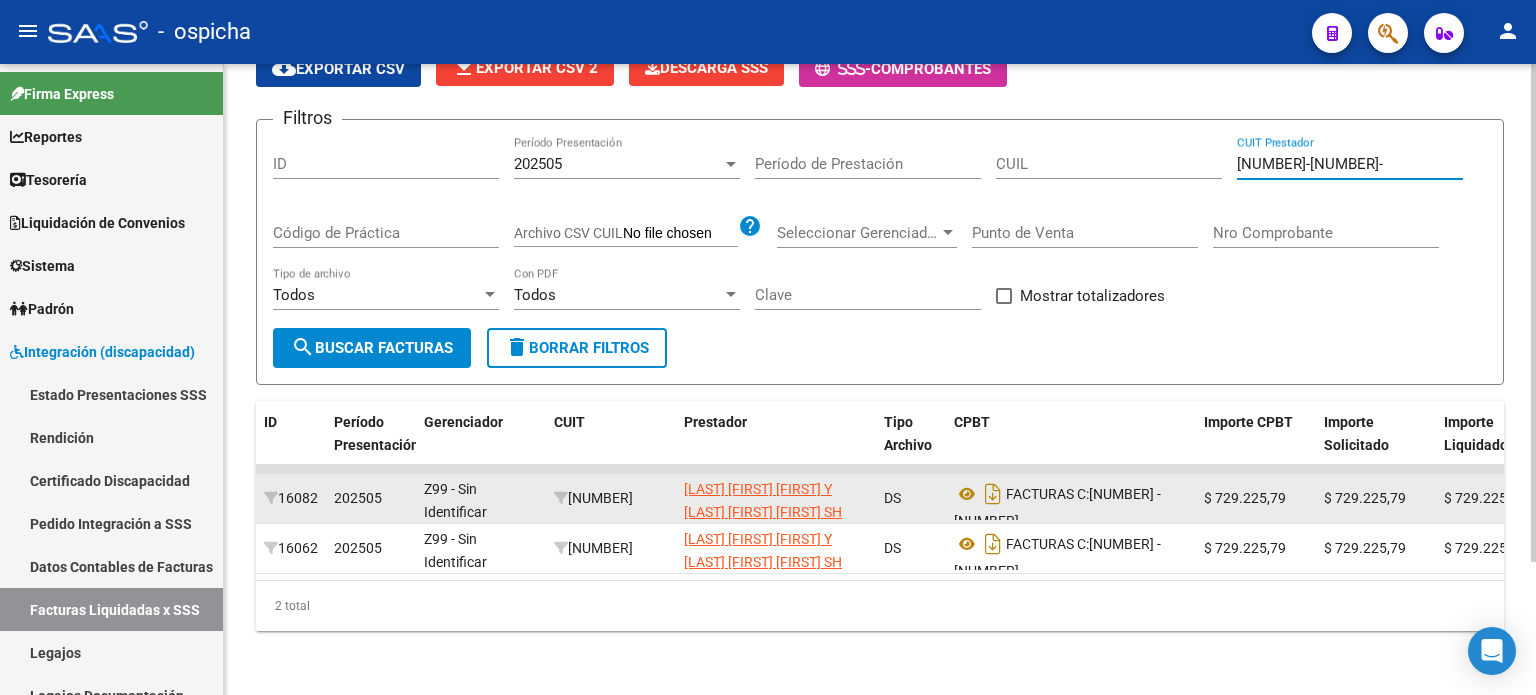 scroll, scrollTop: 168, scrollLeft: 0, axis: vertical 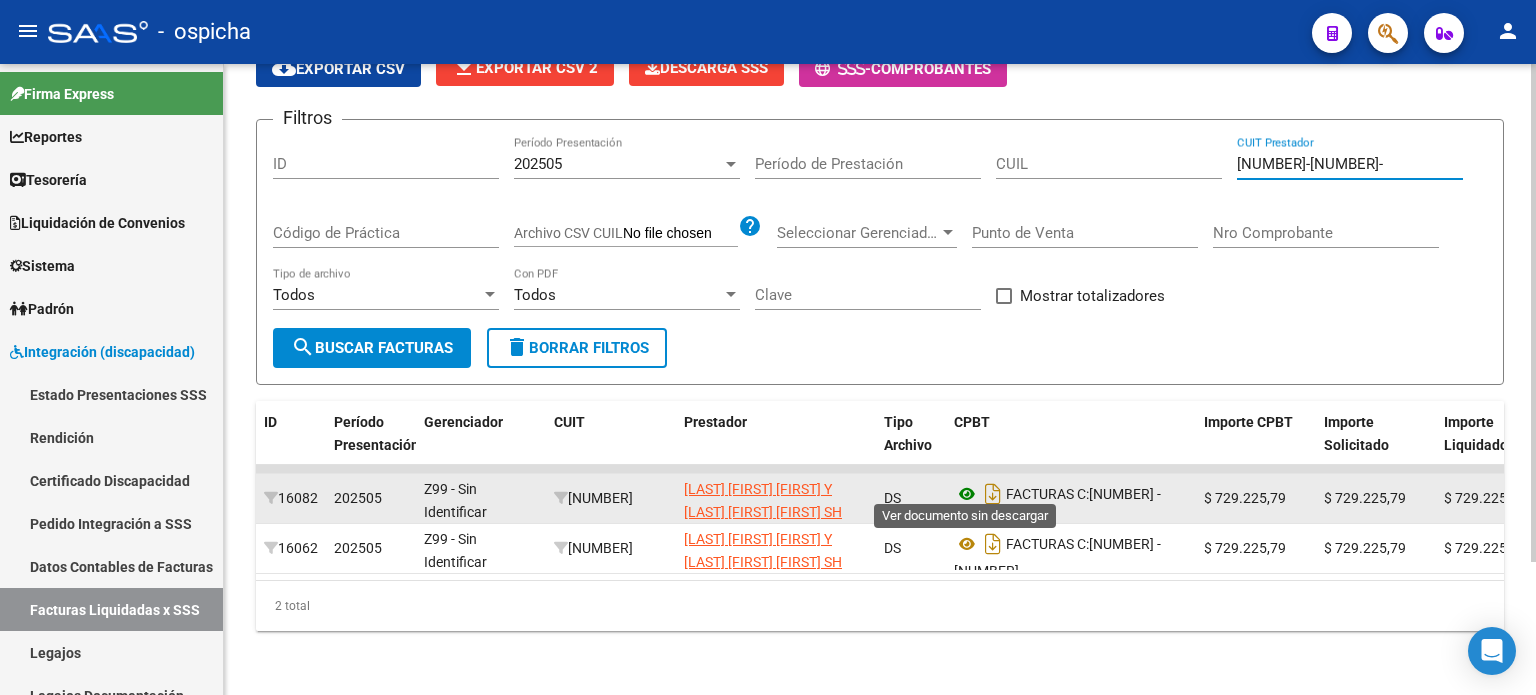 click 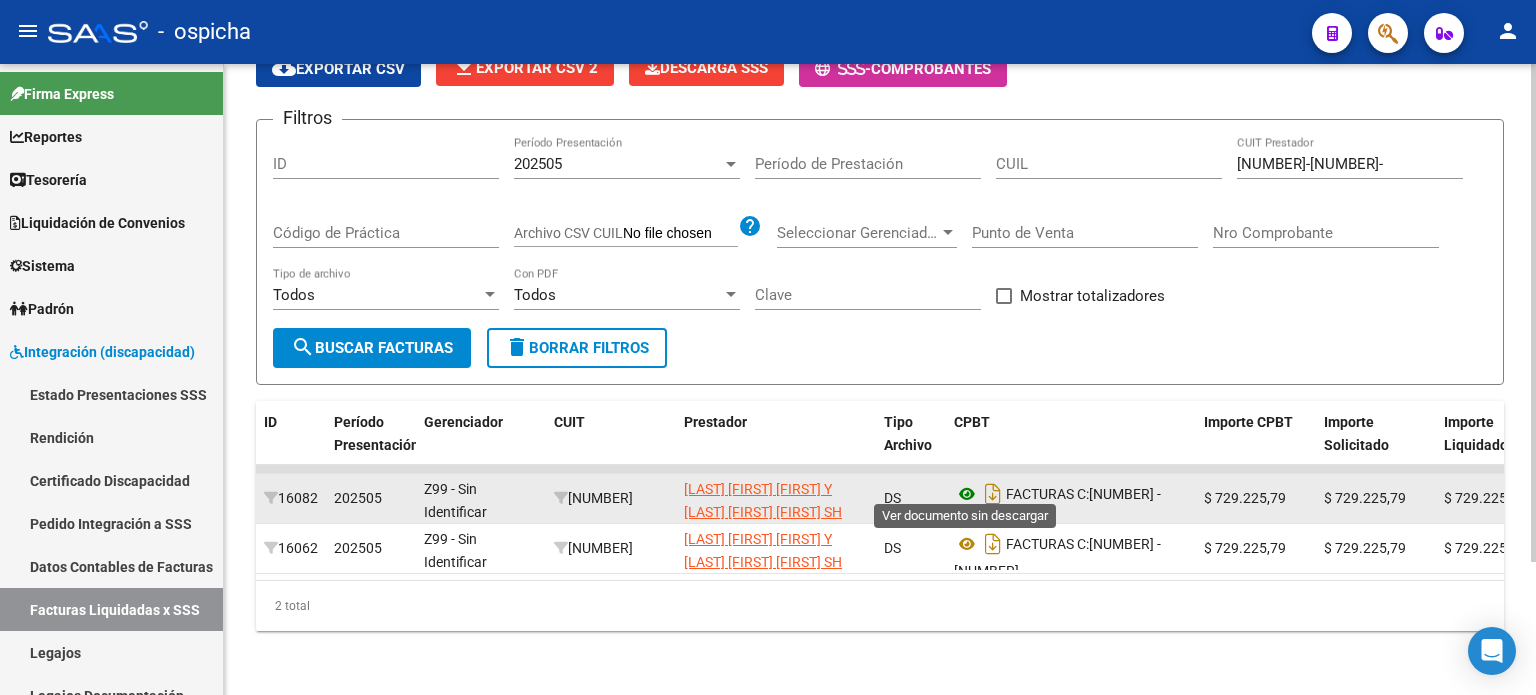 click 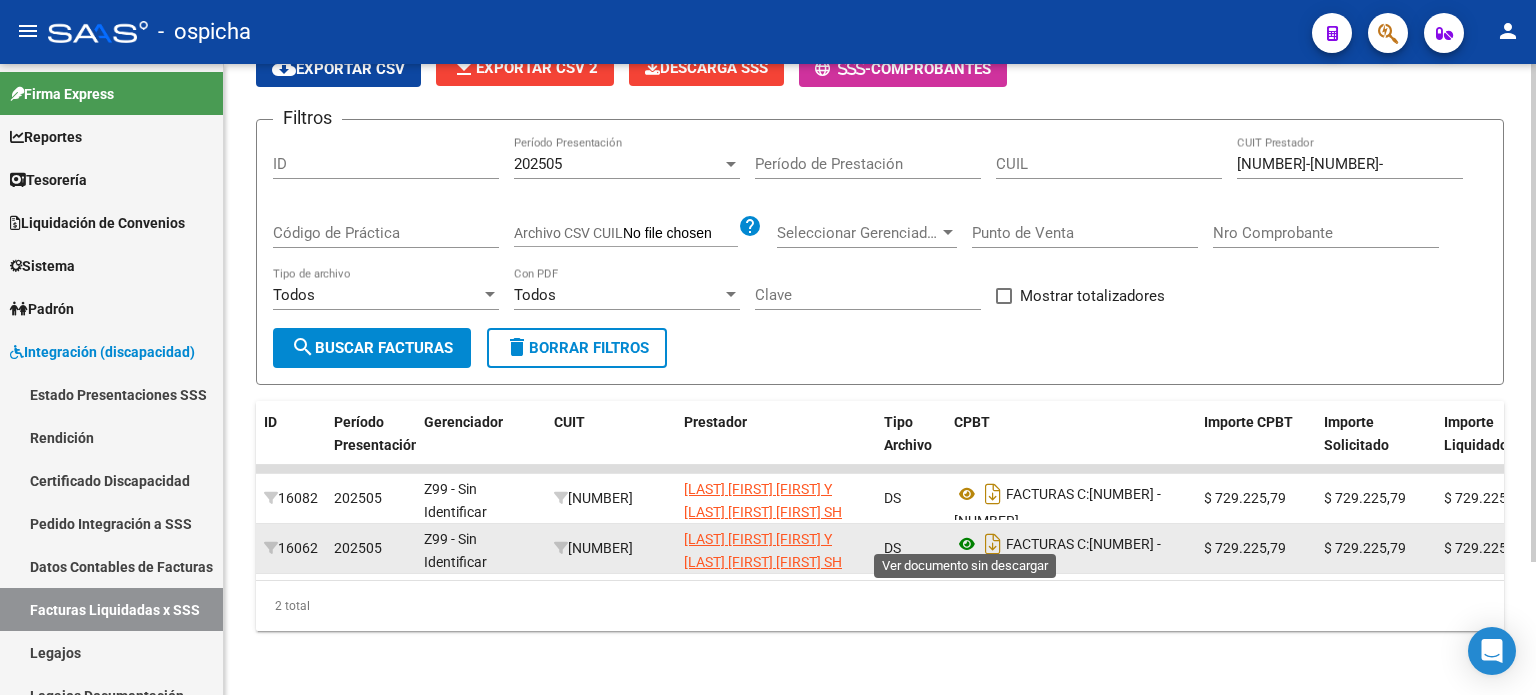 click 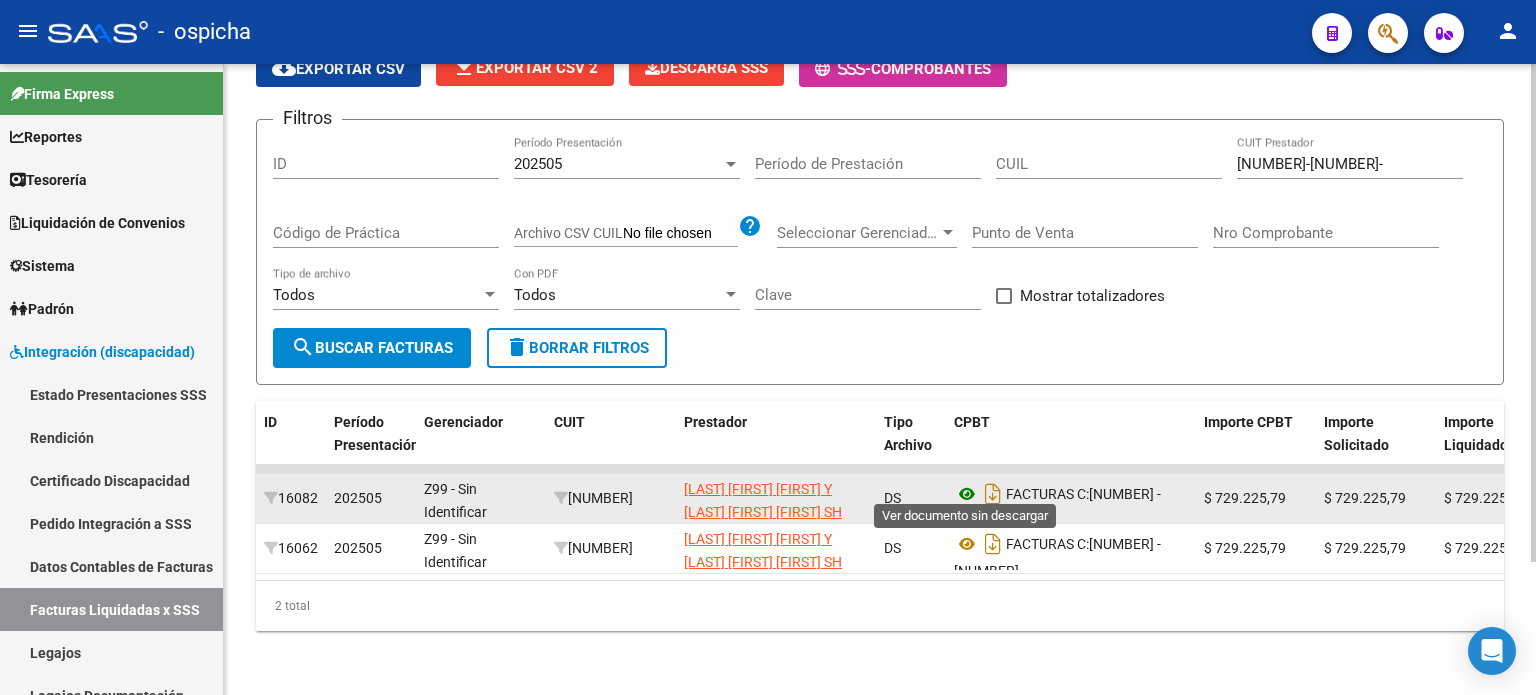 click 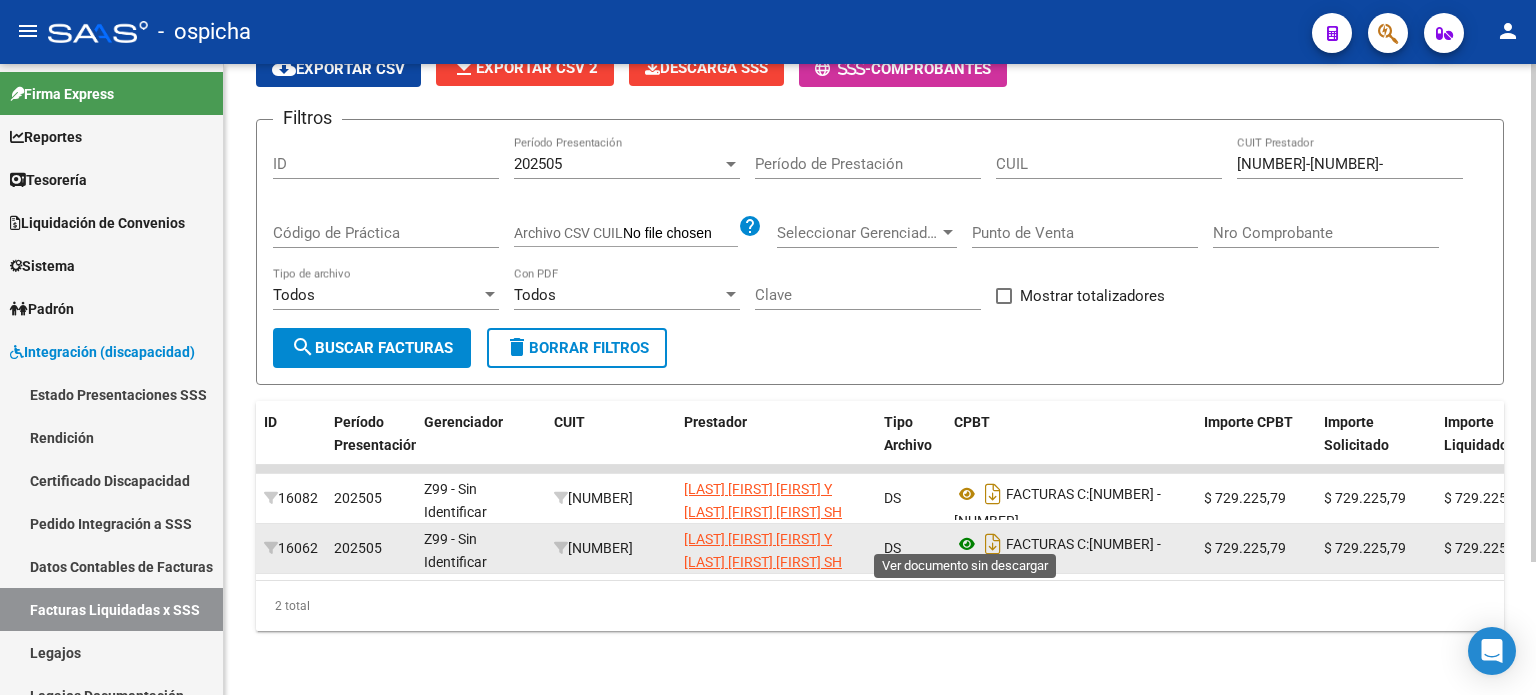 click 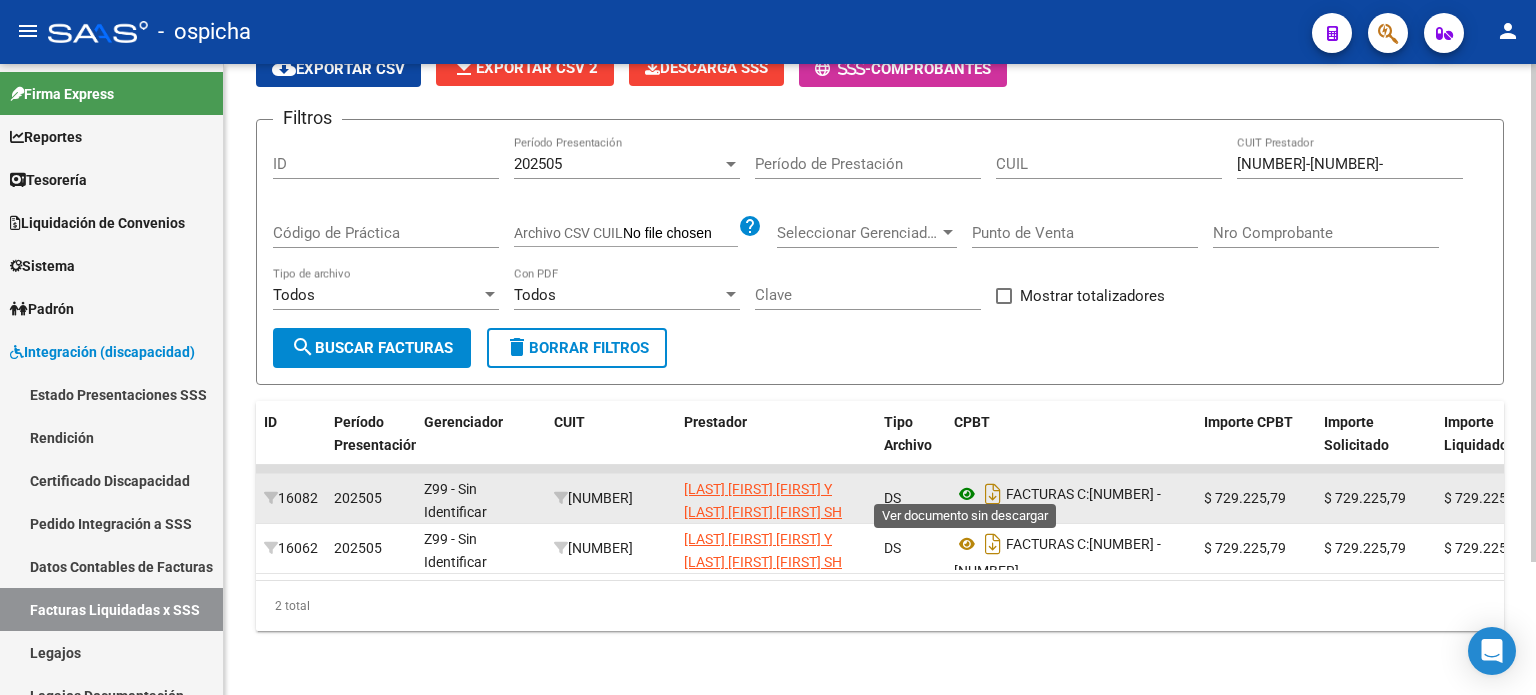 click 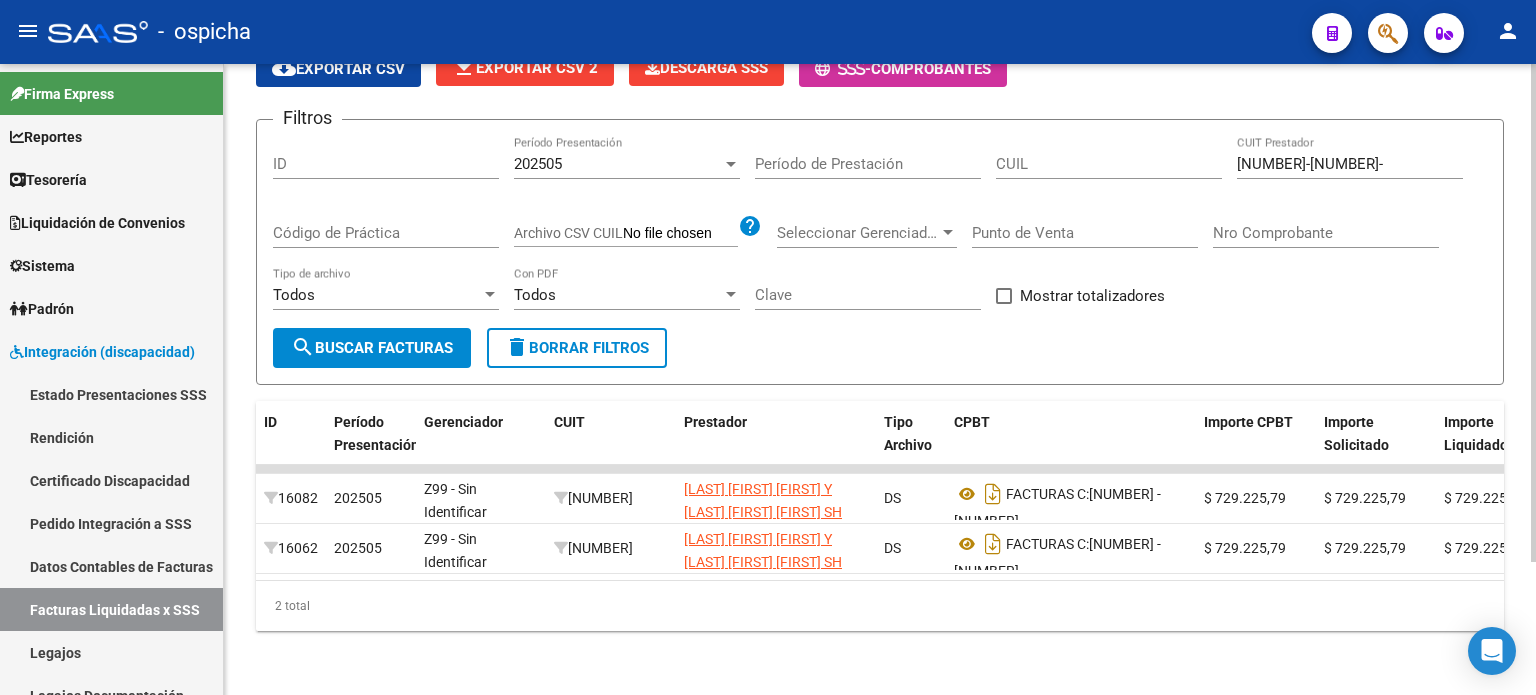 scroll, scrollTop: 0, scrollLeft: 0, axis: both 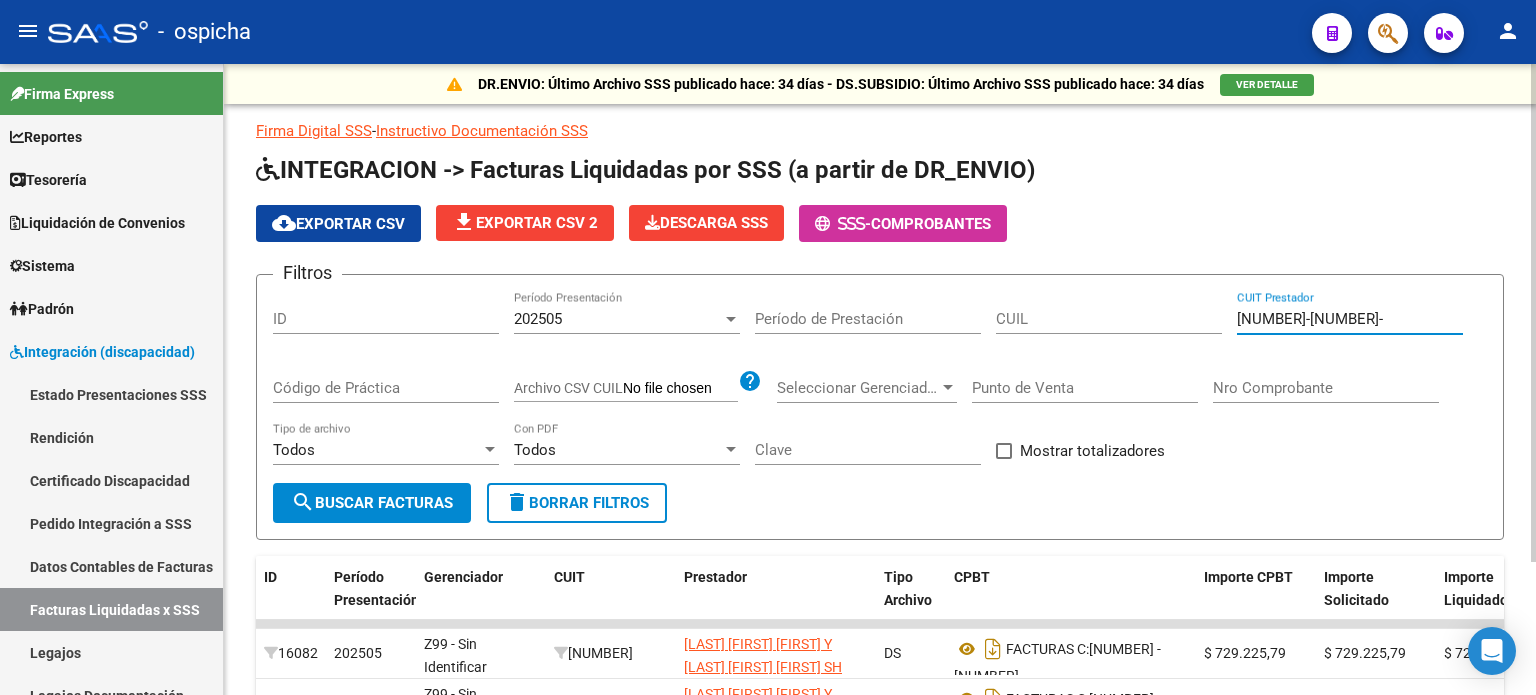 click on "30-70755688-5" at bounding box center [1350, 319] 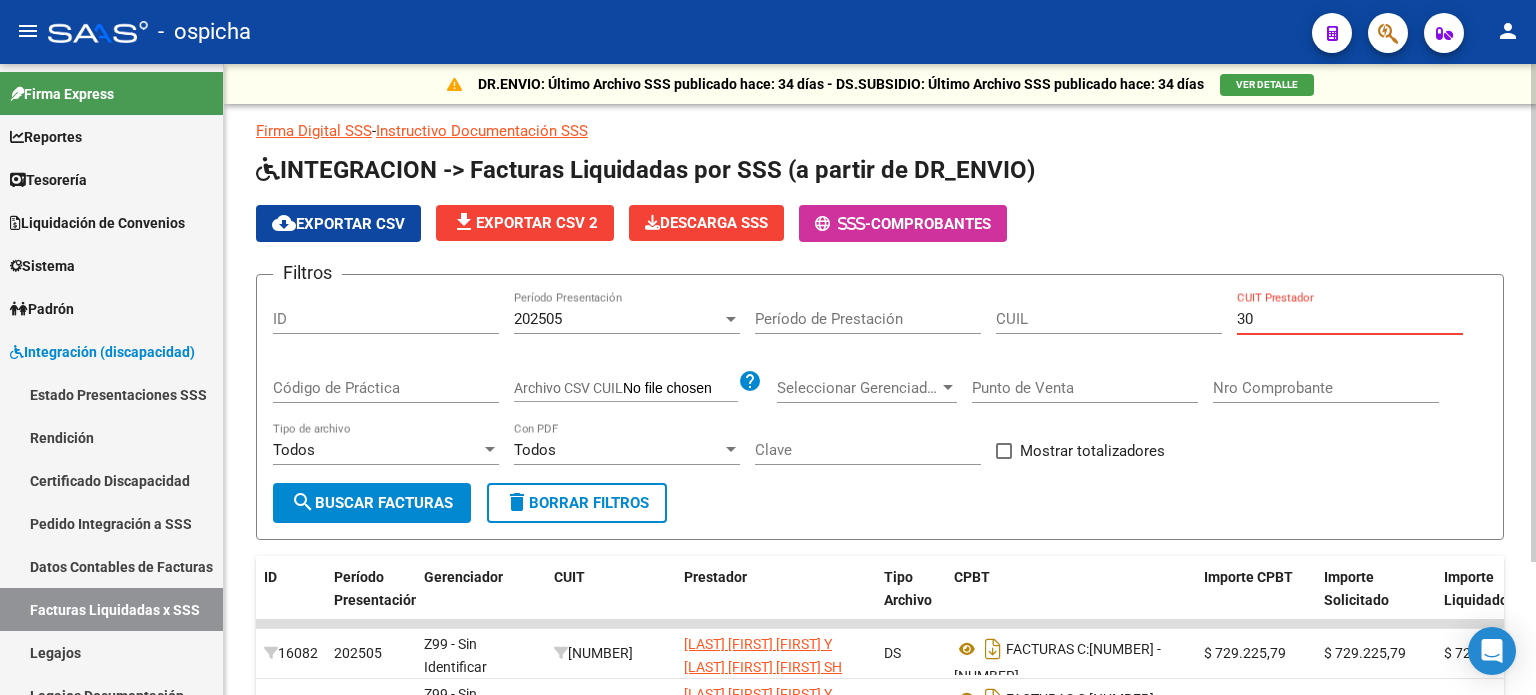 type on "3" 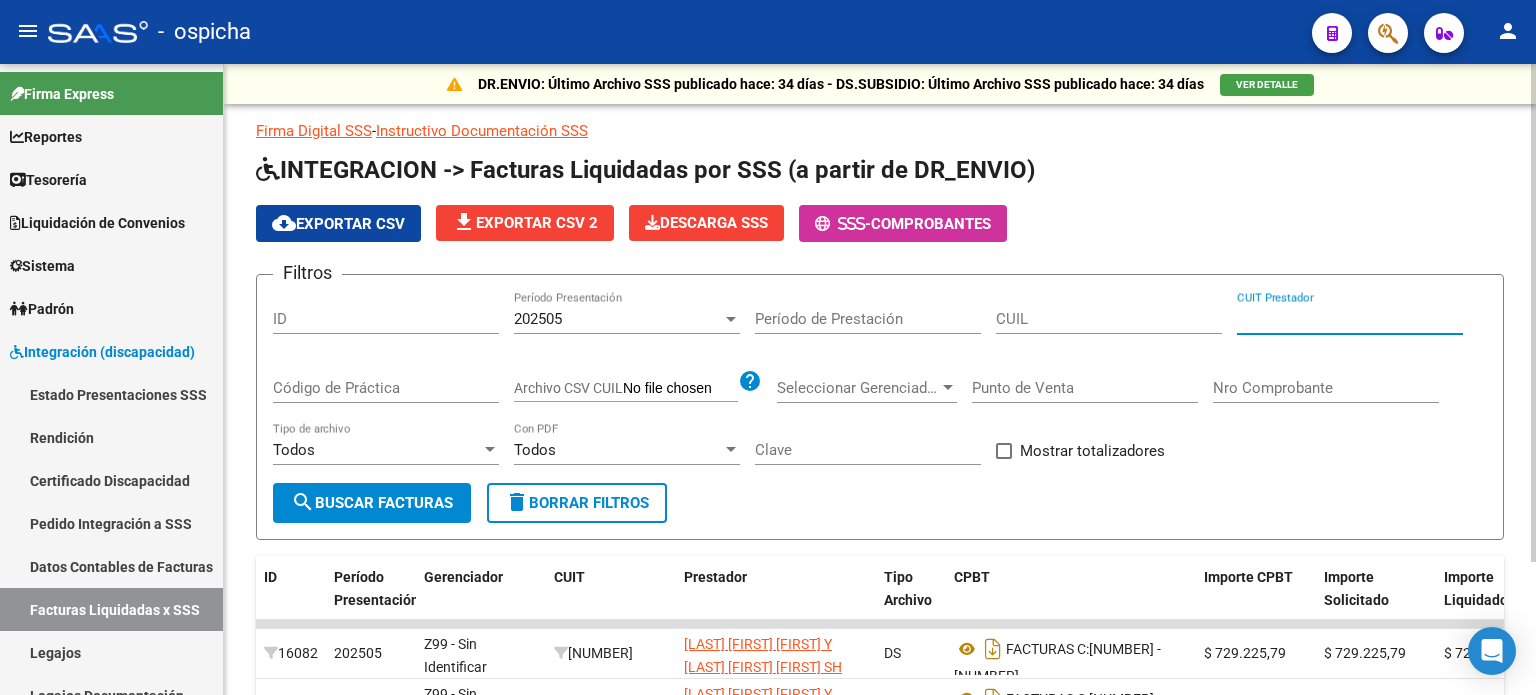type 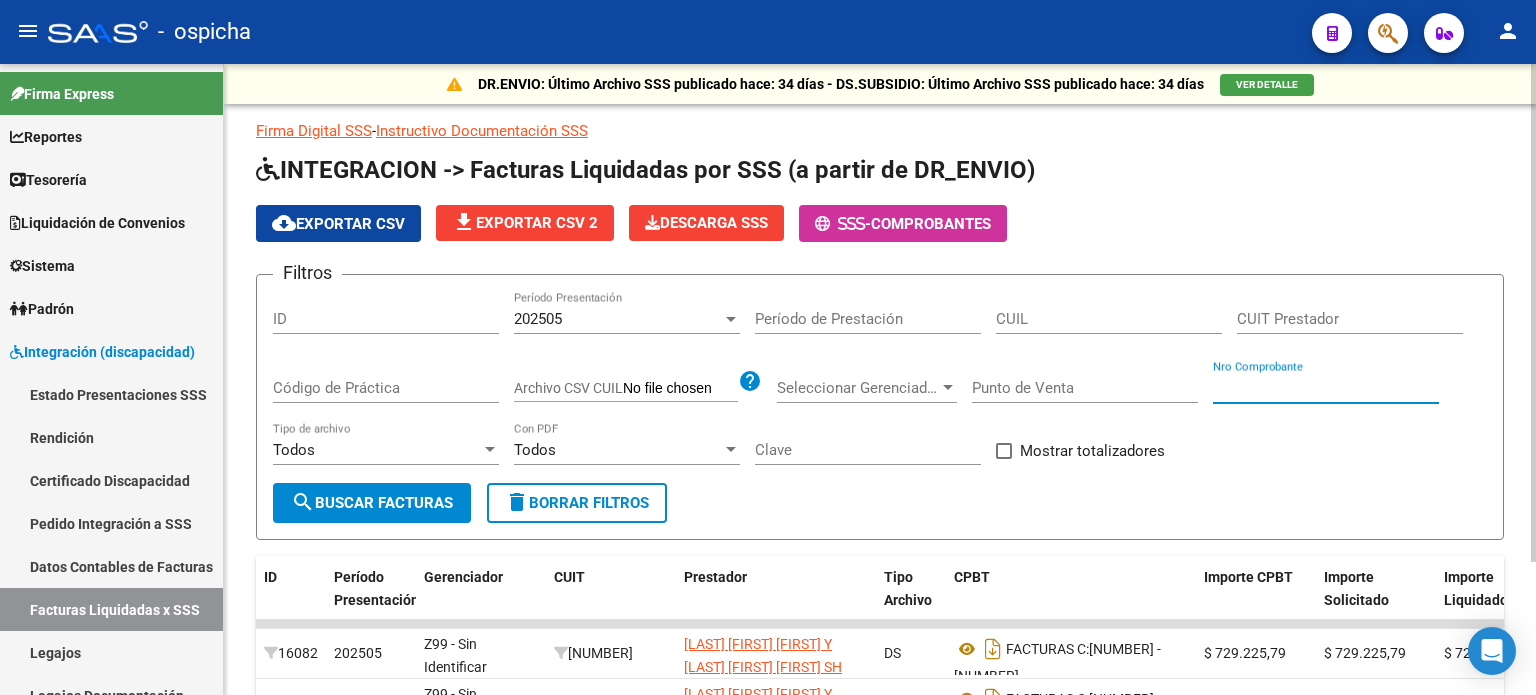 click on "Nro Comprobante" at bounding box center [1326, 388] 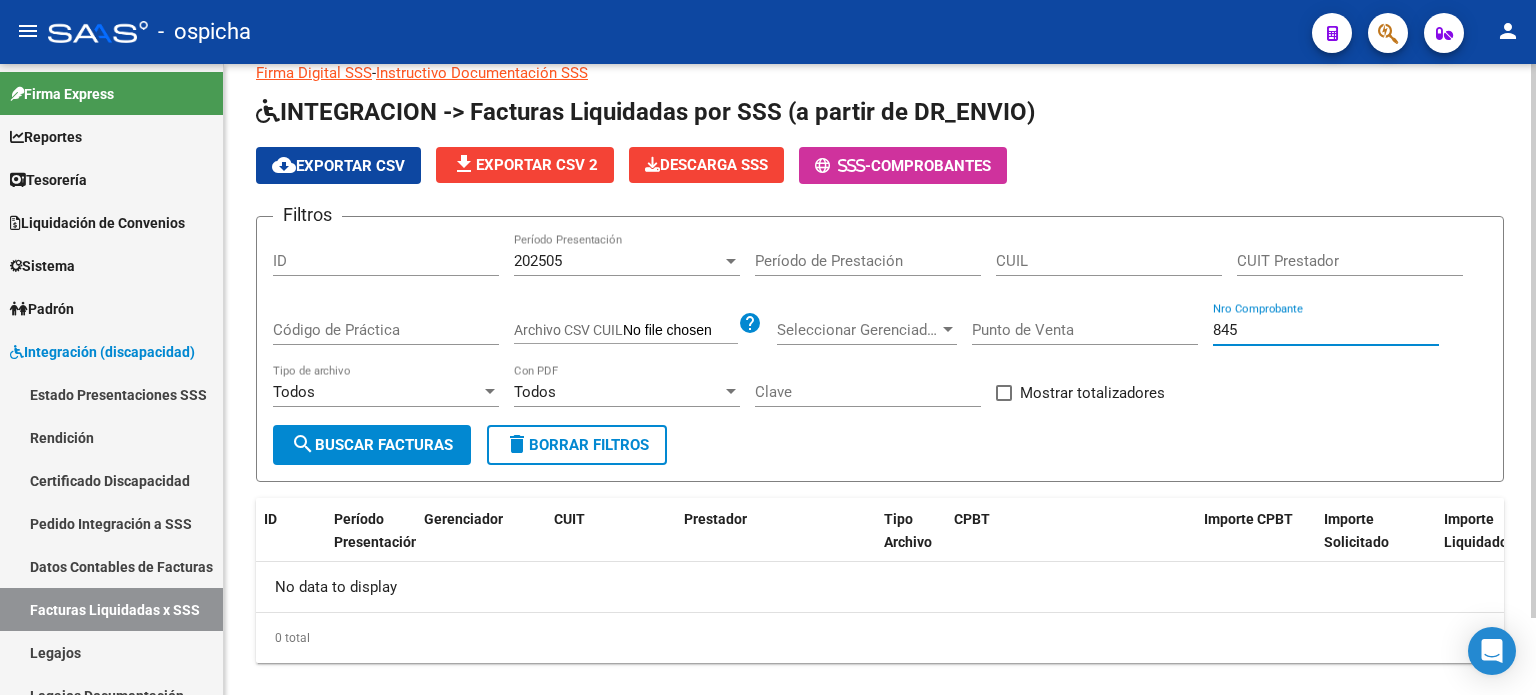 scroll, scrollTop: 88, scrollLeft: 0, axis: vertical 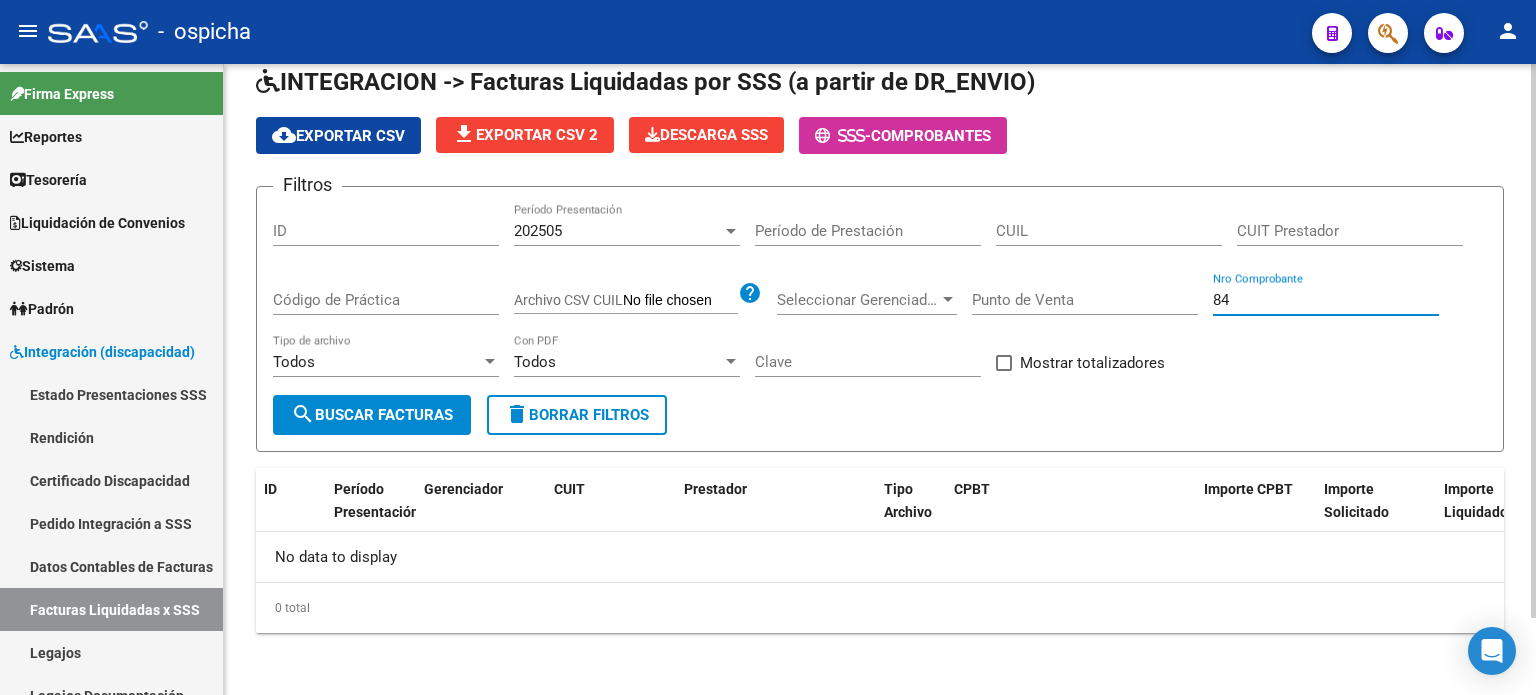 type on "8" 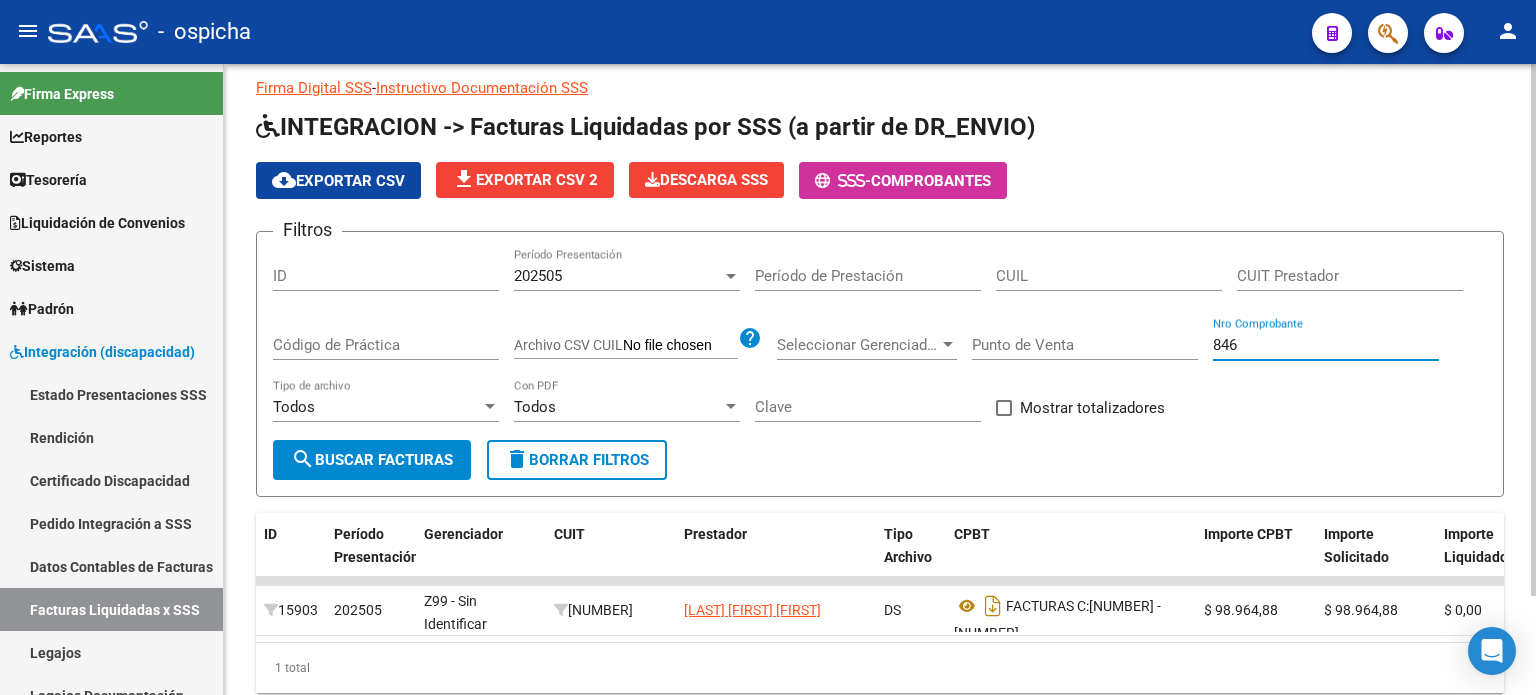 scroll, scrollTop: 88, scrollLeft: 0, axis: vertical 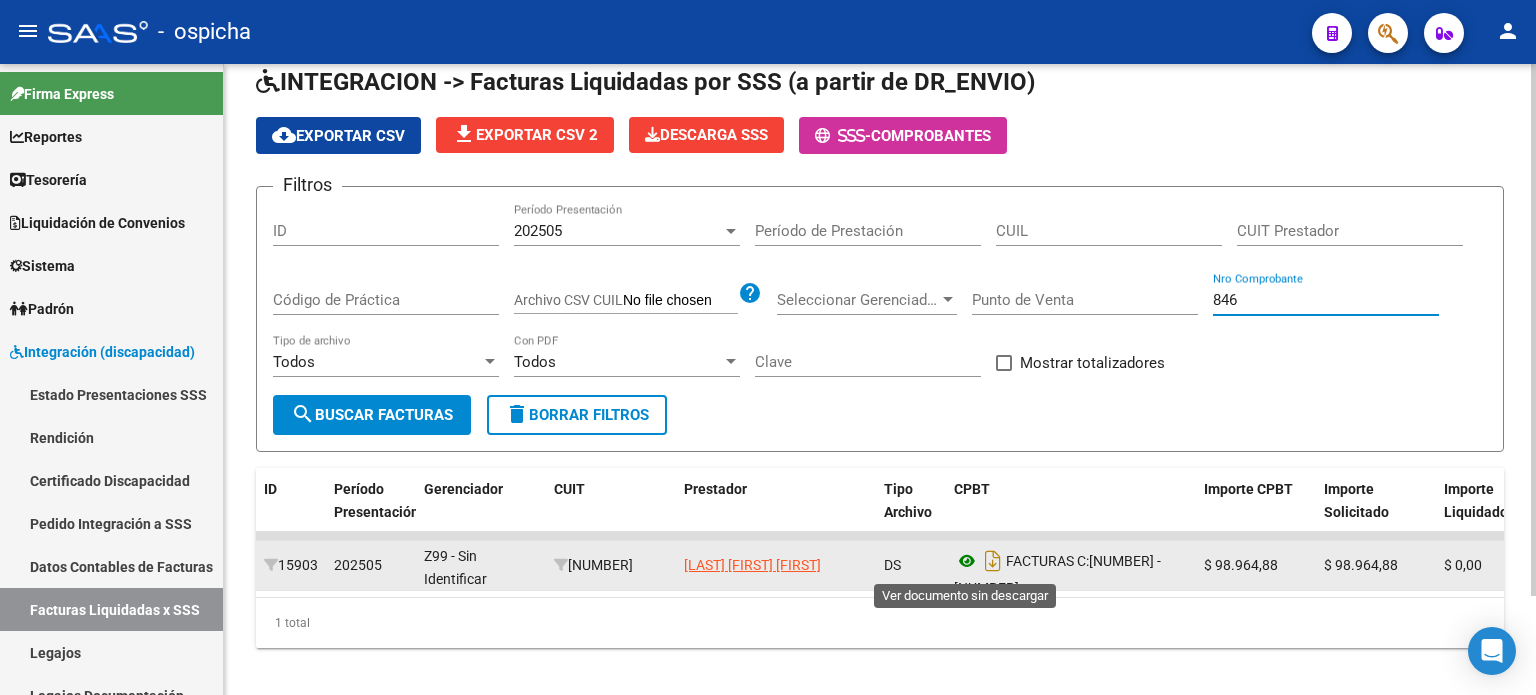 type on "846" 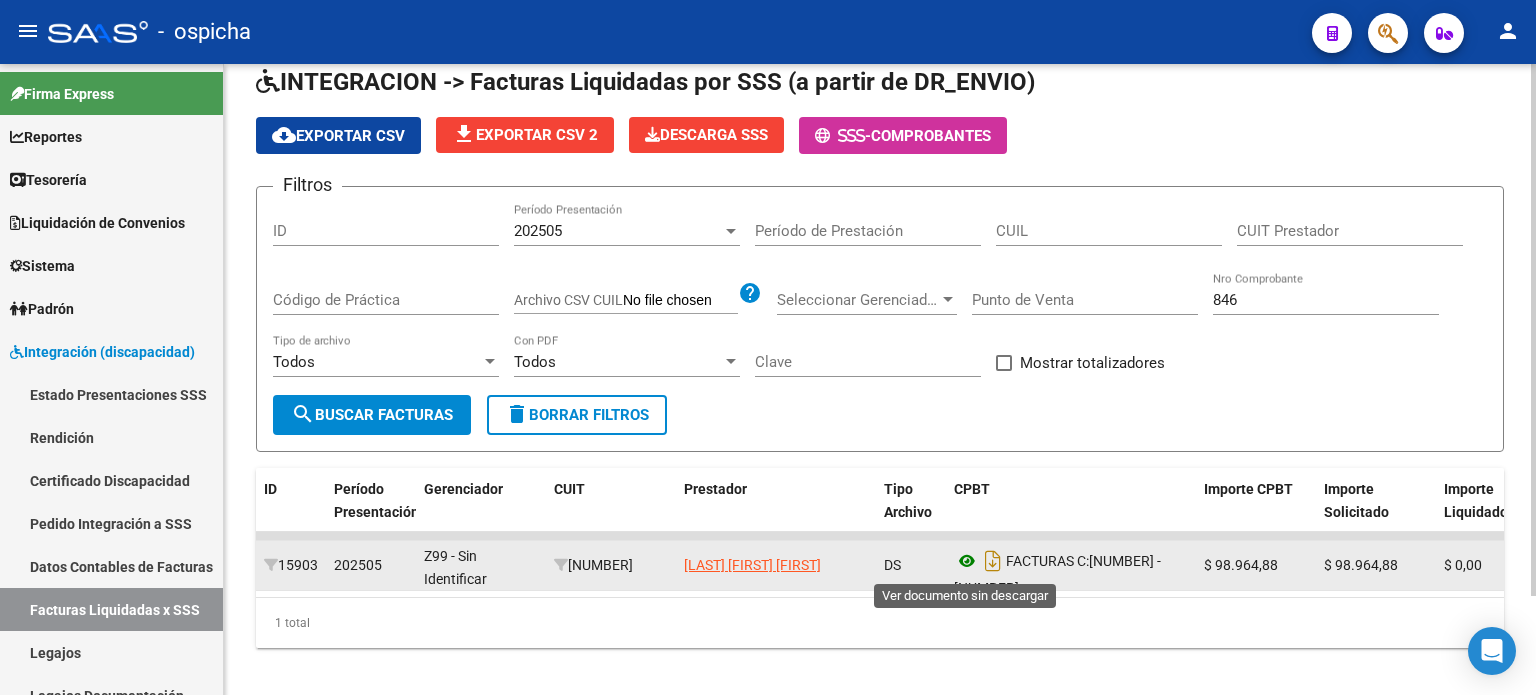 click 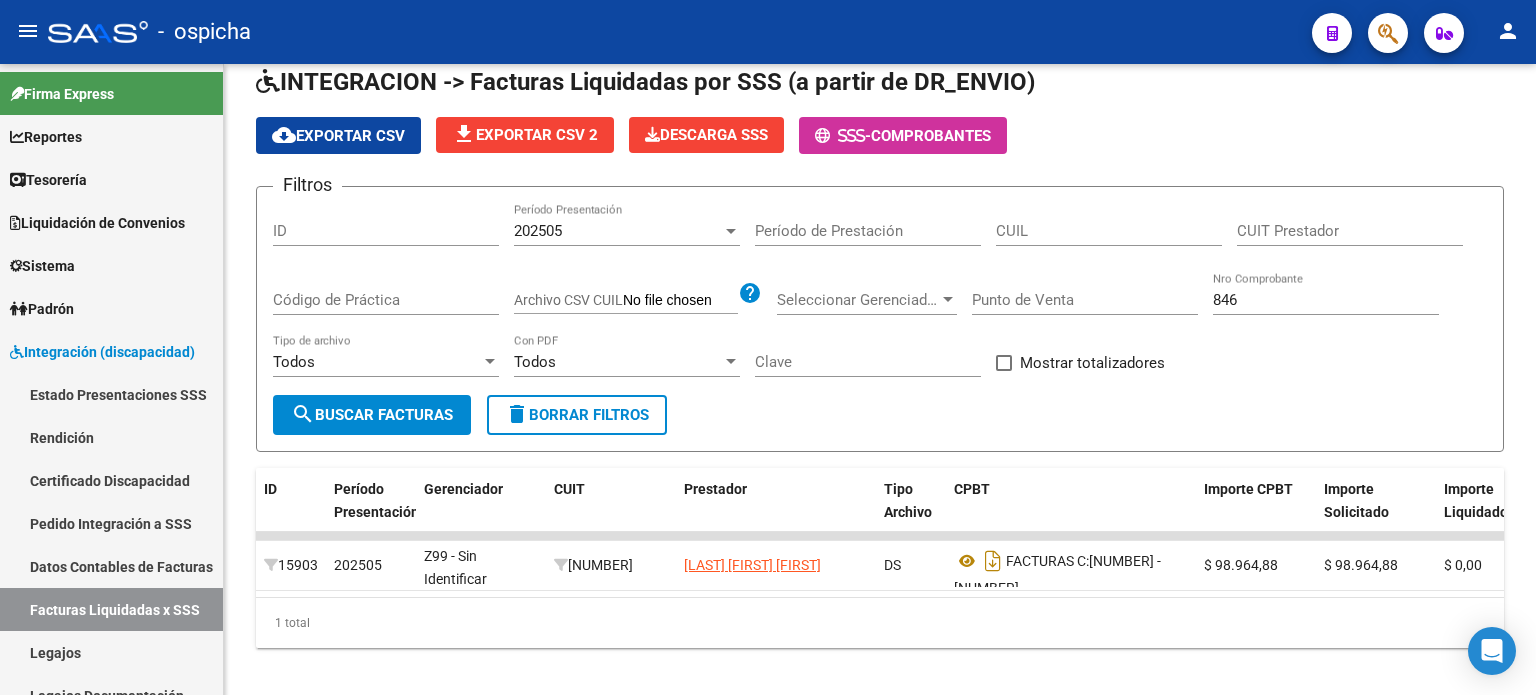 click 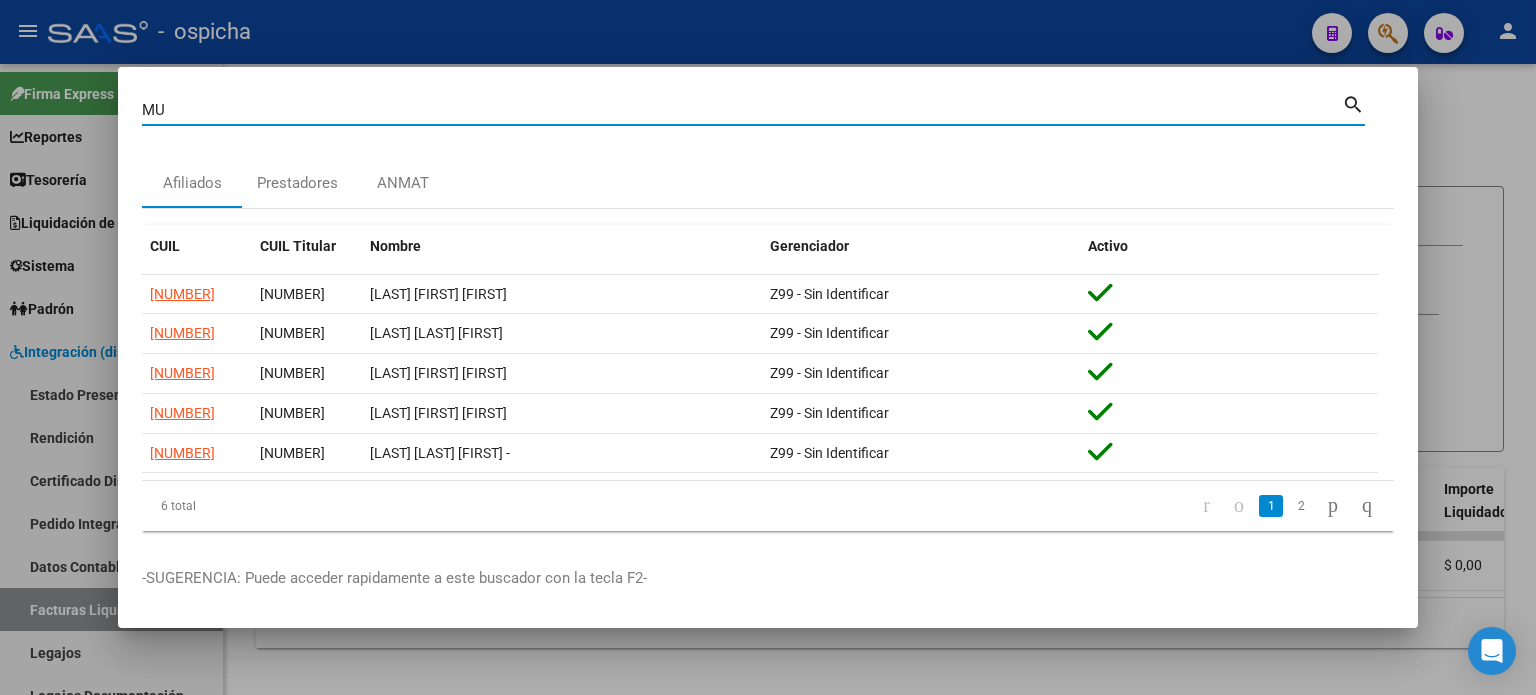 type on "M" 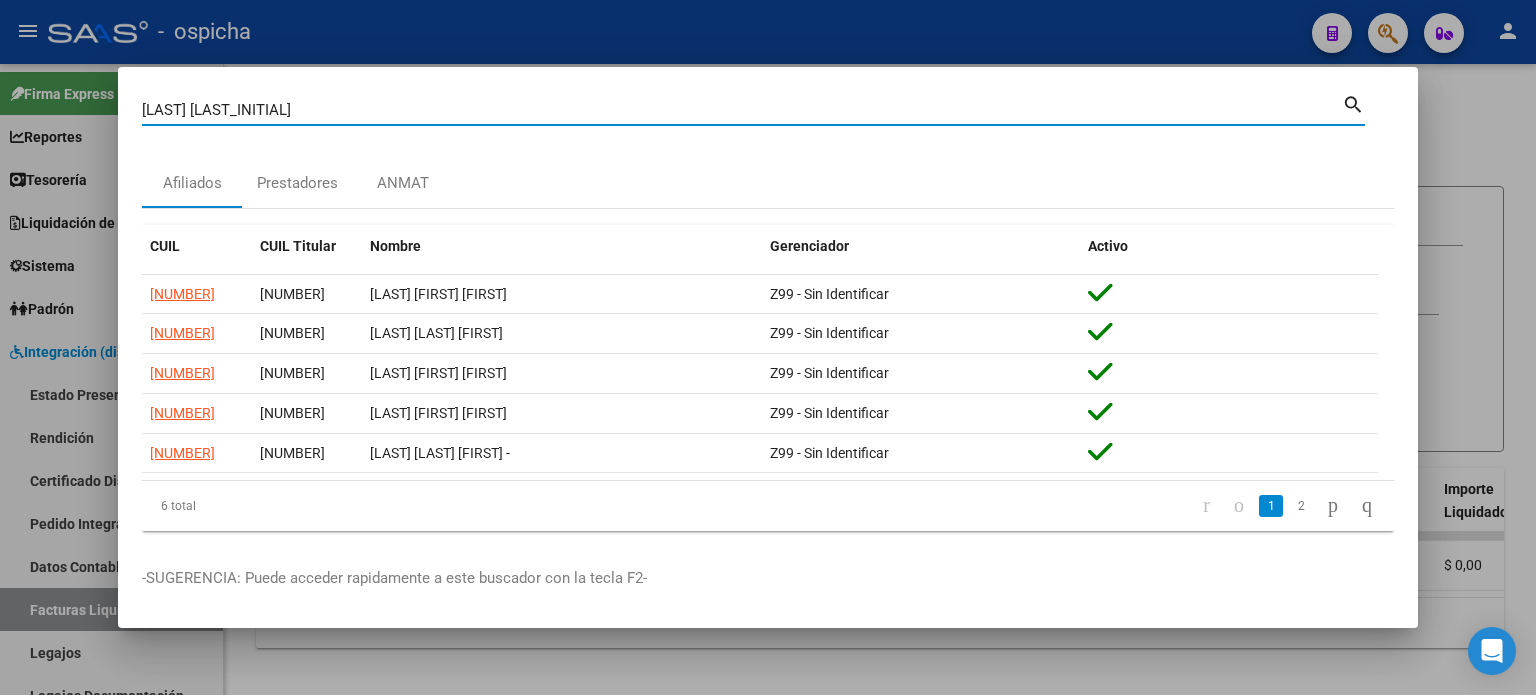 type on "GONZALEZ RUIZ" 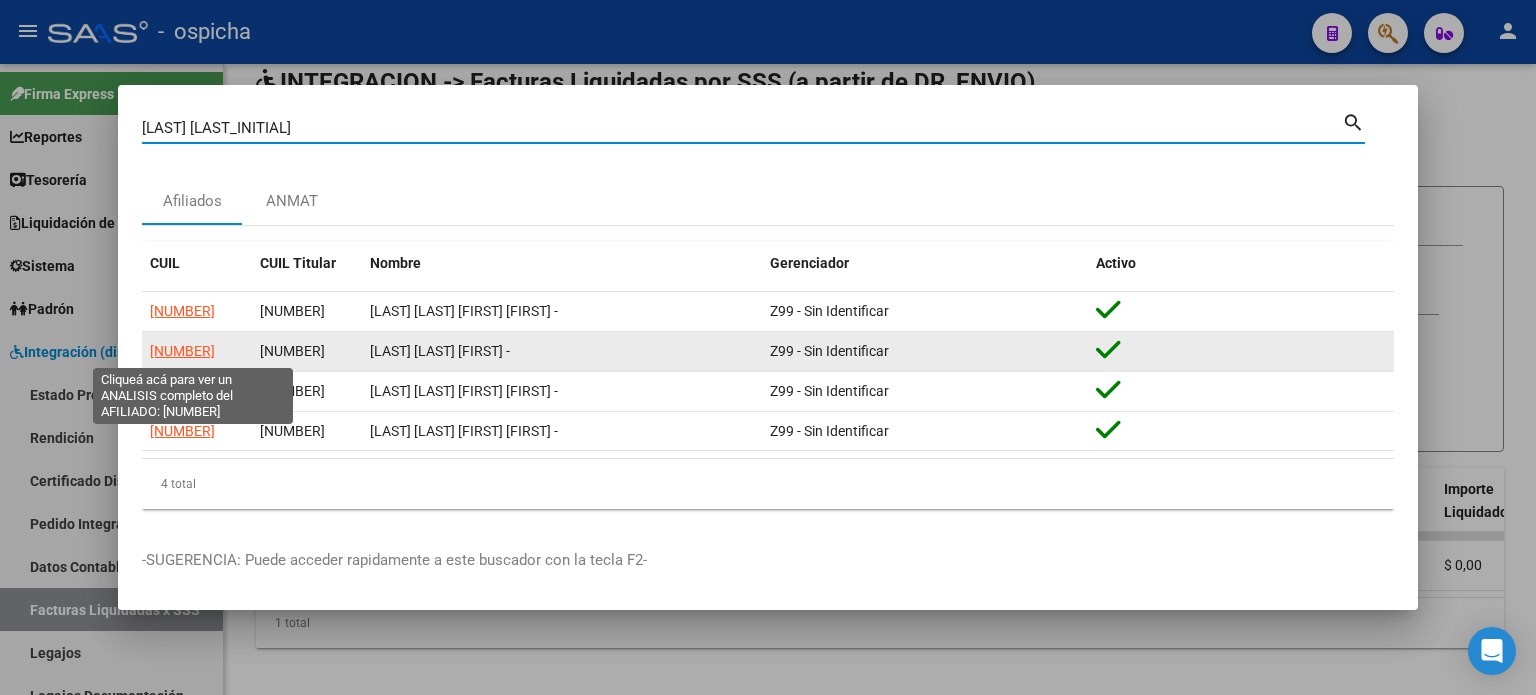 click on "[NUMBER]" 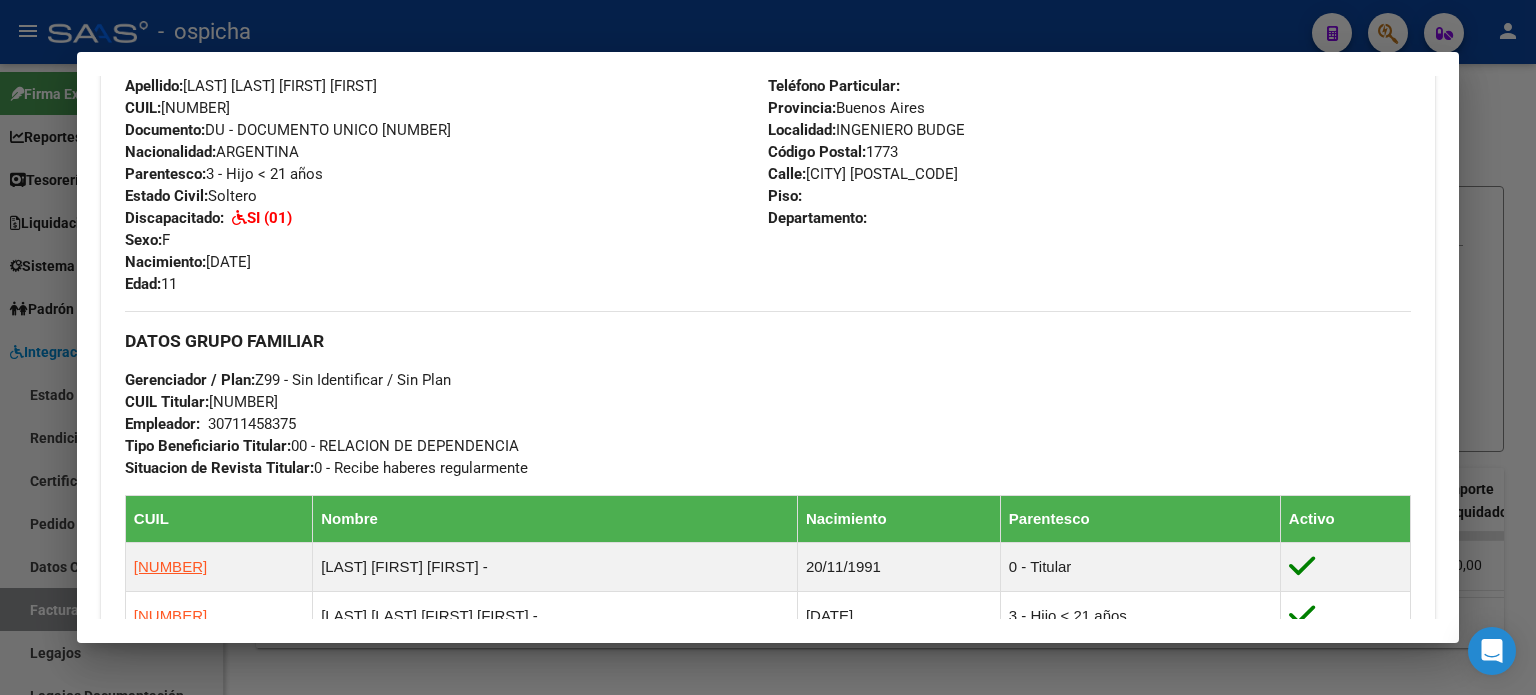 scroll, scrollTop: 100, scrollLeft: 0, axis: vertical 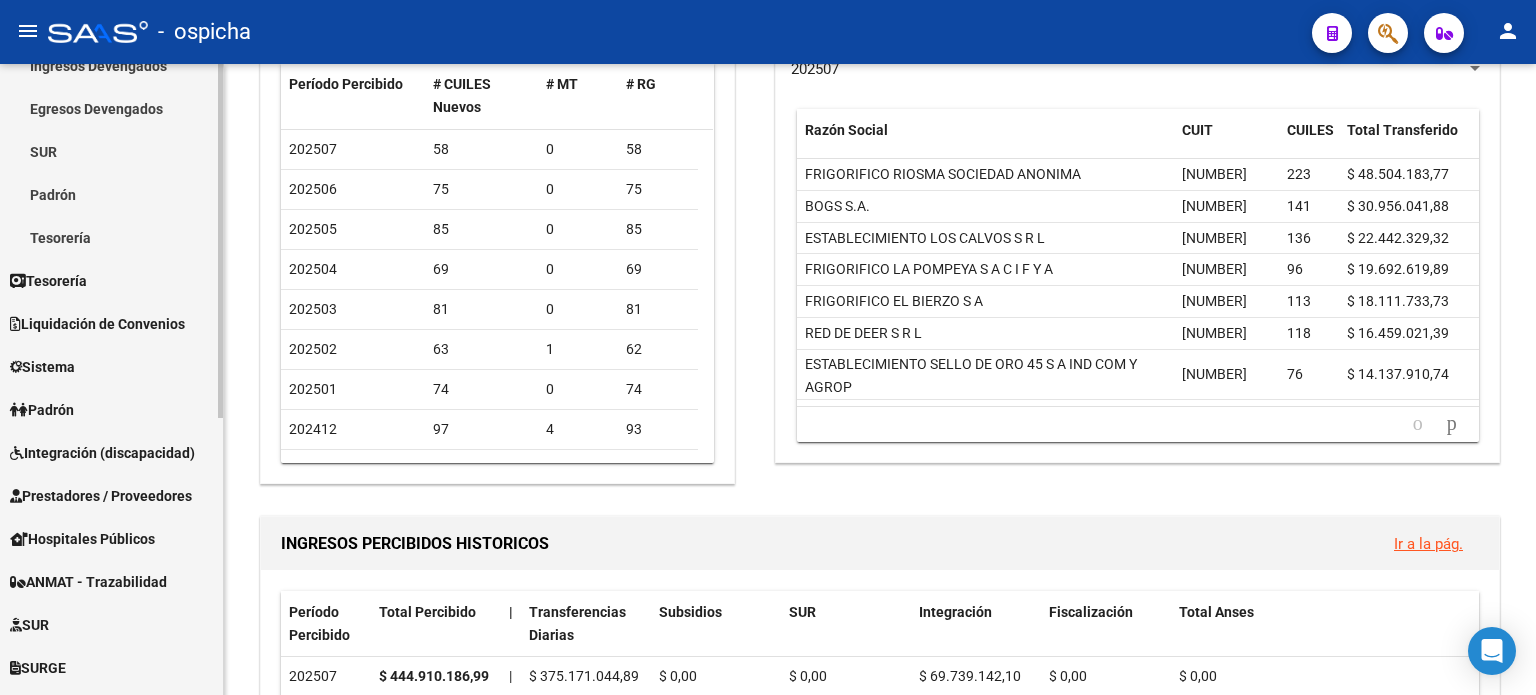 click on "Integración (discapacidad)" at bounding box center (102, 453) 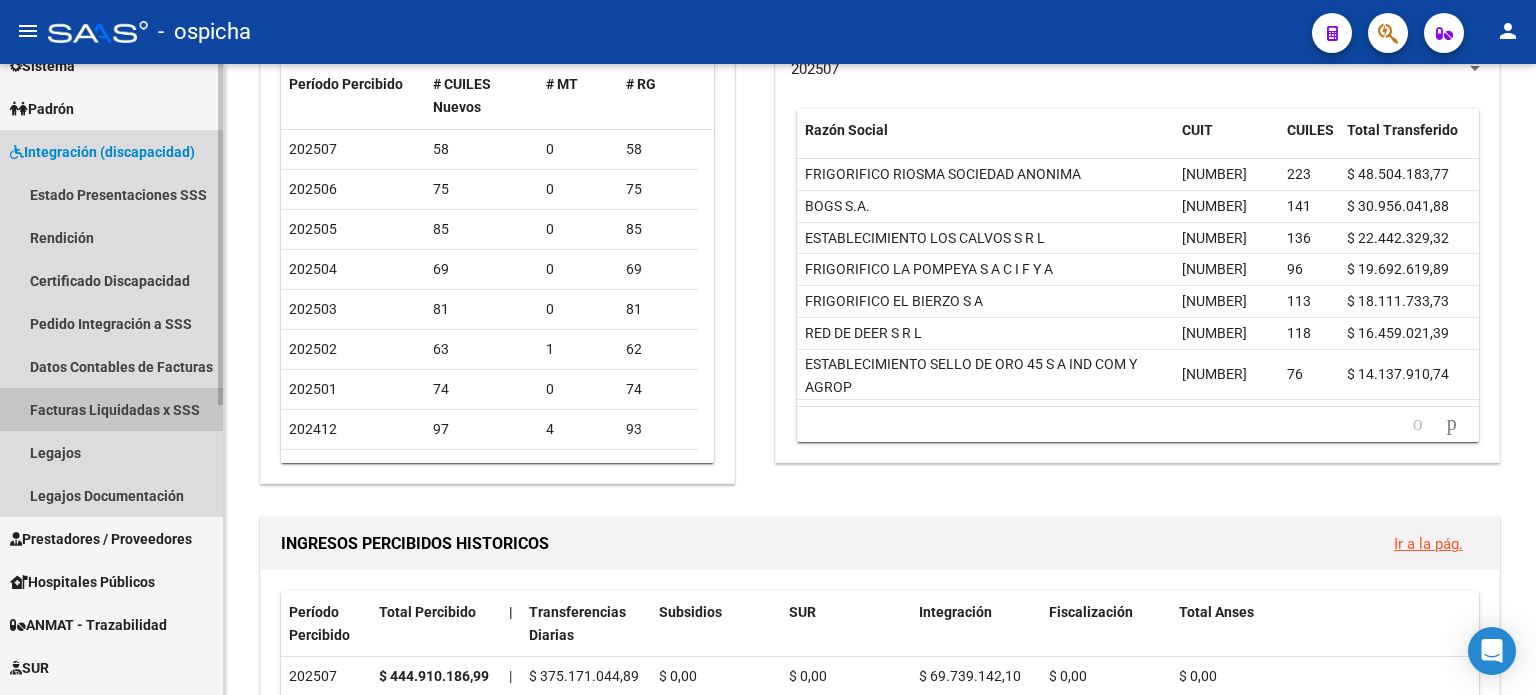 click on "Facturas Liquidadas x SSS" at bounding box center (111, 409) 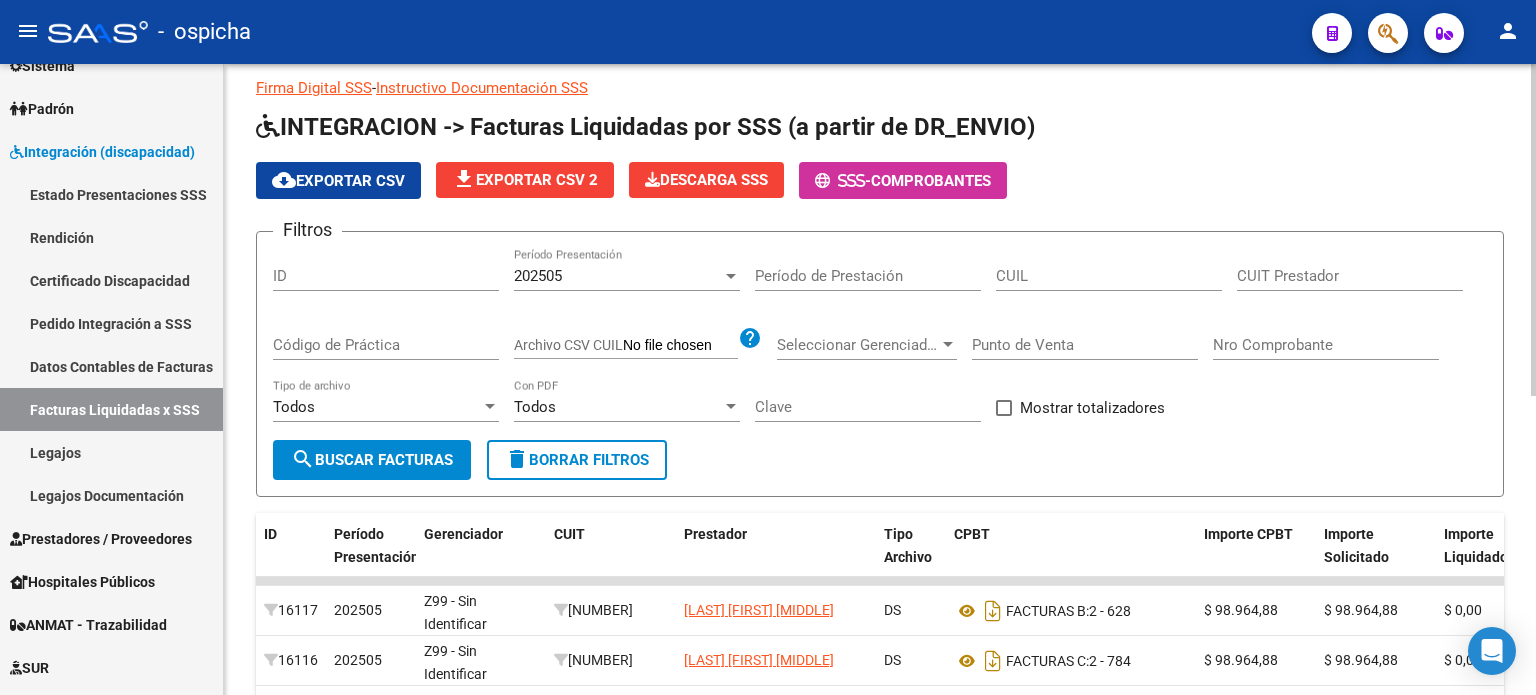 scroll, scrollTop: 200, scrollLeft: 0, axis: vertical 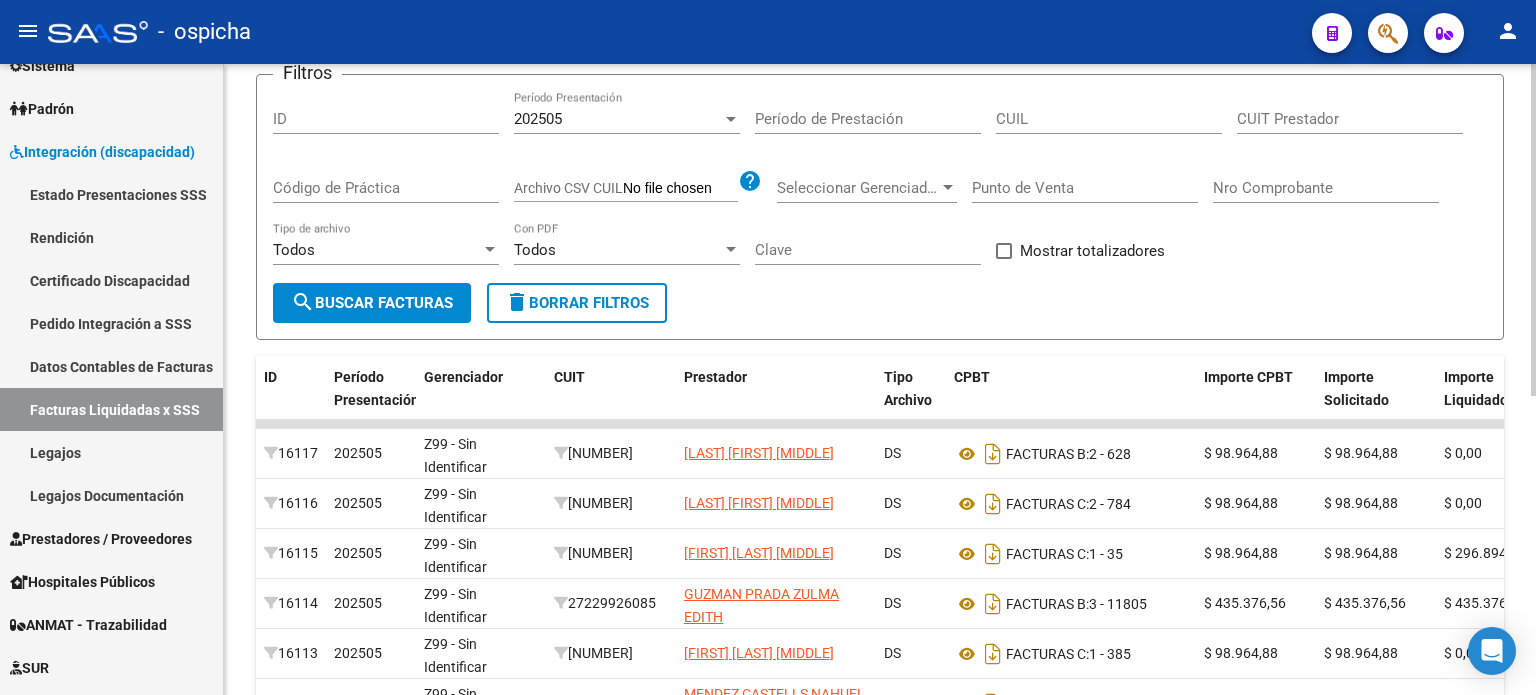 click on "Nro Comprobante" at bounding box center [1326, 188] 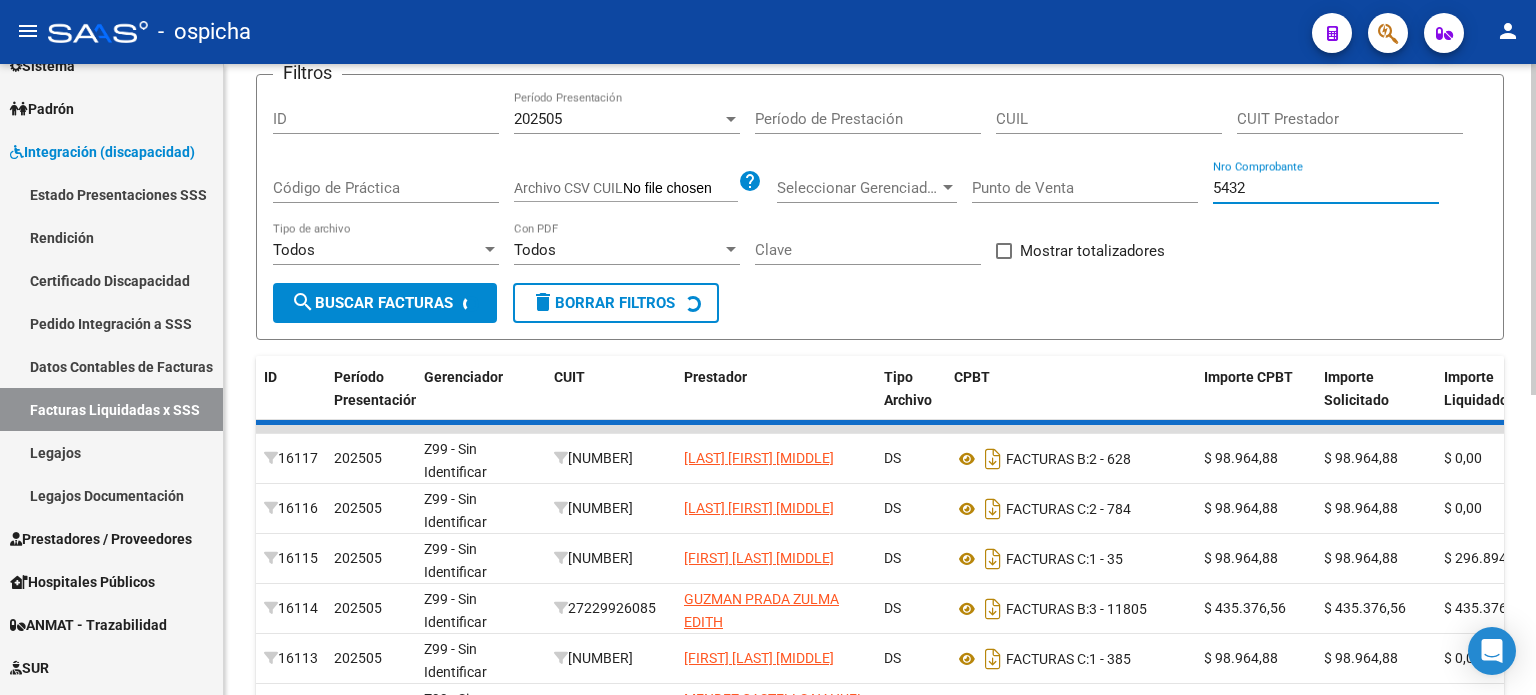 scroll, scrollTop: 117, scrollLeft: 0, axis: vertical 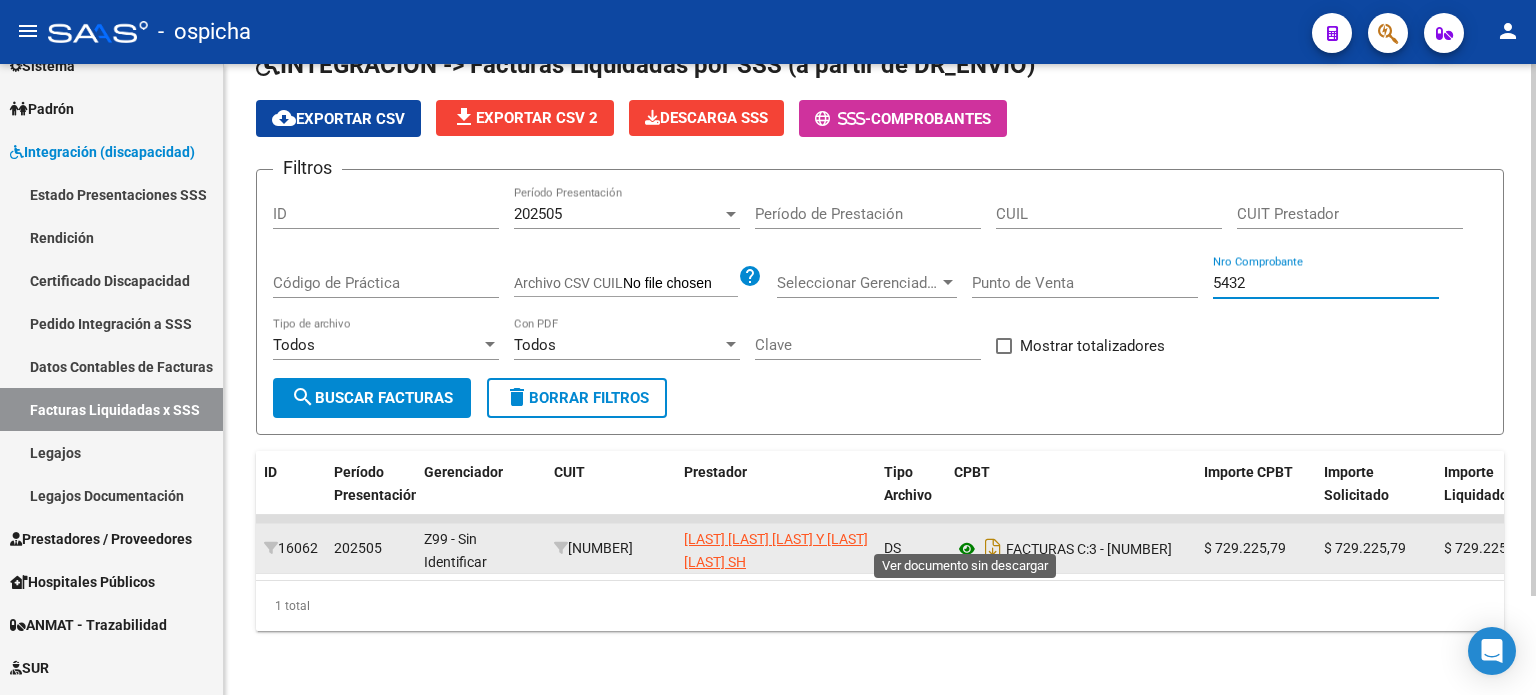 click 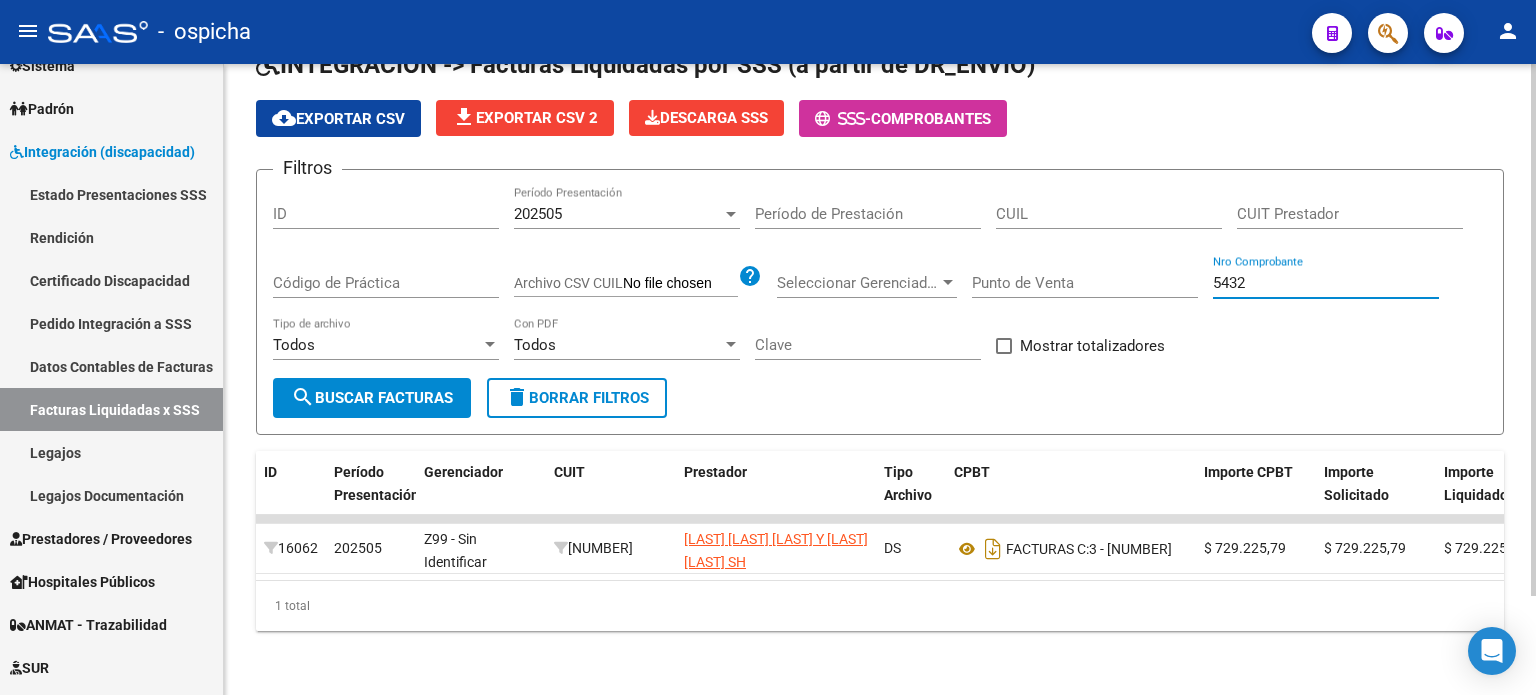 click on "5432" at bounding box center (1326, 283) 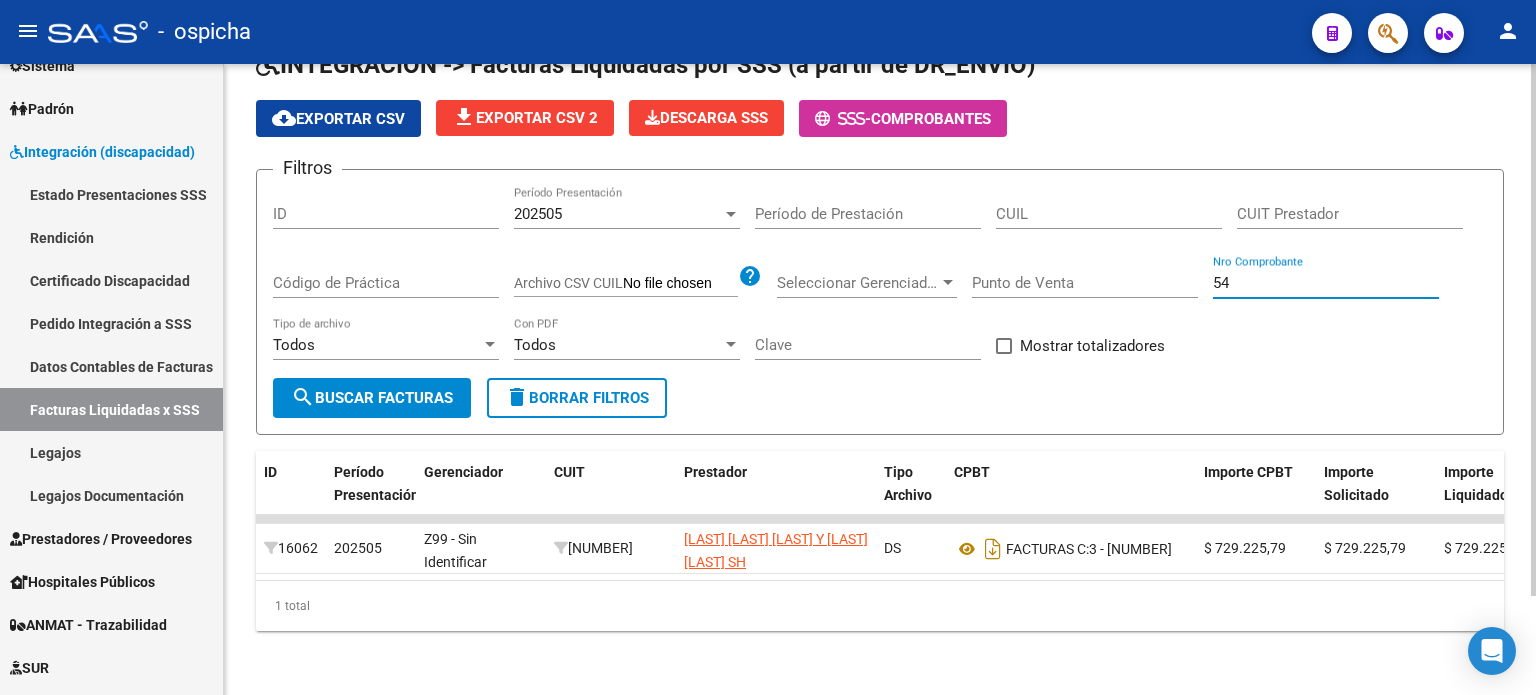 type on "5" 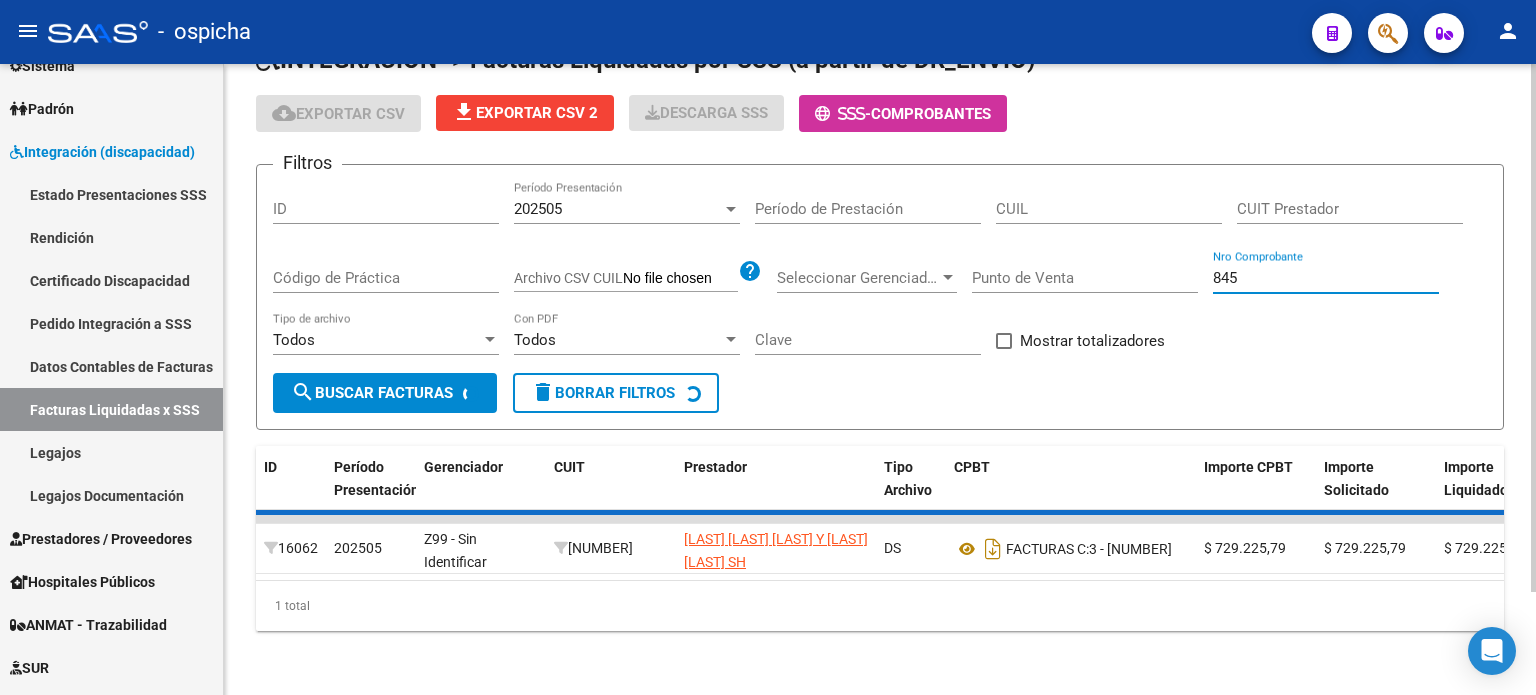 scroll, scrollTop: 88, scrollLeft: 0, axis: vertical 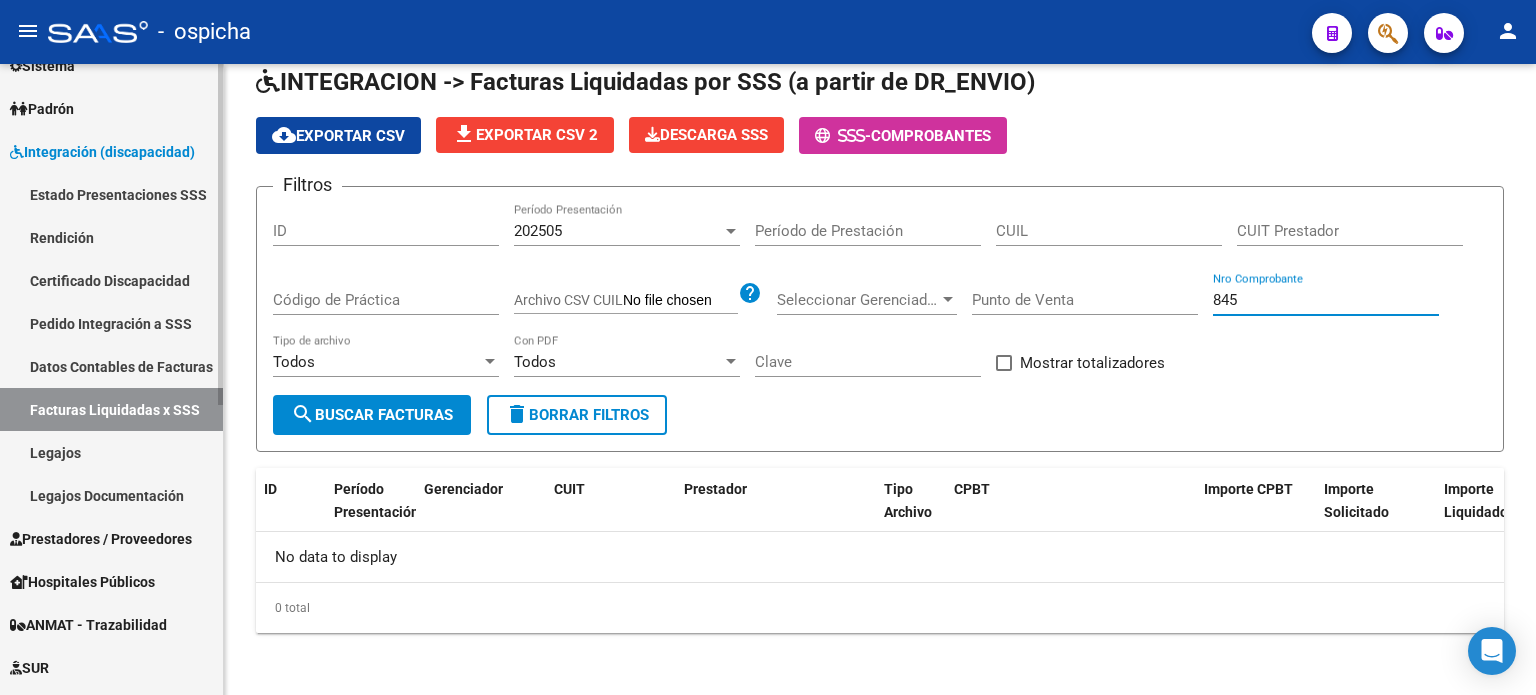 type on "845" 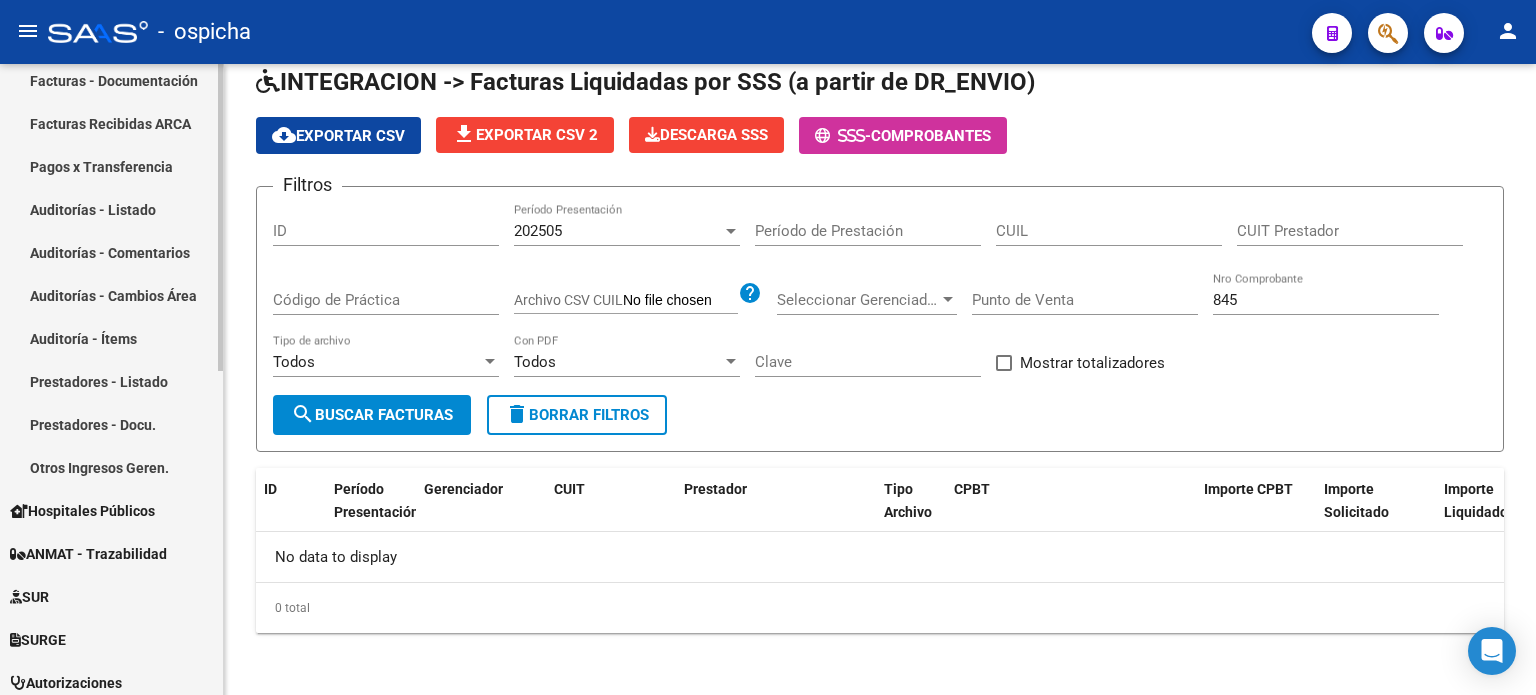 scroll, scrollTop: 0, scrollLeft: 0, axis: both 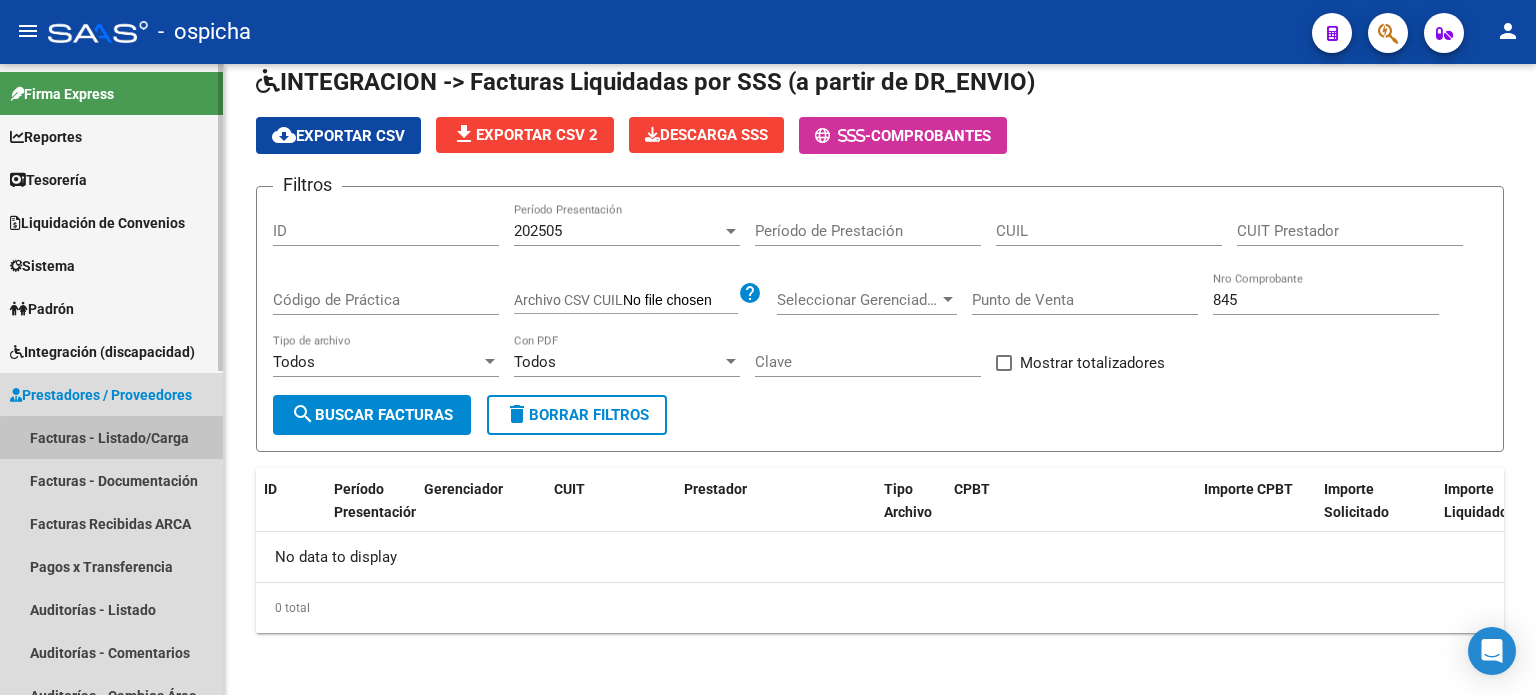 click on "Facturas - Listado/Carga" at bounding box center [111, 437] 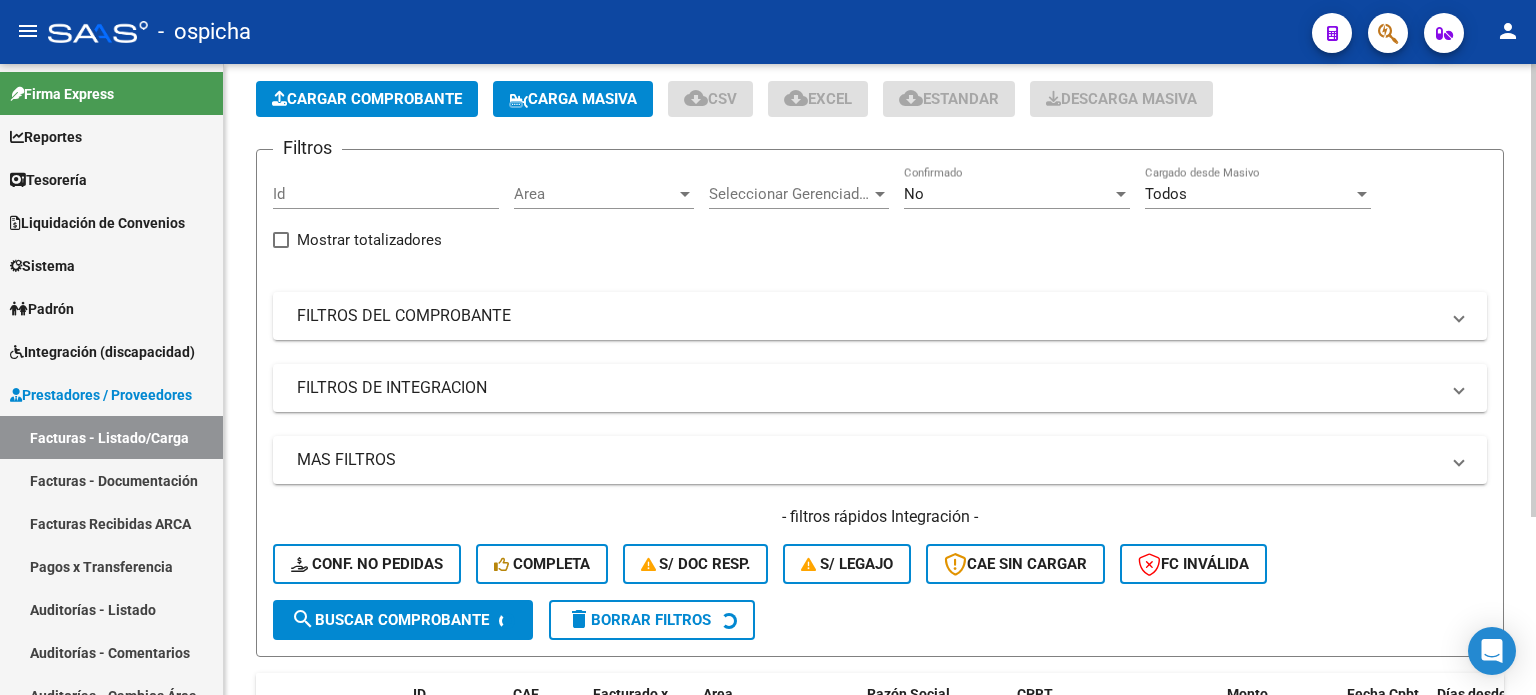scroll, scrollTop: 0, scrollLeft: 0, axis: both 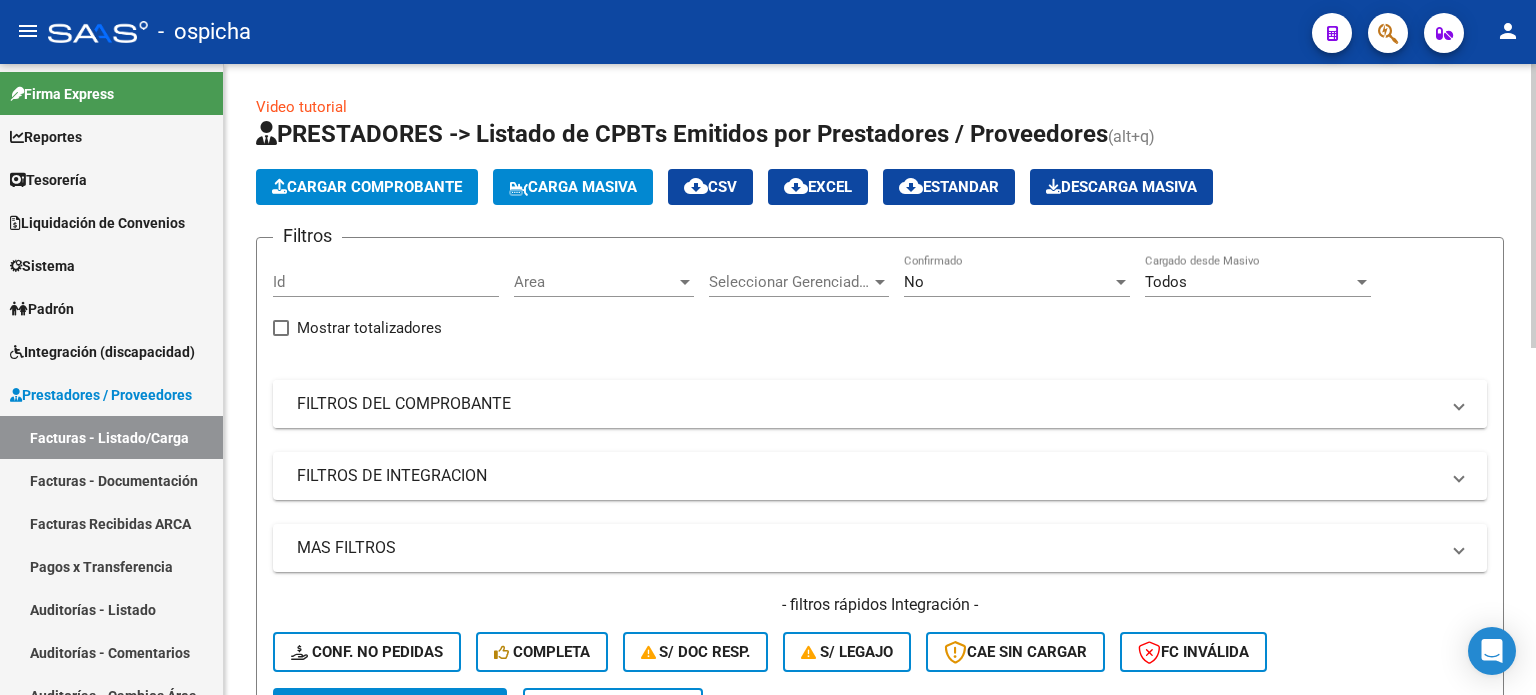 click on "FILTROS DEL COMPROBANTE" at bounding box center [868, 404] 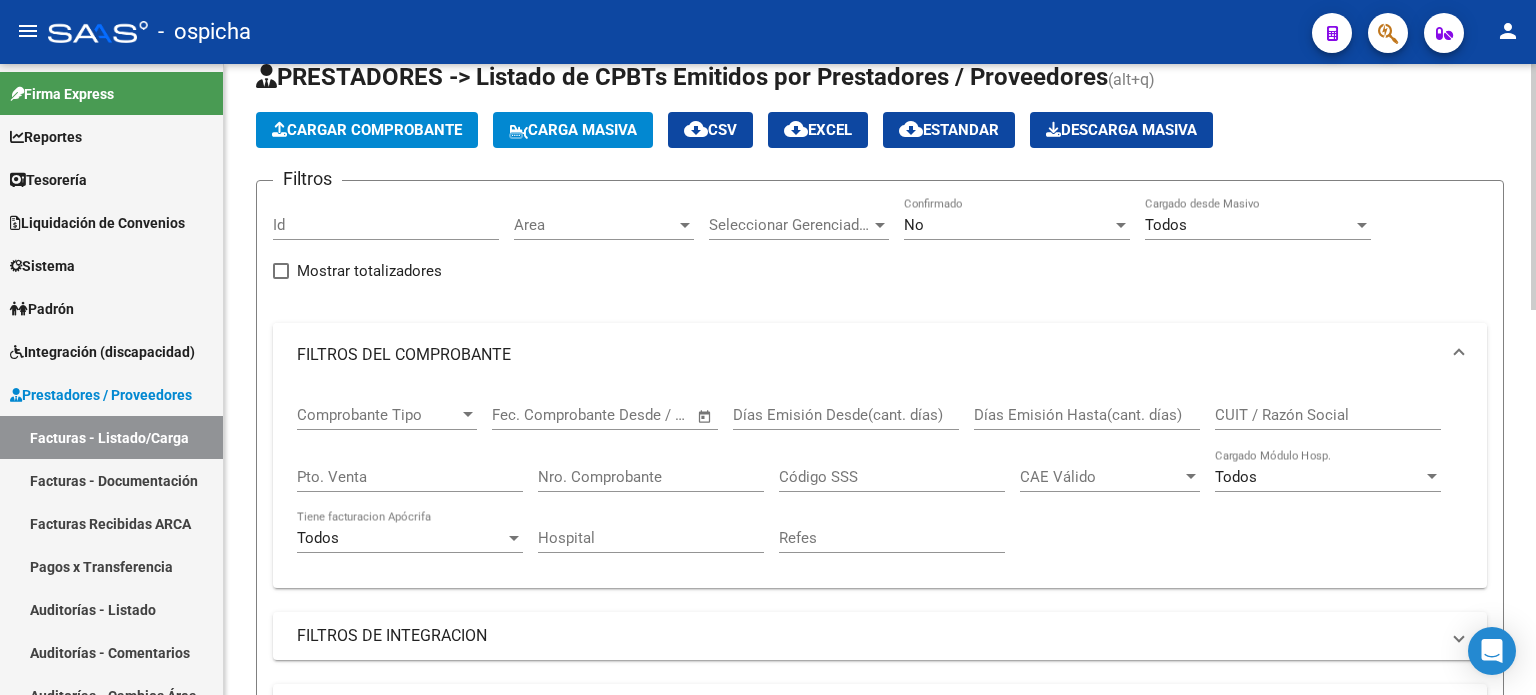 scroll, scrollTop: 100, scrollLeft: 0, axis: vertical 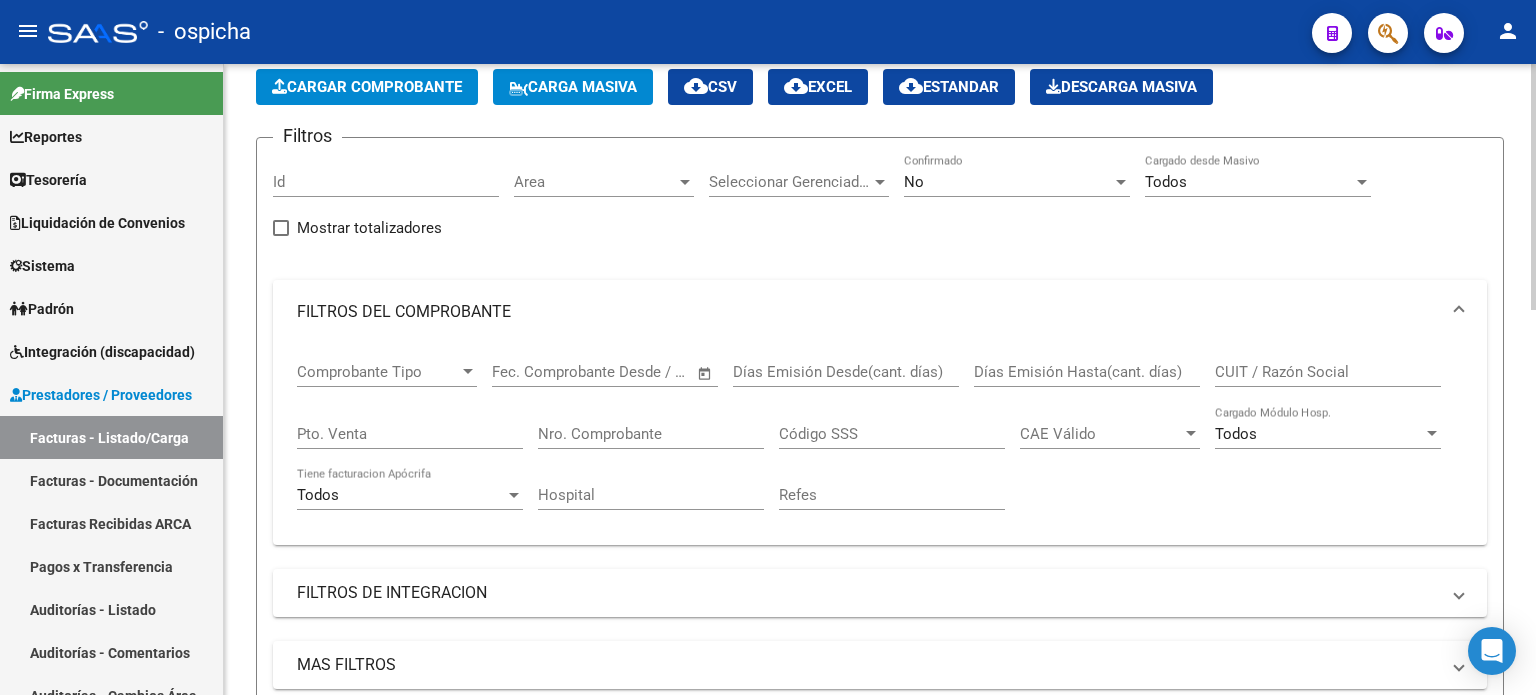 click on "CUIT / Razón Social" 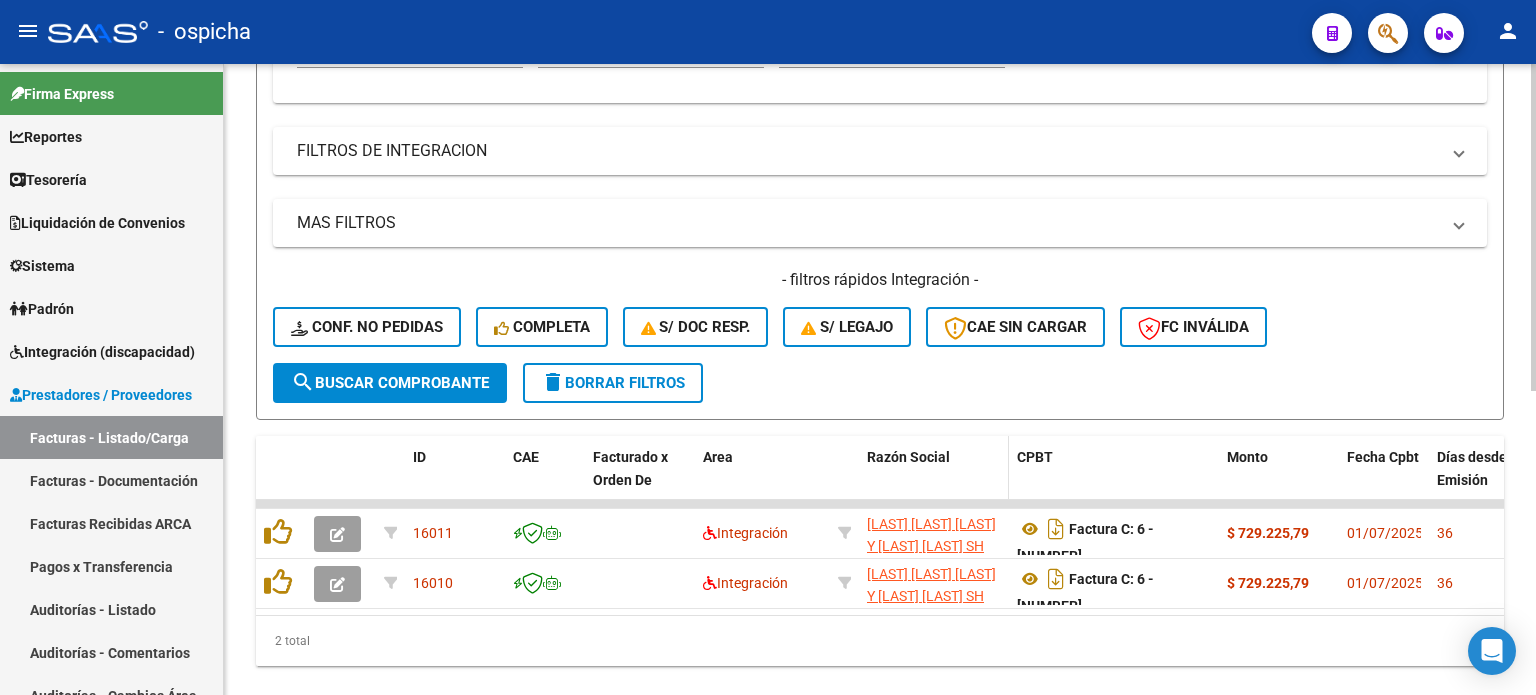 scroll, scrollTop: 588, scrollLeft: 0, axis: vertical 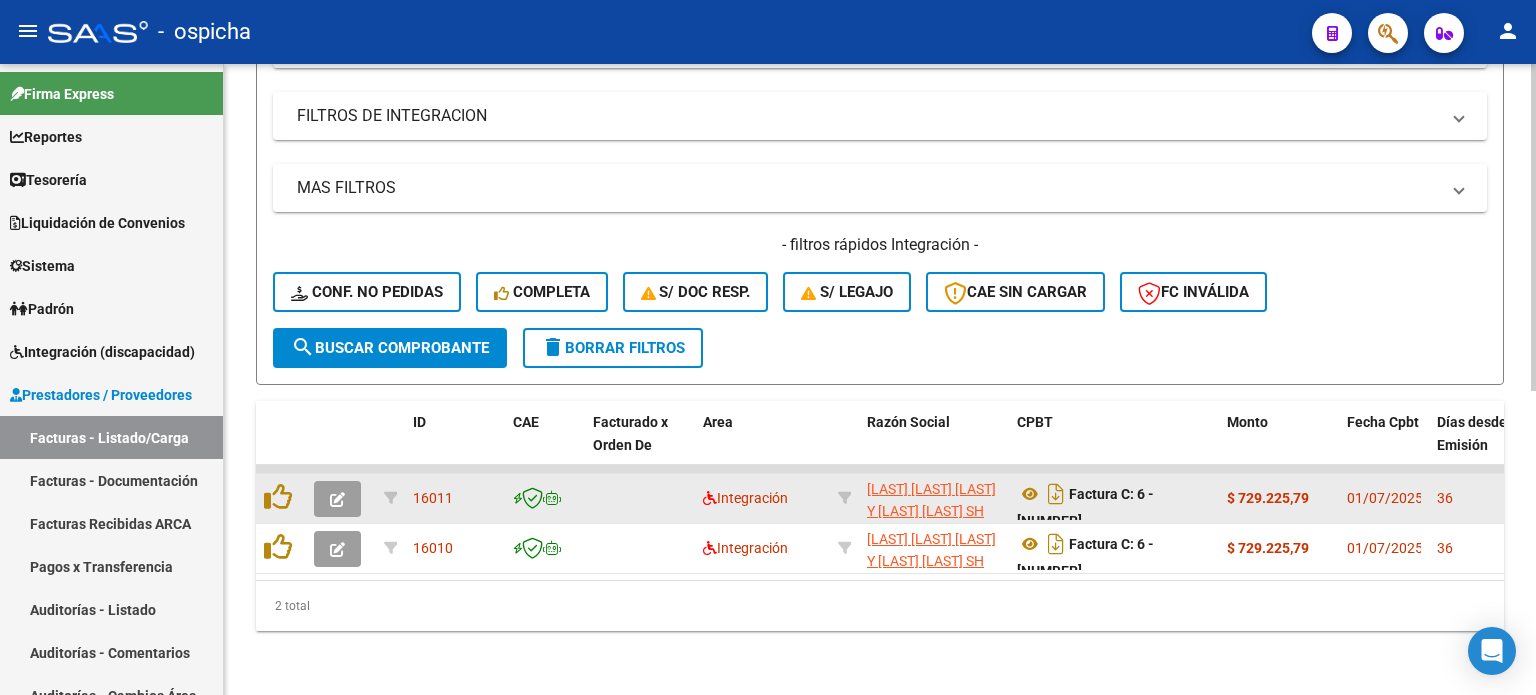 type on "[NUMBER]" 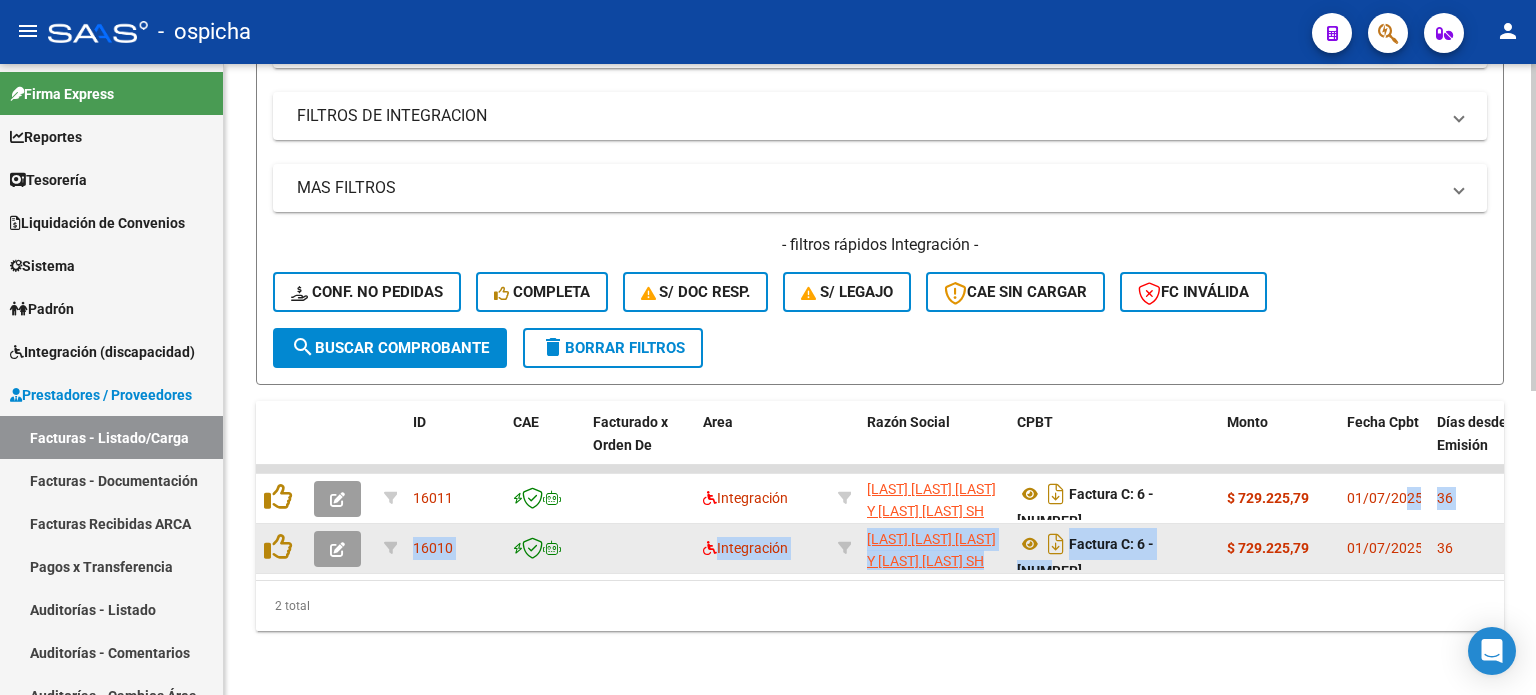 drag, startPoint x: 1408, startPoint y: 487, endPoint x: 1205, endPoint y: 542, distance: 210.3188 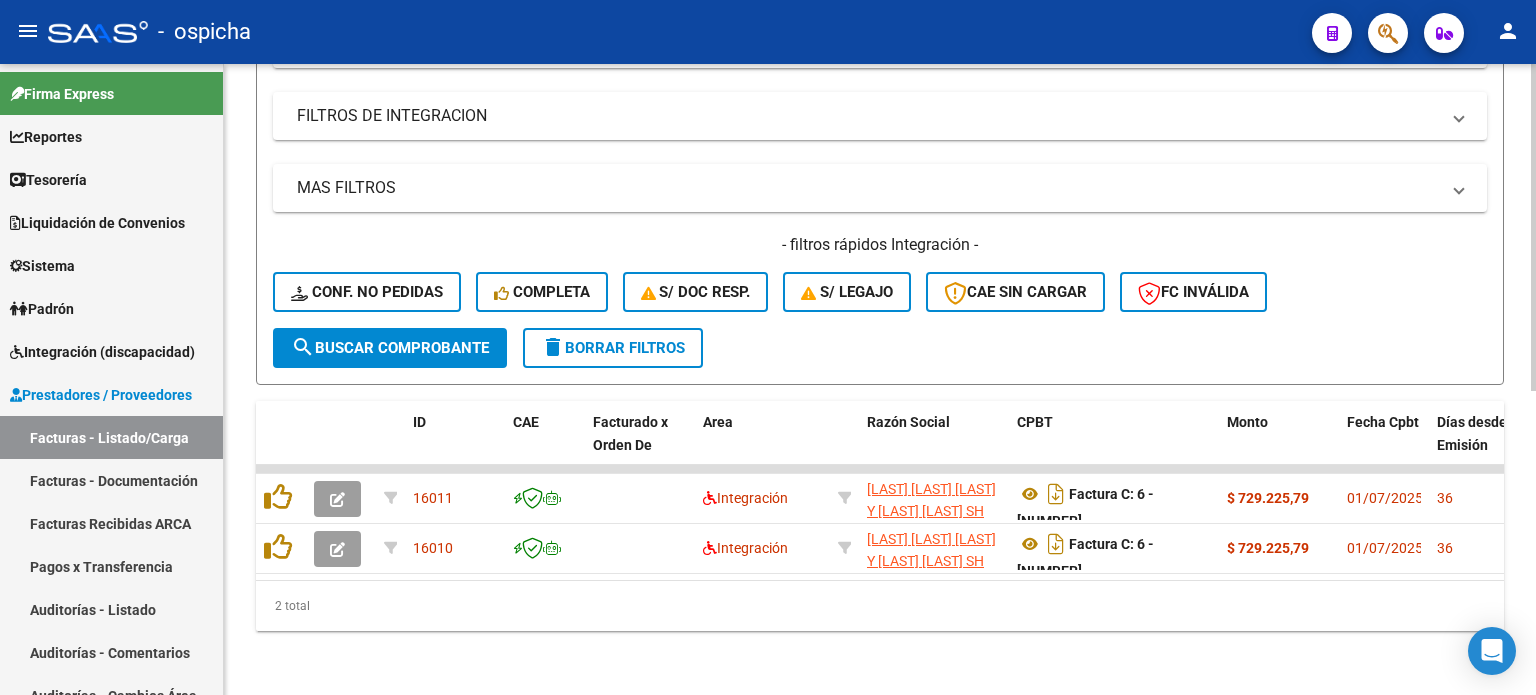 click on "2 total" 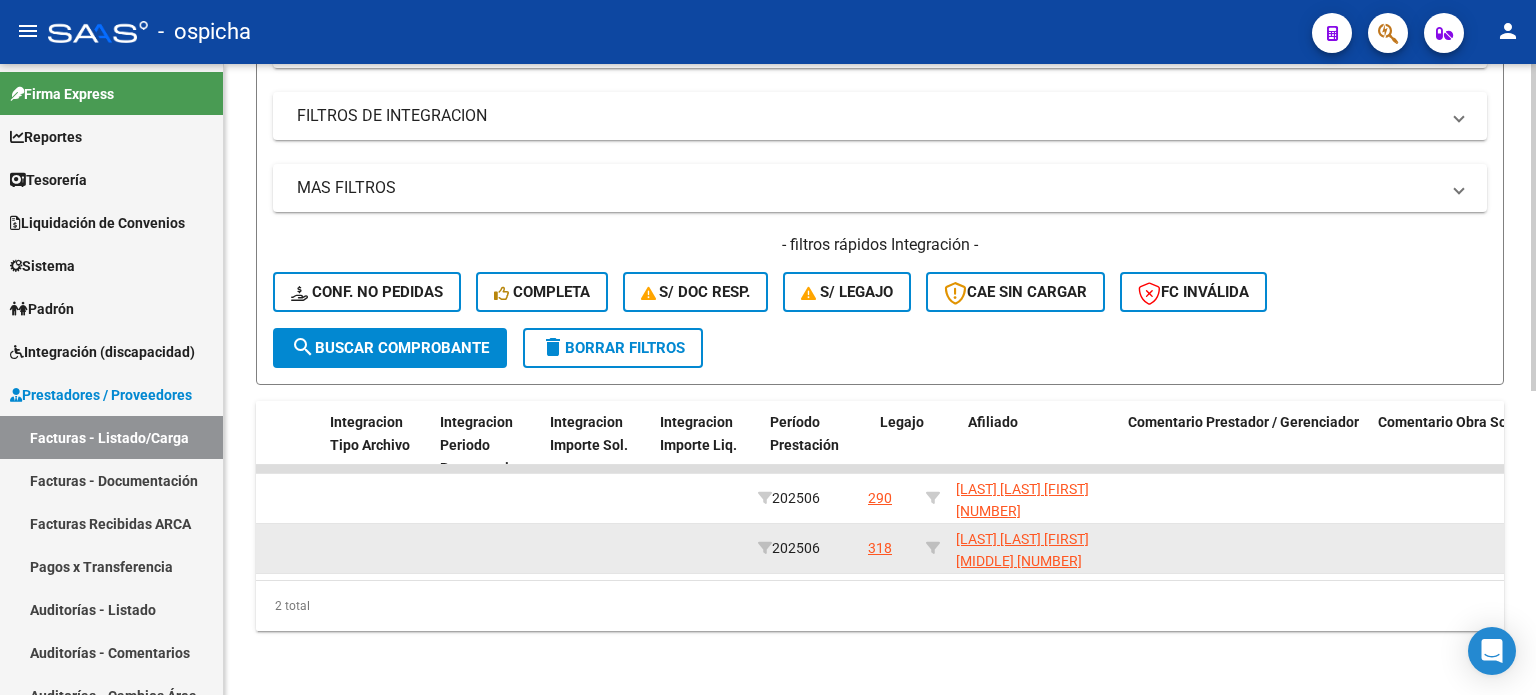 scroll, scrollTop: 0, scrollLeft: 2386, axis: horizontal 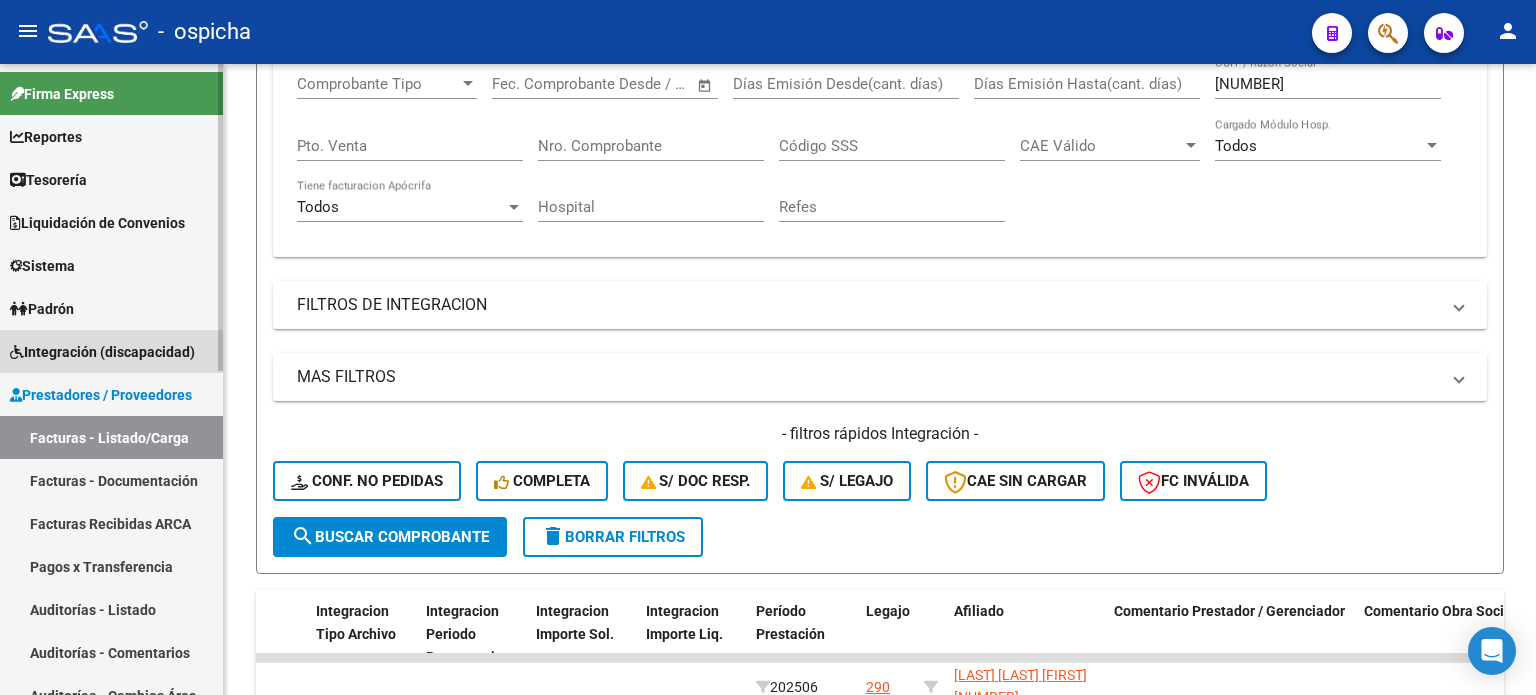 click on "Integración (discapacidad)" at bounding box center (102, 352) 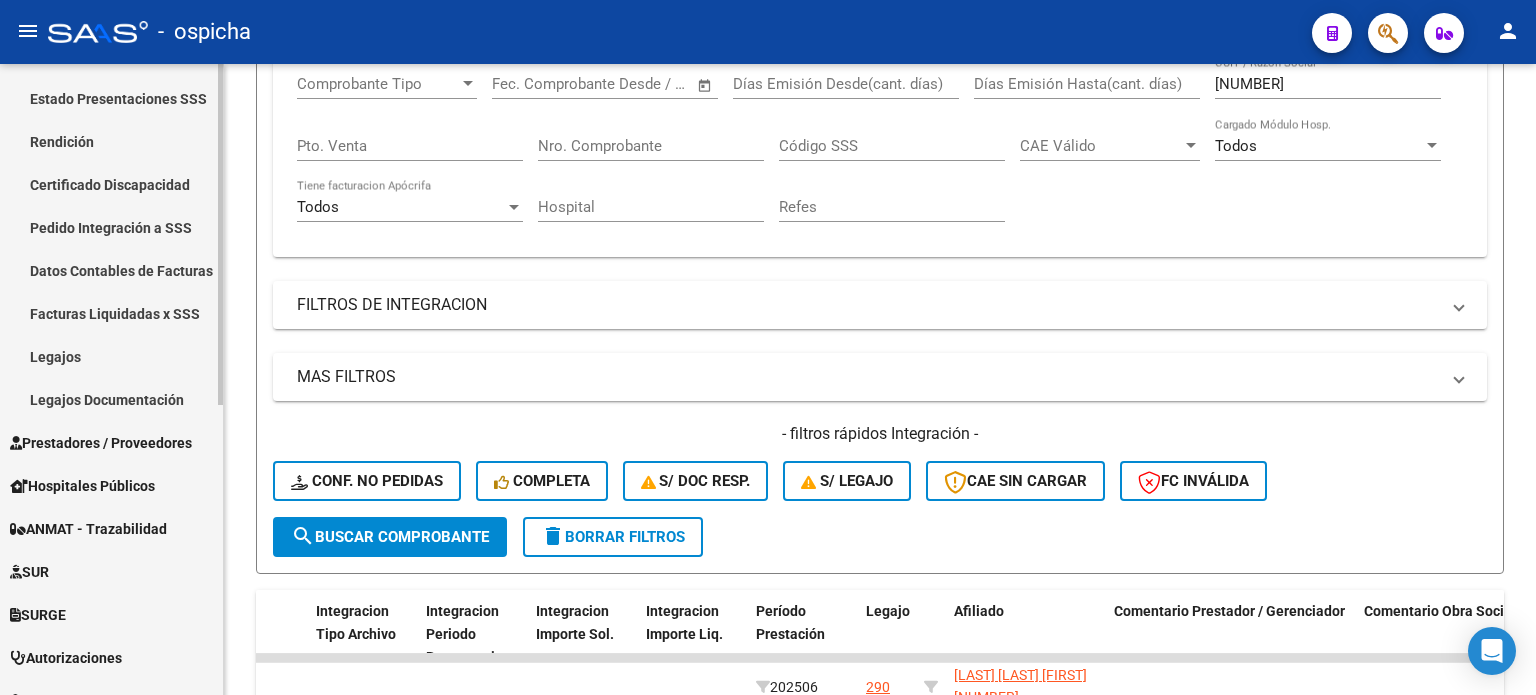 scroll, scrollTop: 300, scrollLeft: 0, axis: vertical 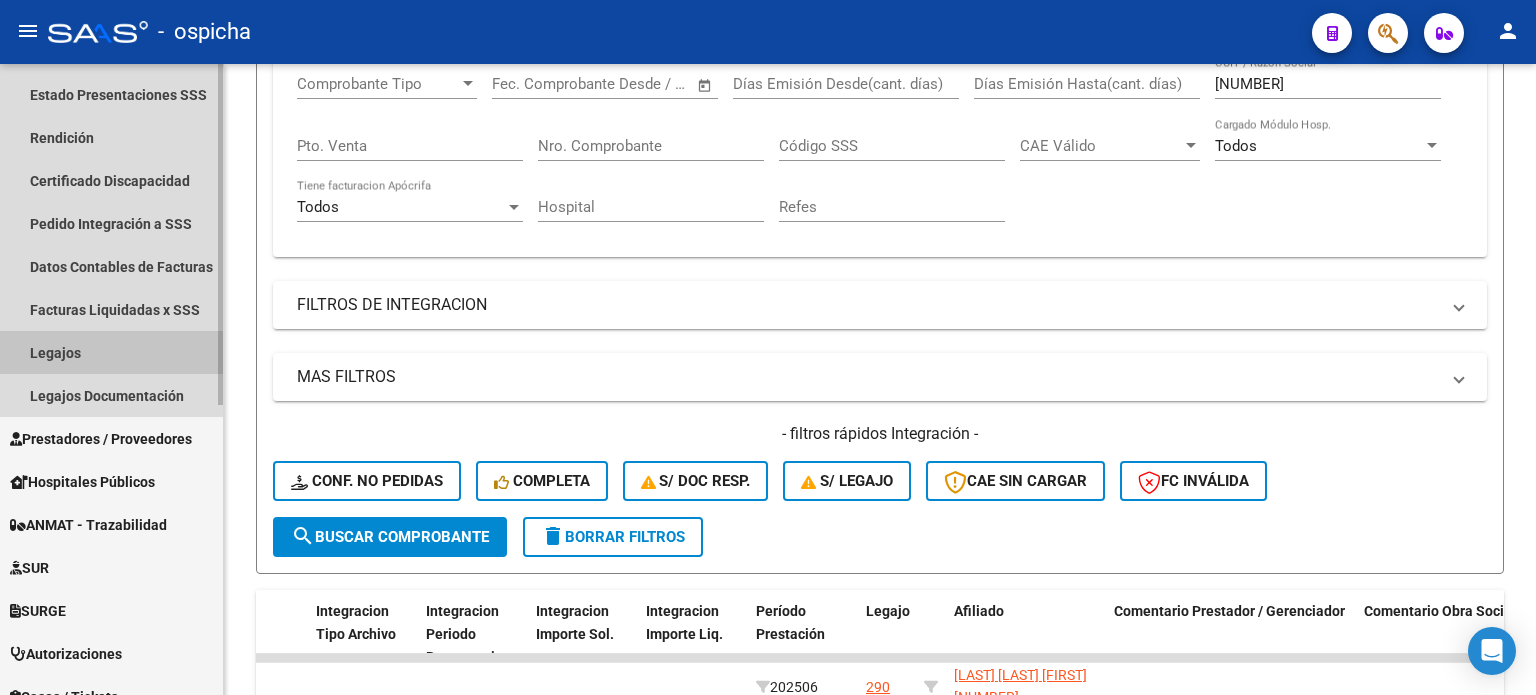 click on "Legajos" at bounding box center [111, 352] 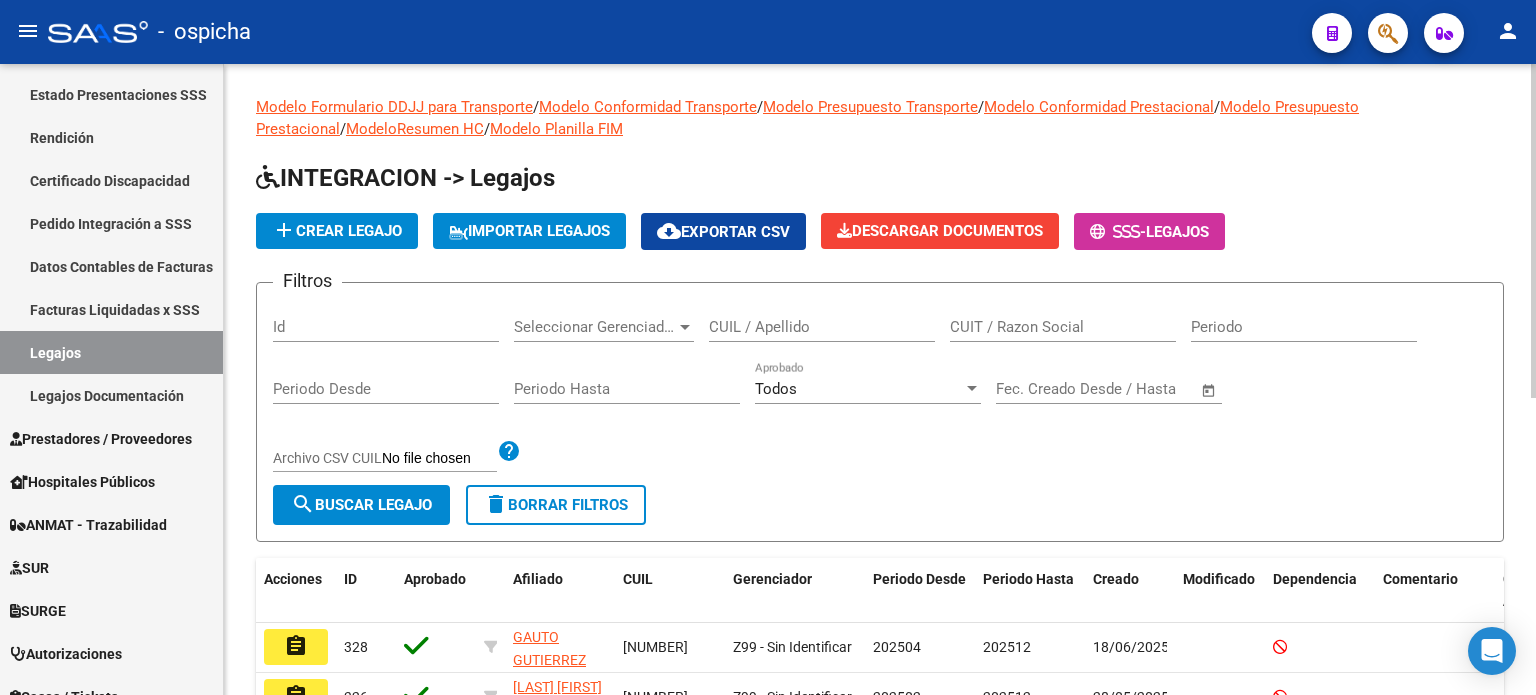 scroll, scrollTop: 0, scrollLeft: 0, axis: both 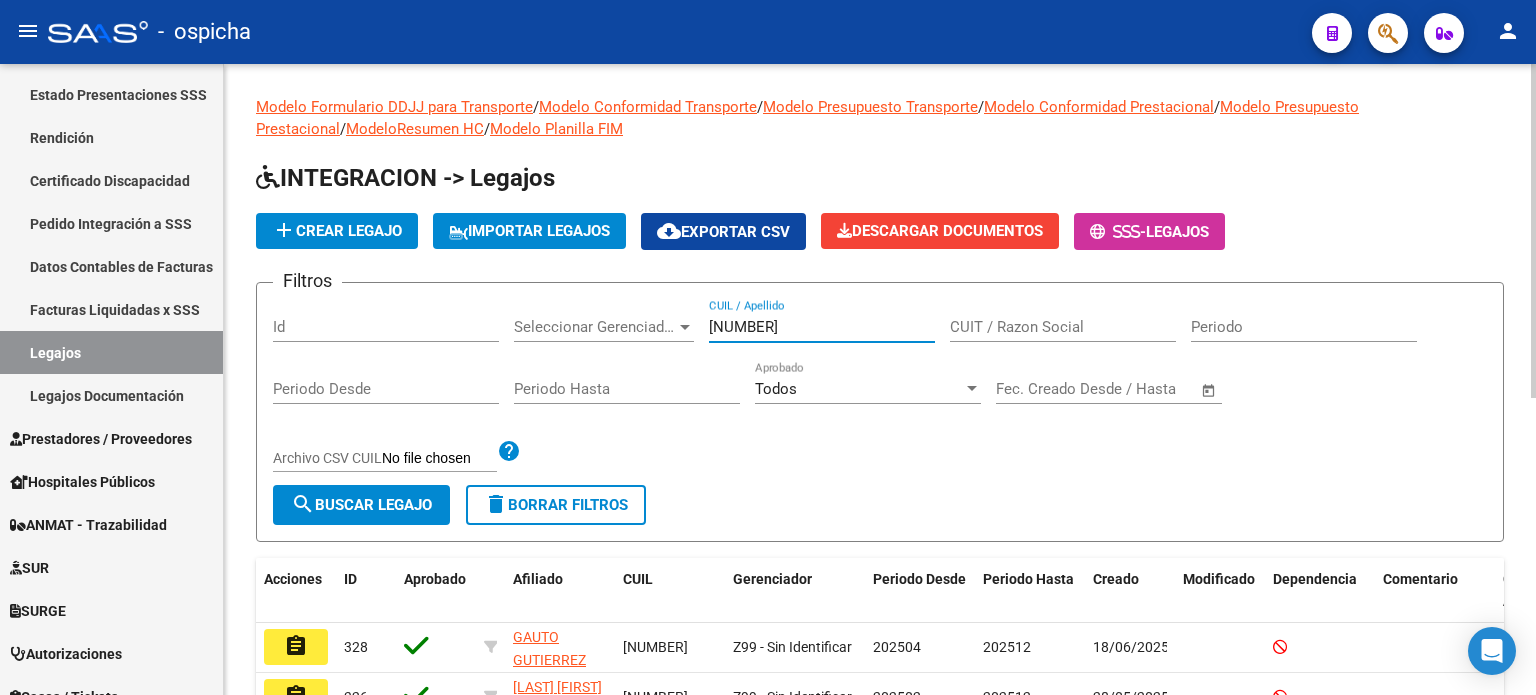 type on "[NUMBER]" 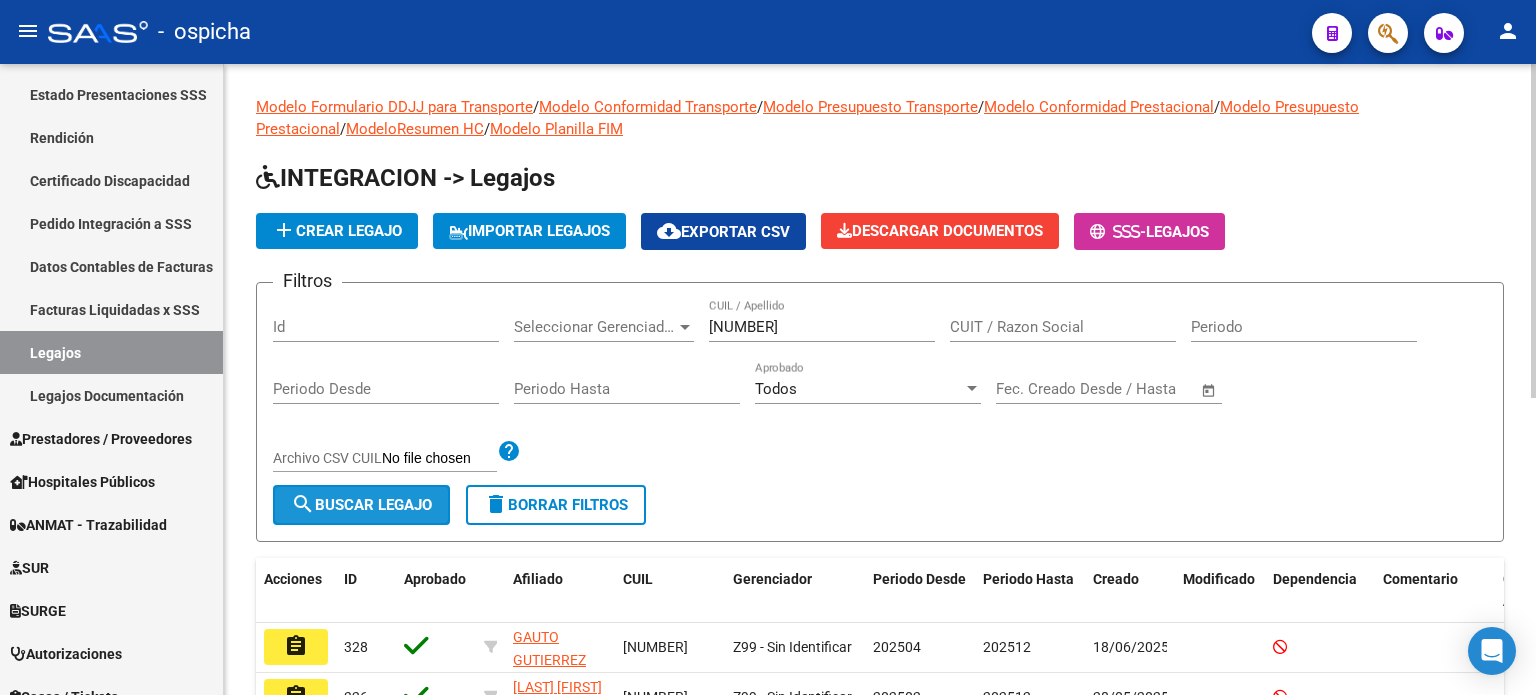 click on "search  Buscar Legajo" 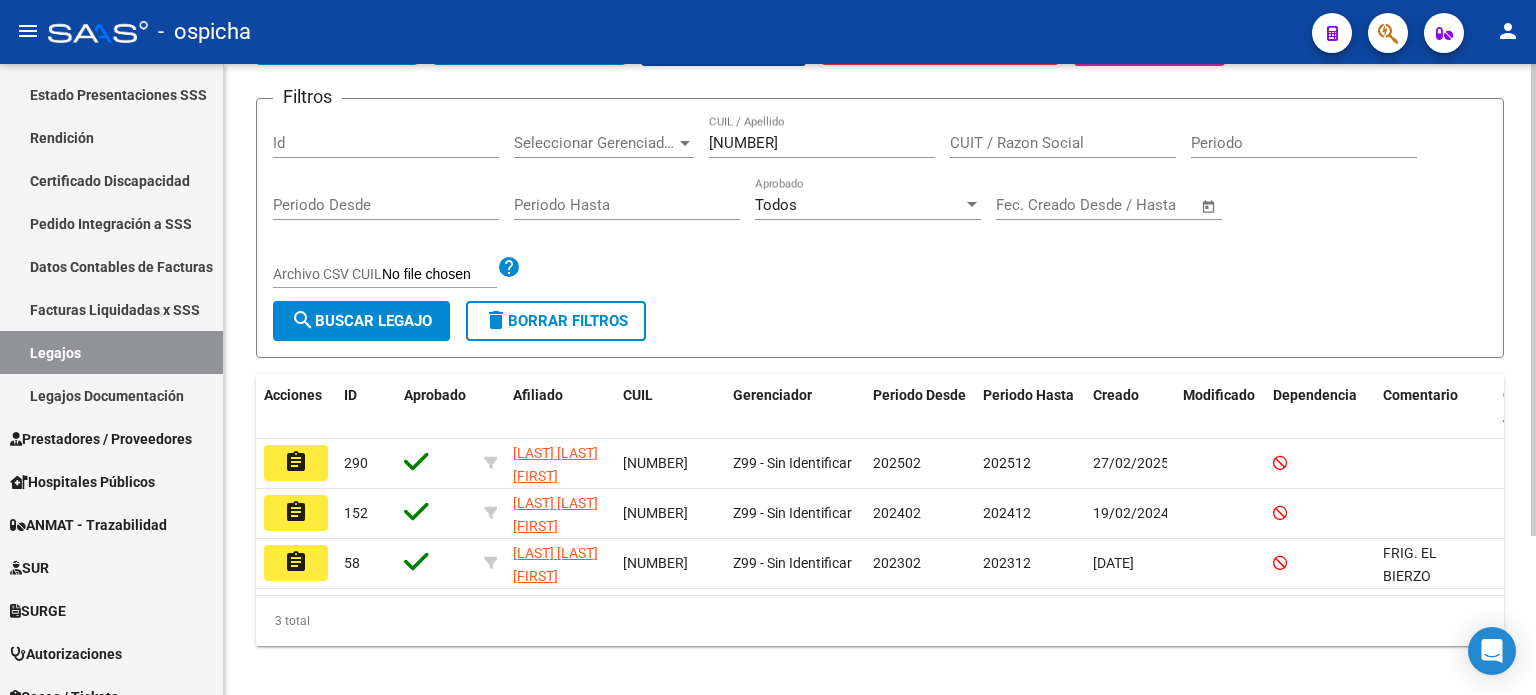 scroll, scrollTop: 200, scrollLeft: 0, axis: vertical 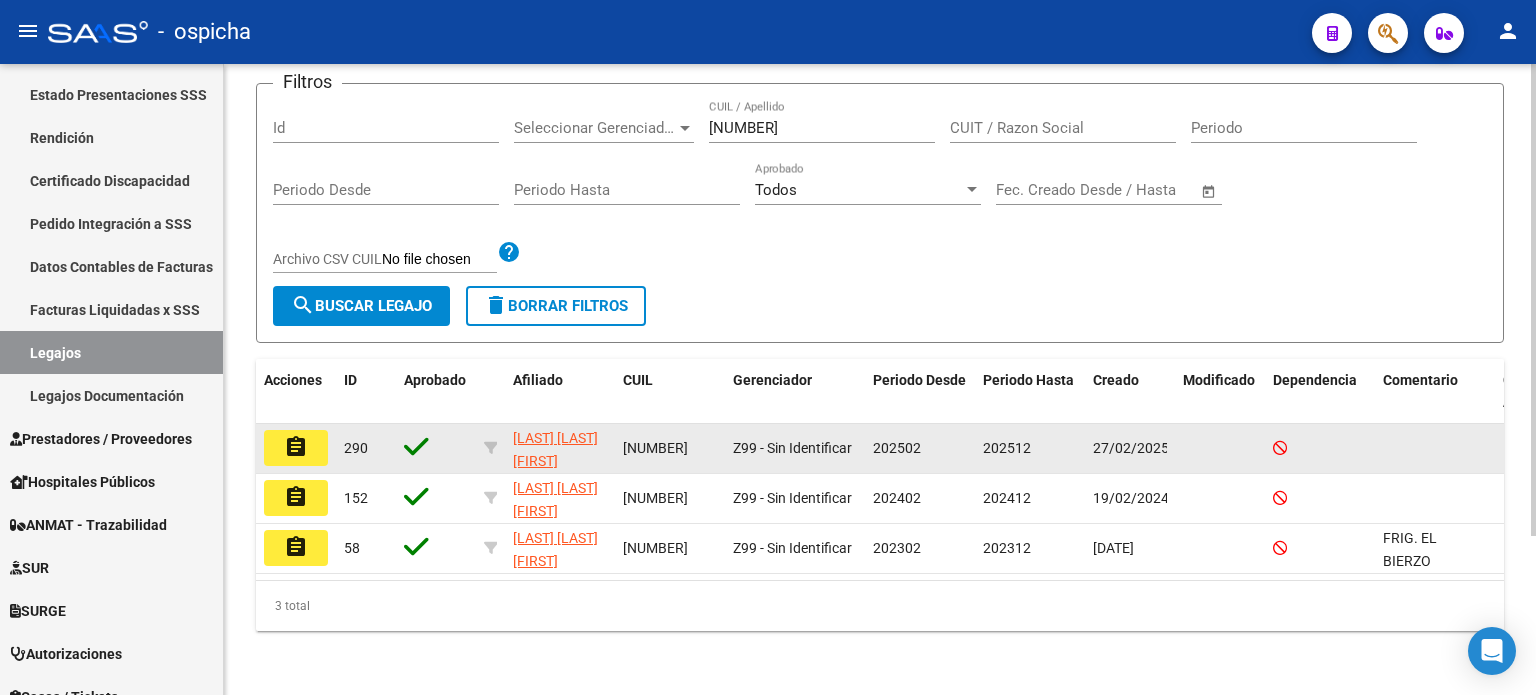 click on "assignment" 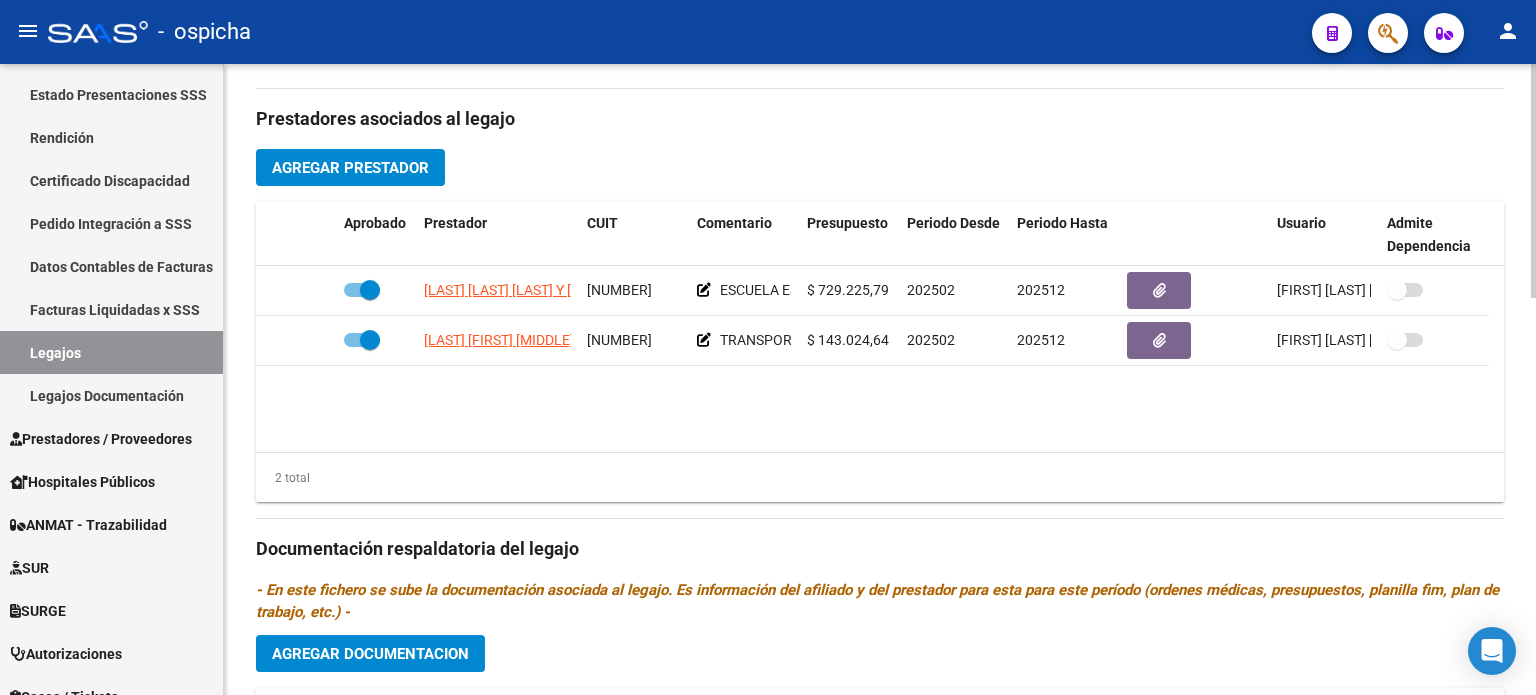 scroll, scrollTop: 666, scrollLeft: 0, axis: vertical 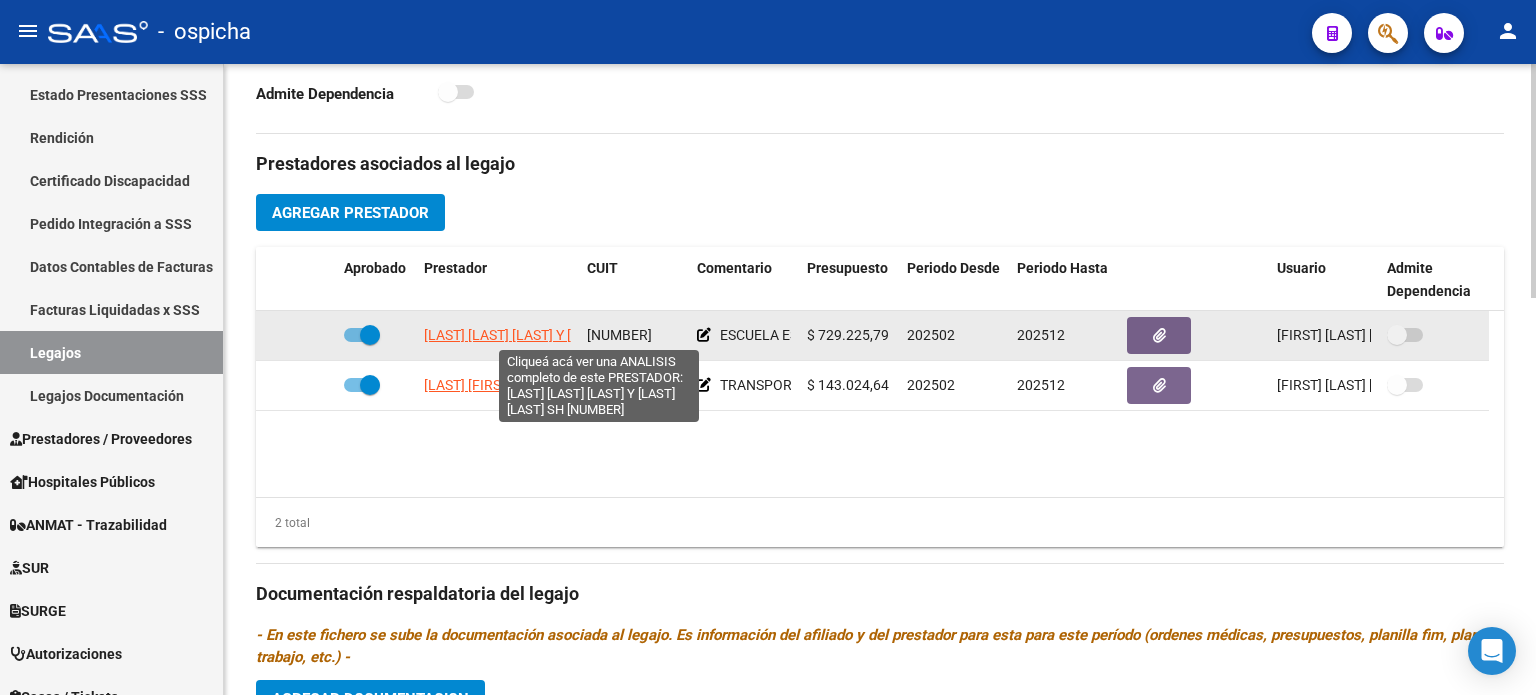 click on "[LAST] [LAST] [LAST] Y [LAST] [LAST] SH" 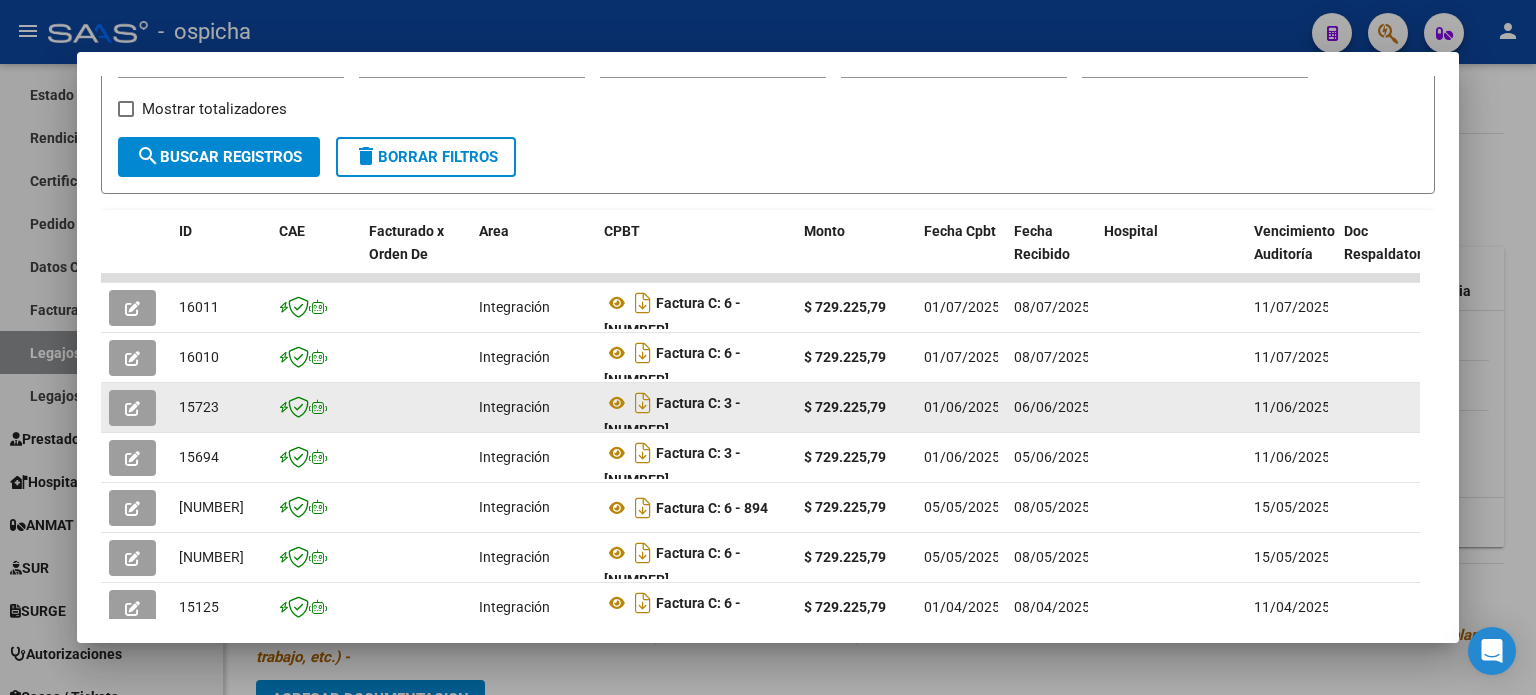 scroll, scrollTop: 400, scrollLeft: 0, axis: vertical 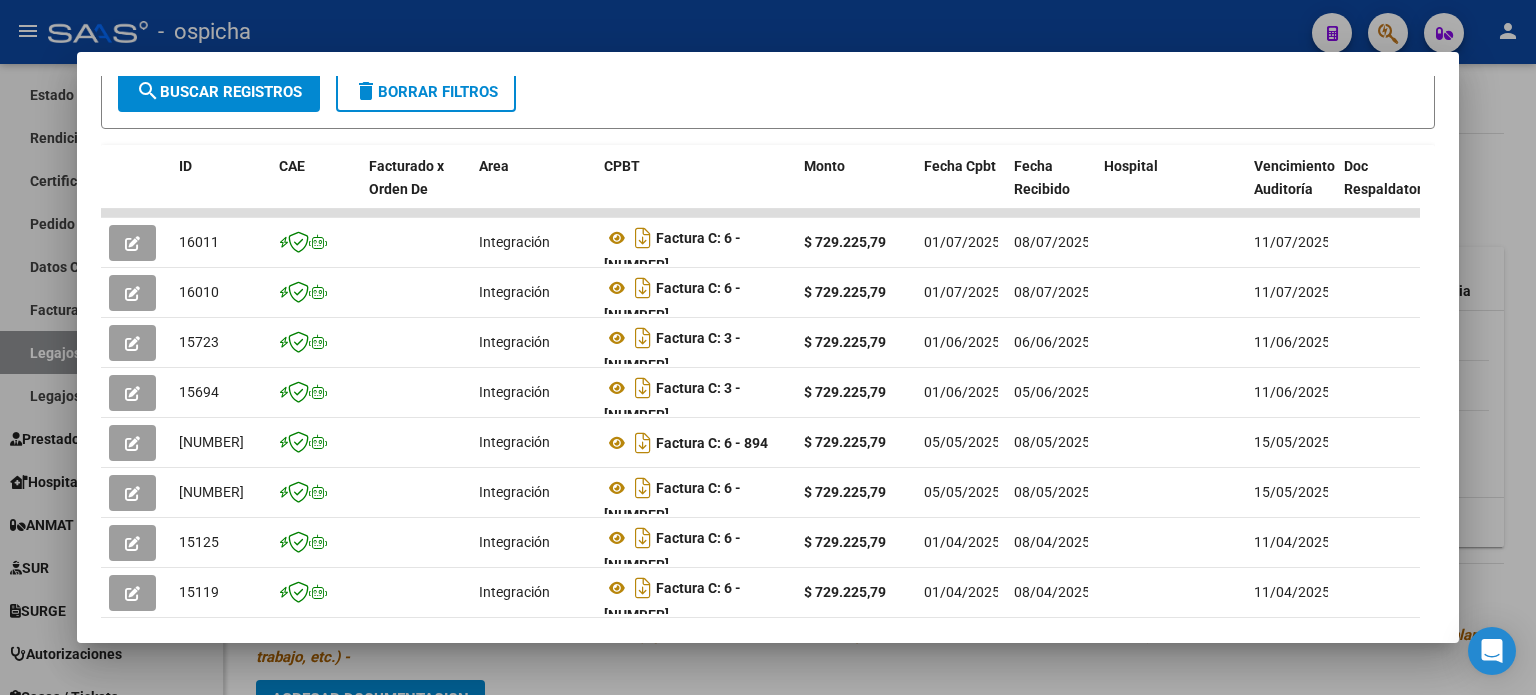 click at bounding box center [768, 347] 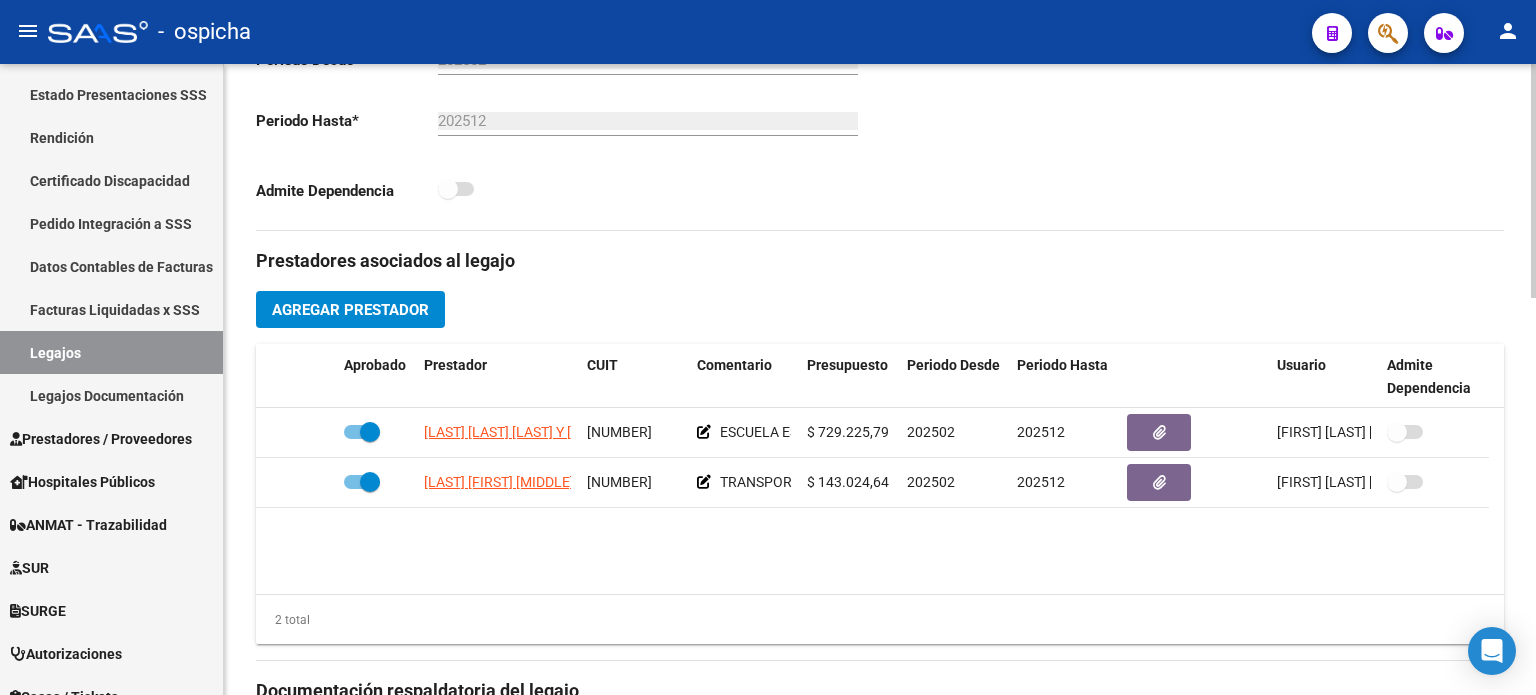 scroll, scrollTop: 466, scrollLeft: 0, axis: vertical 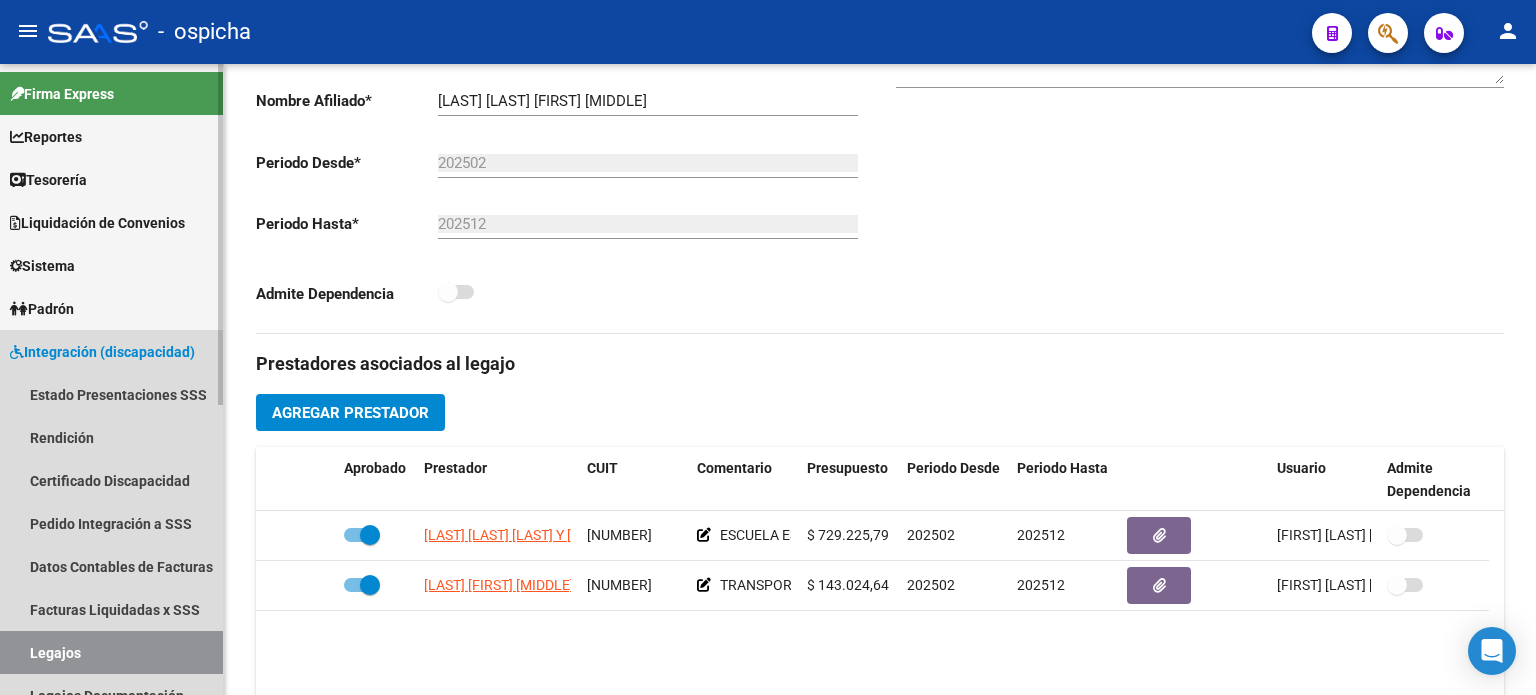 click on "Integración (discapacidad)" at bounding box center [111, 351] 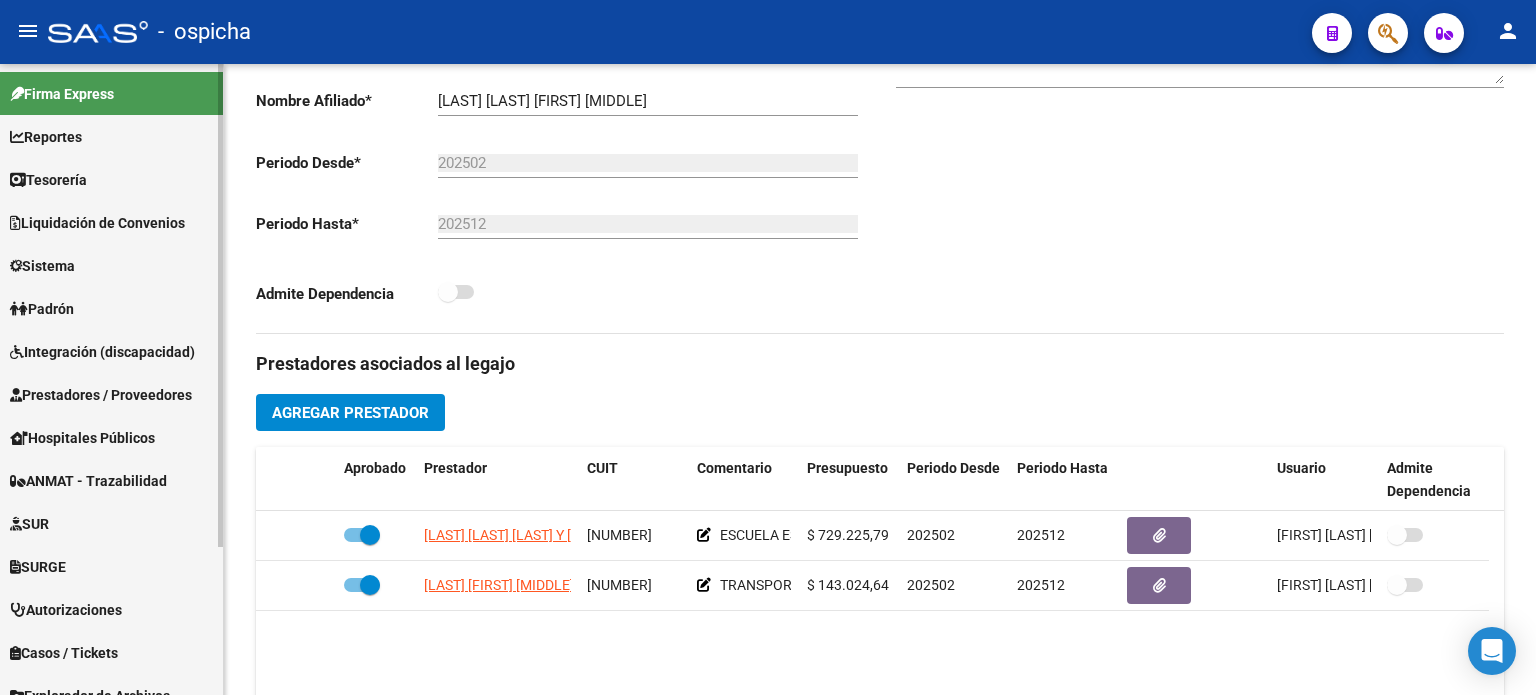 click on "Integración (discapacidad)" at bounding box center [102, 352] 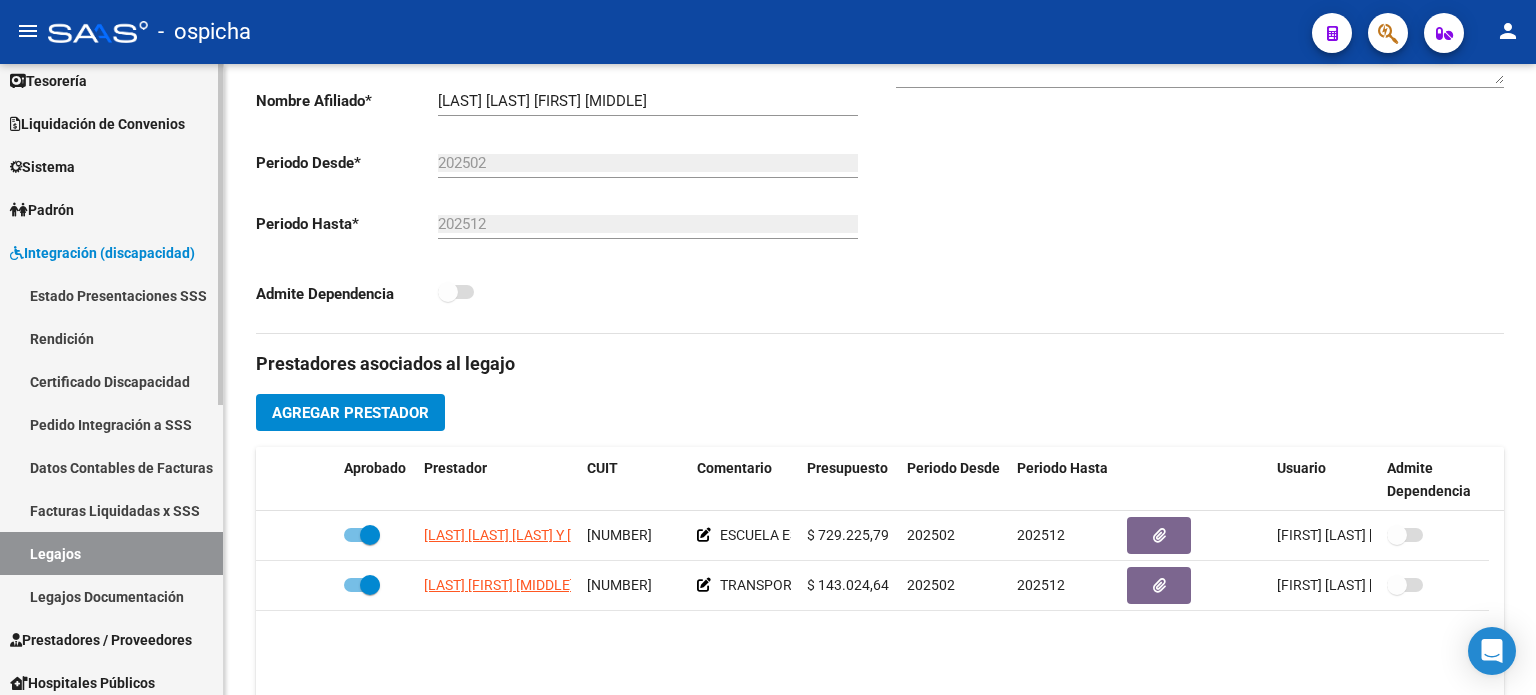 scroll, scrollTop: 100, scrollLeft: 0, axis: vertical 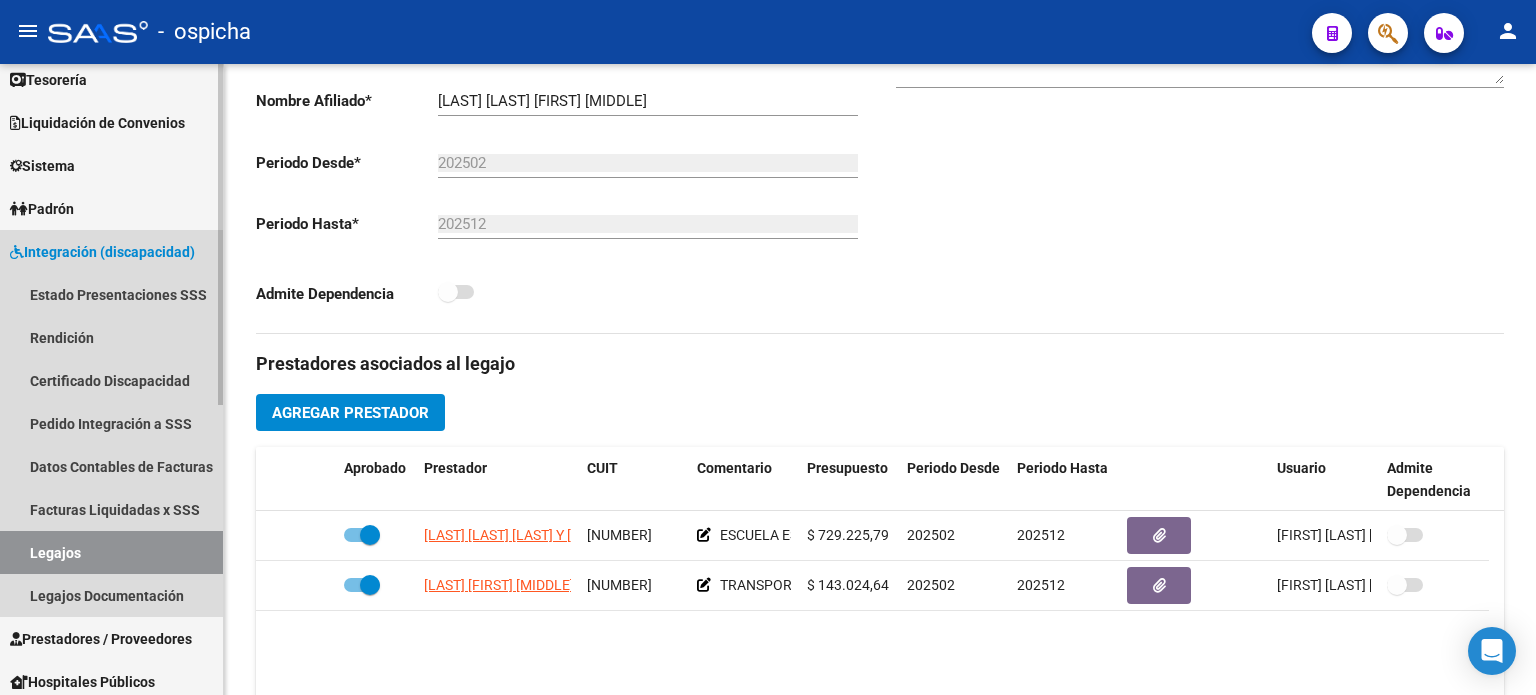 click on "Legajos" at bounding box center (111, 552) 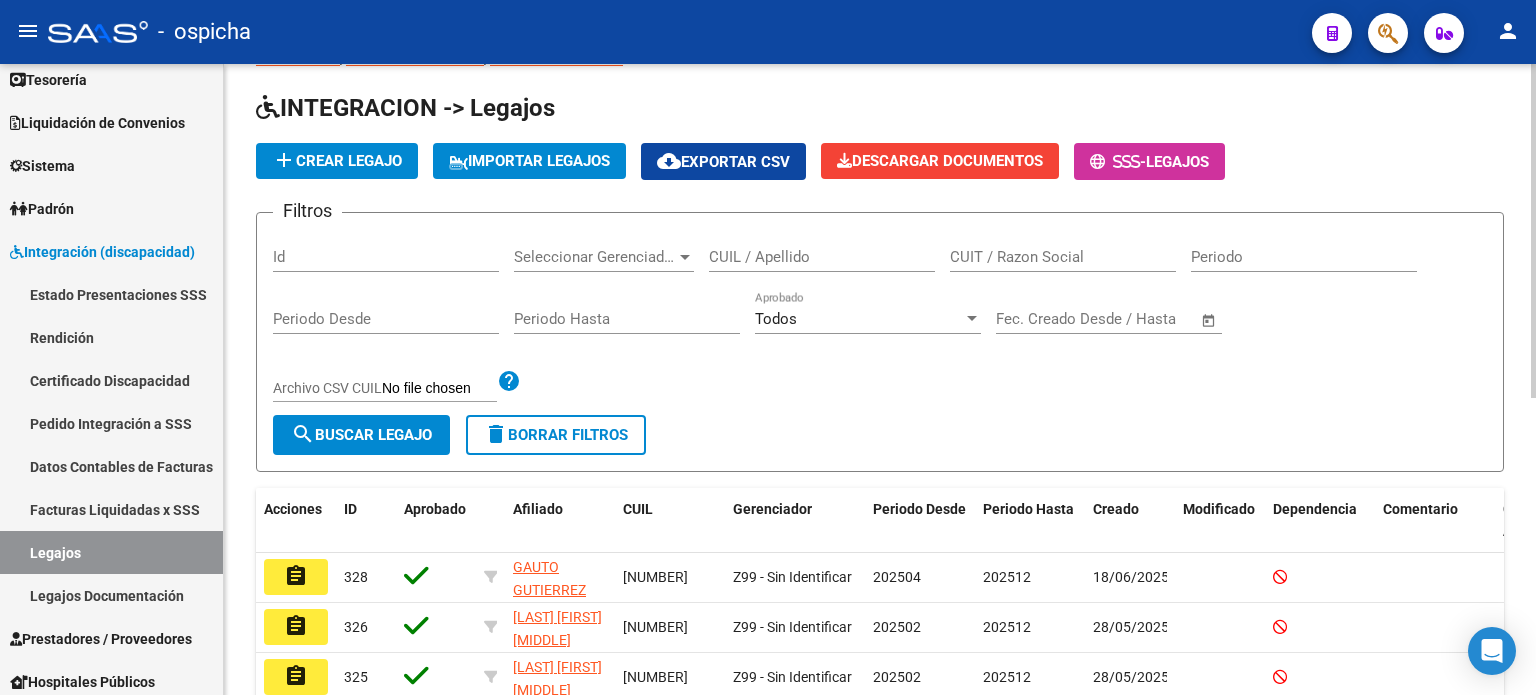 scroll, scrollTop: 66, scrollLeft: 0, axis: vertical 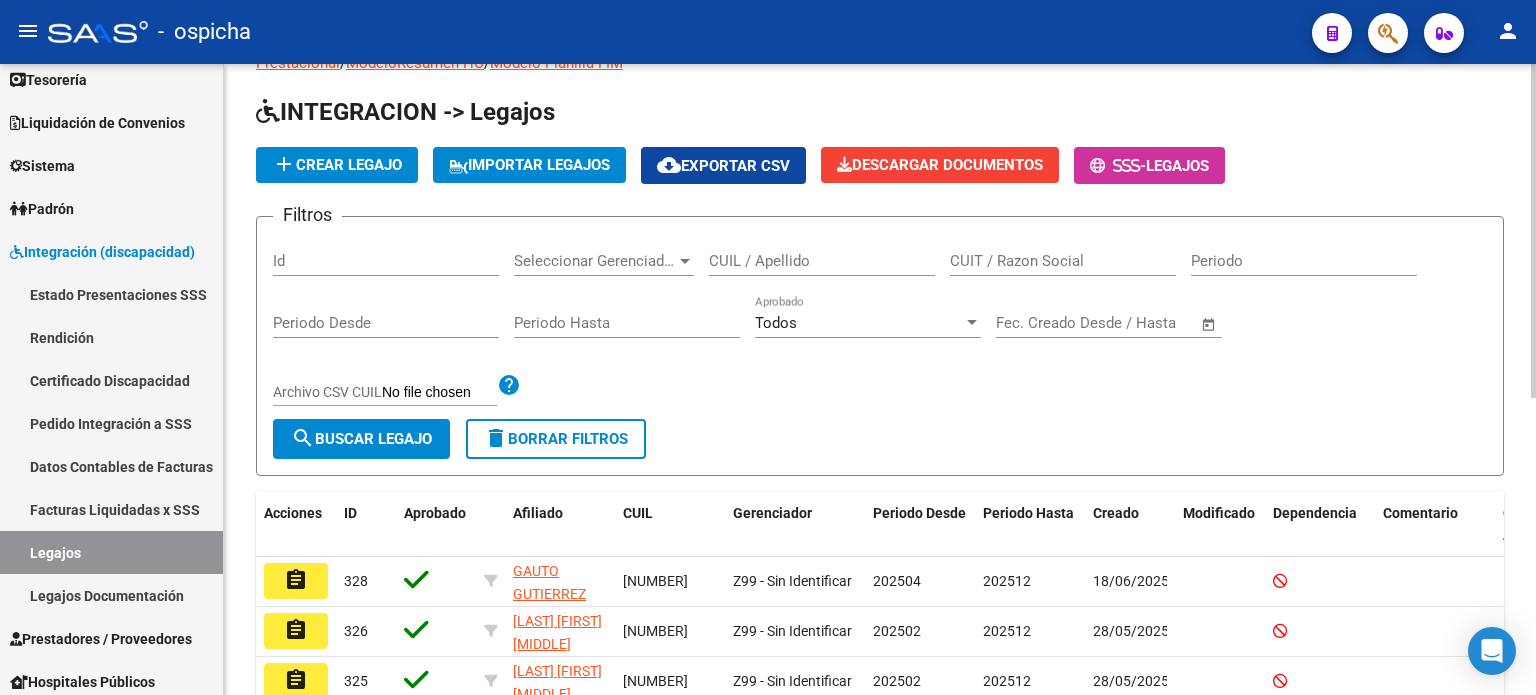 click on "CUIT / Razon Social" at bounding box center [1063, 261] 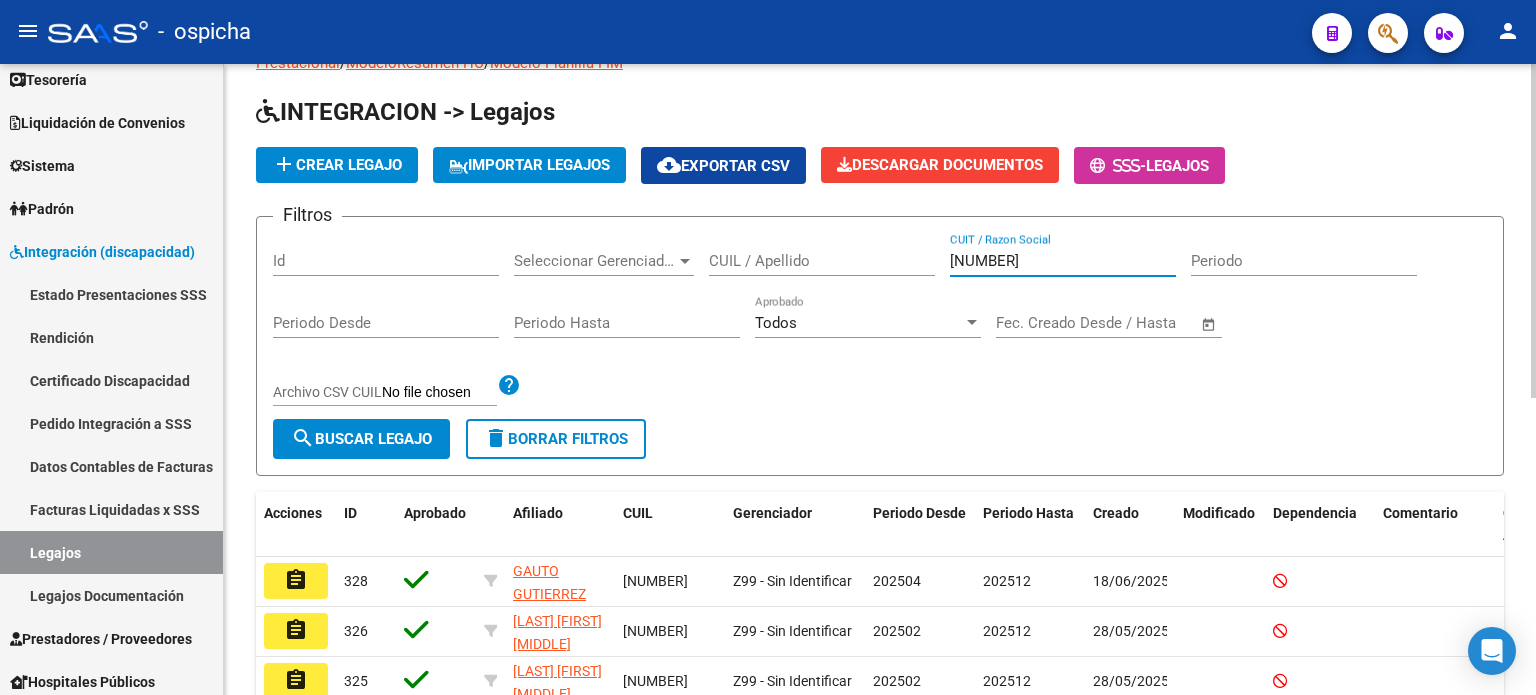 type on "[NUMBER]" 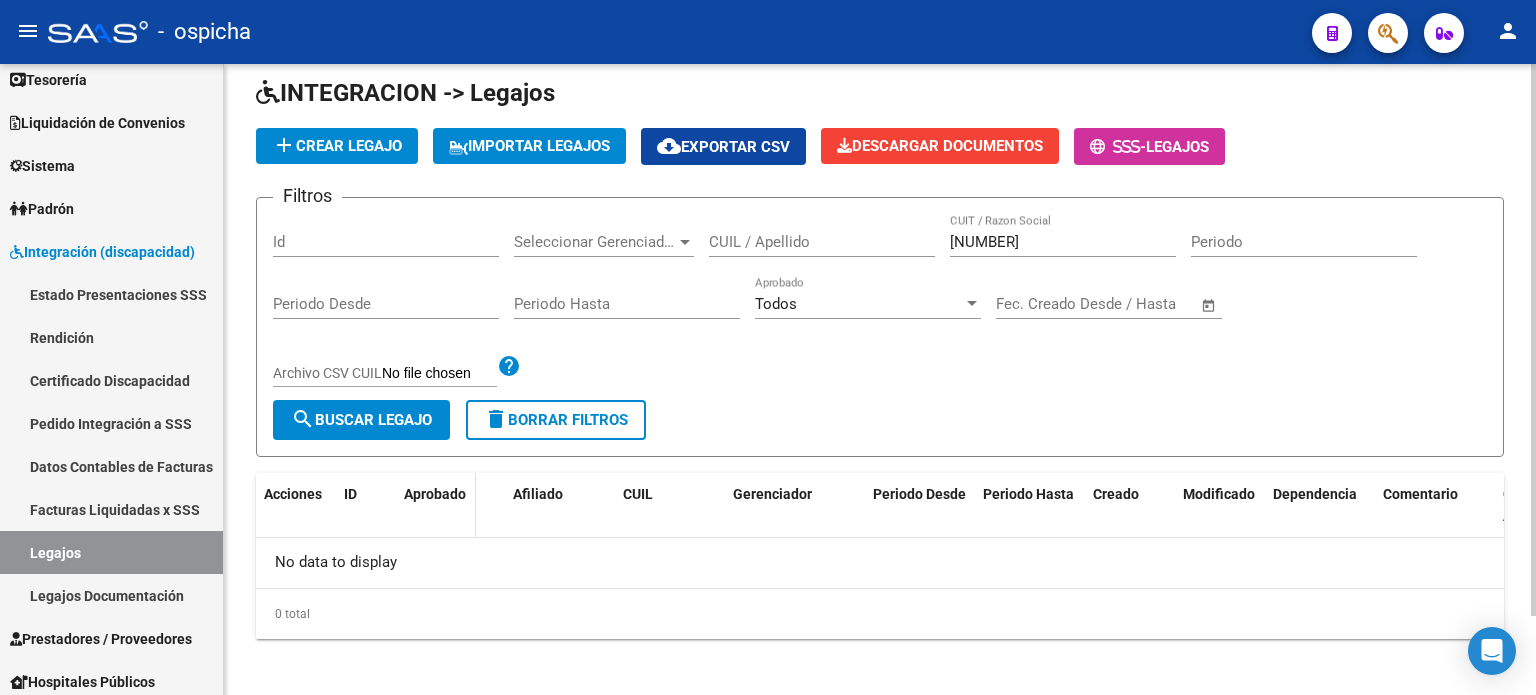 scroll, scrollTop: 90, scrollLeft: 0, axis: vertical 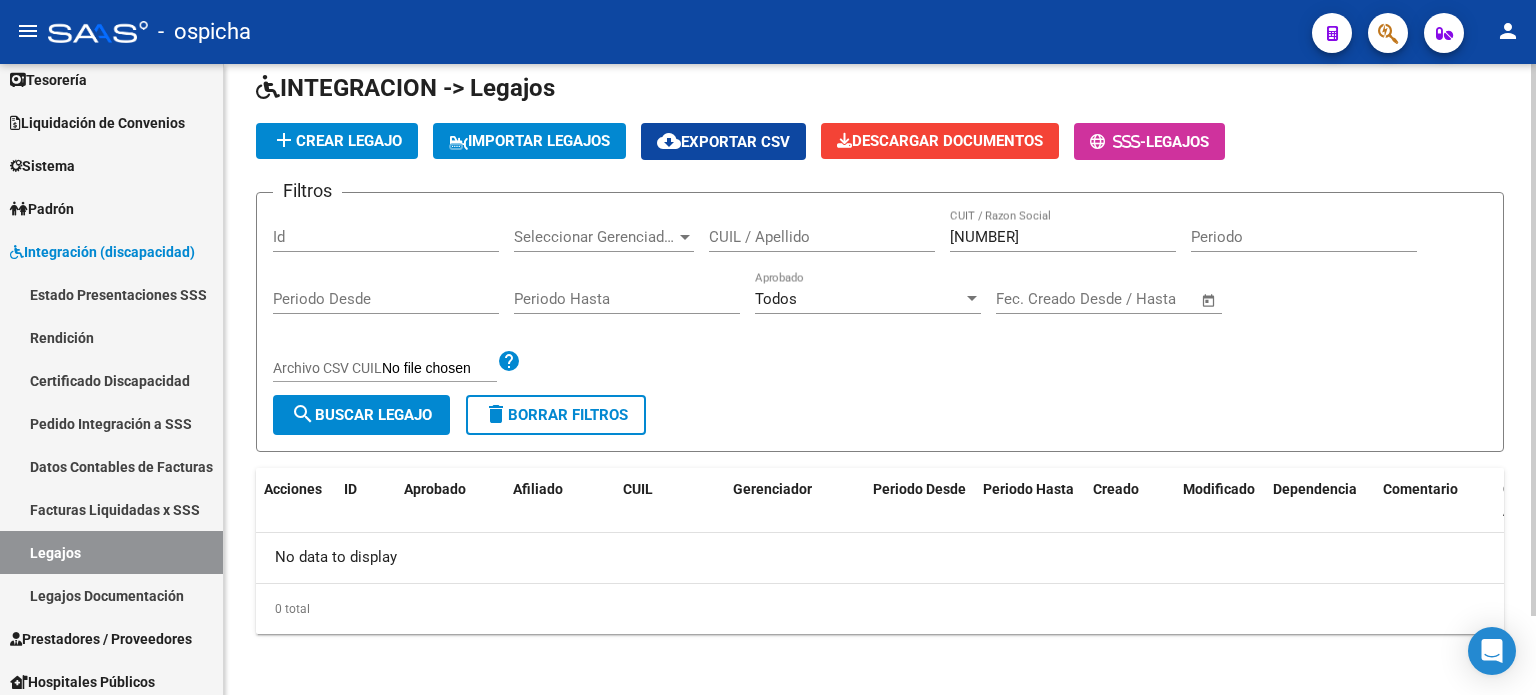 click on "[NUMBER] CUIT / Razon Social" 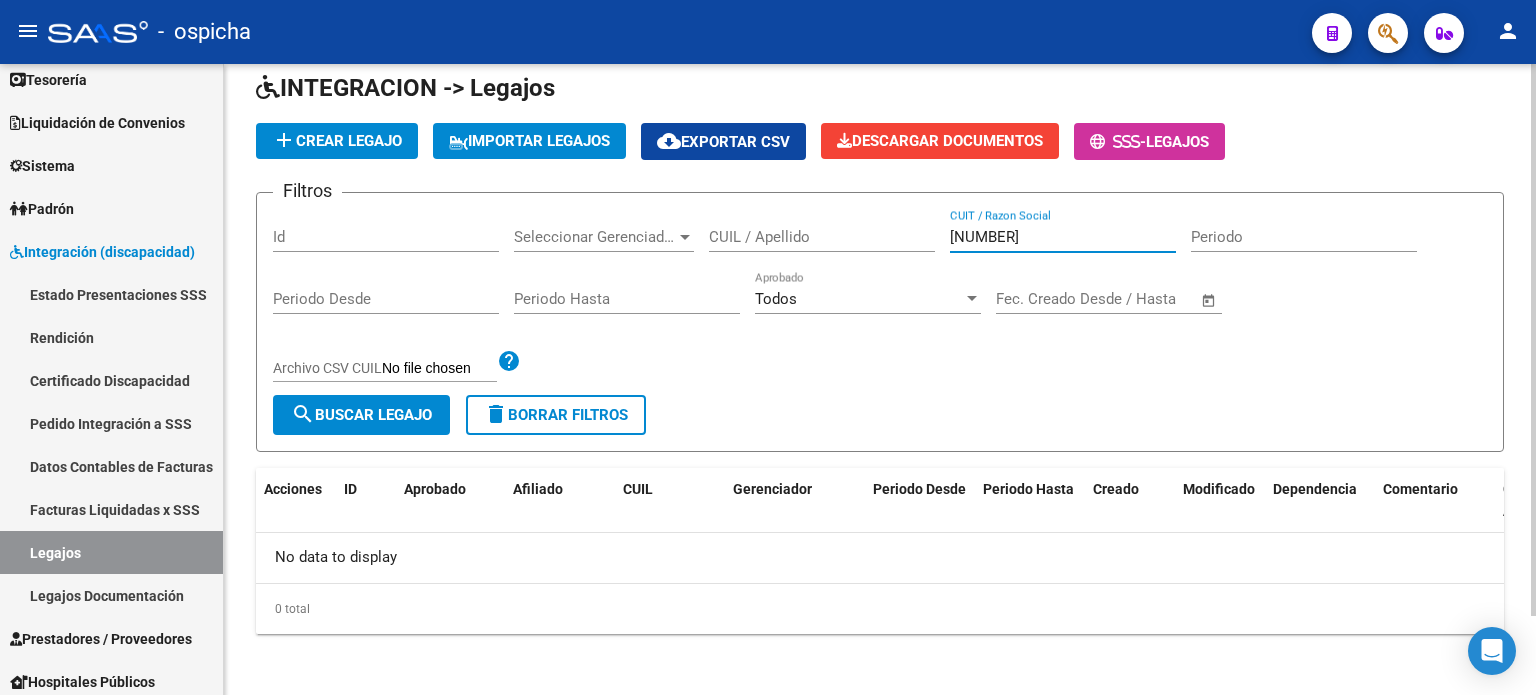 click on "[NUMBER]" at bounding box center [1063, 237] 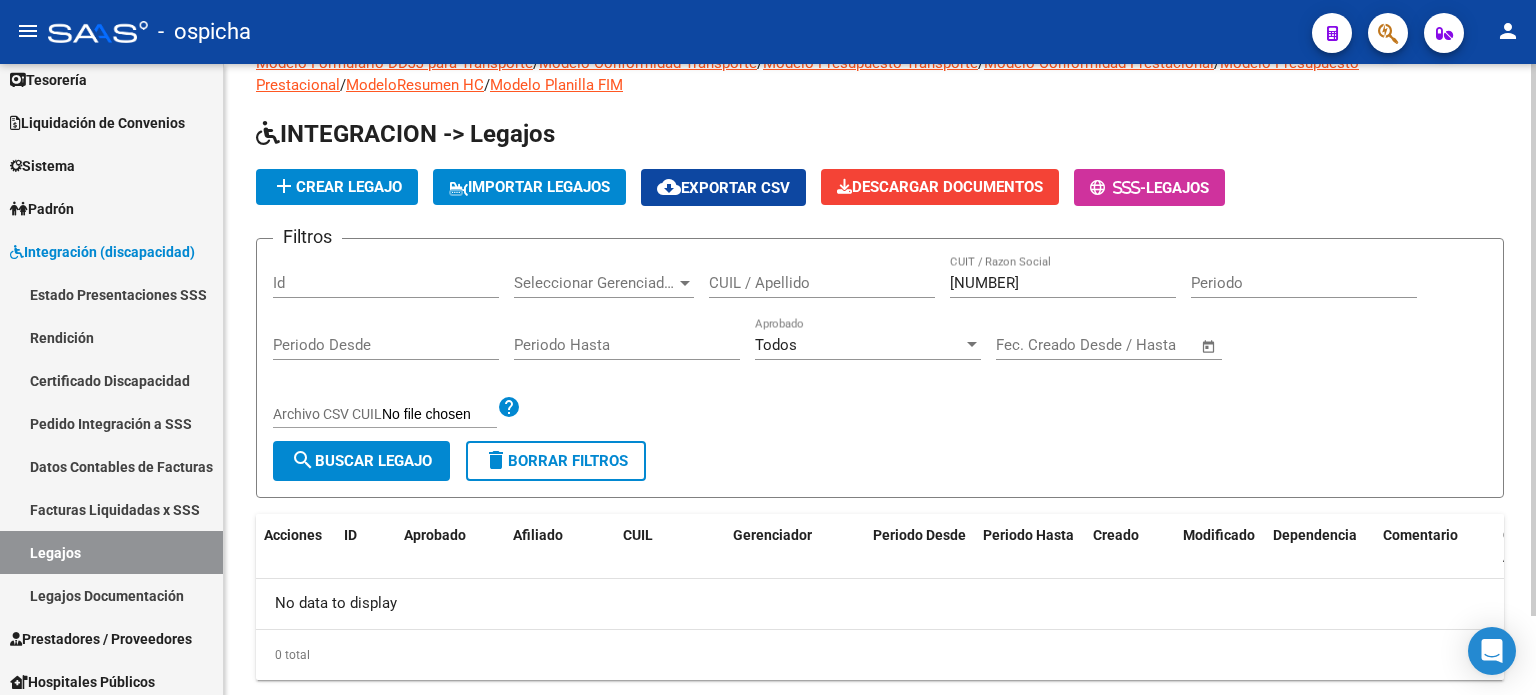 scroll, scrollTop: 90, scrollLeft: 0, axis: vertical 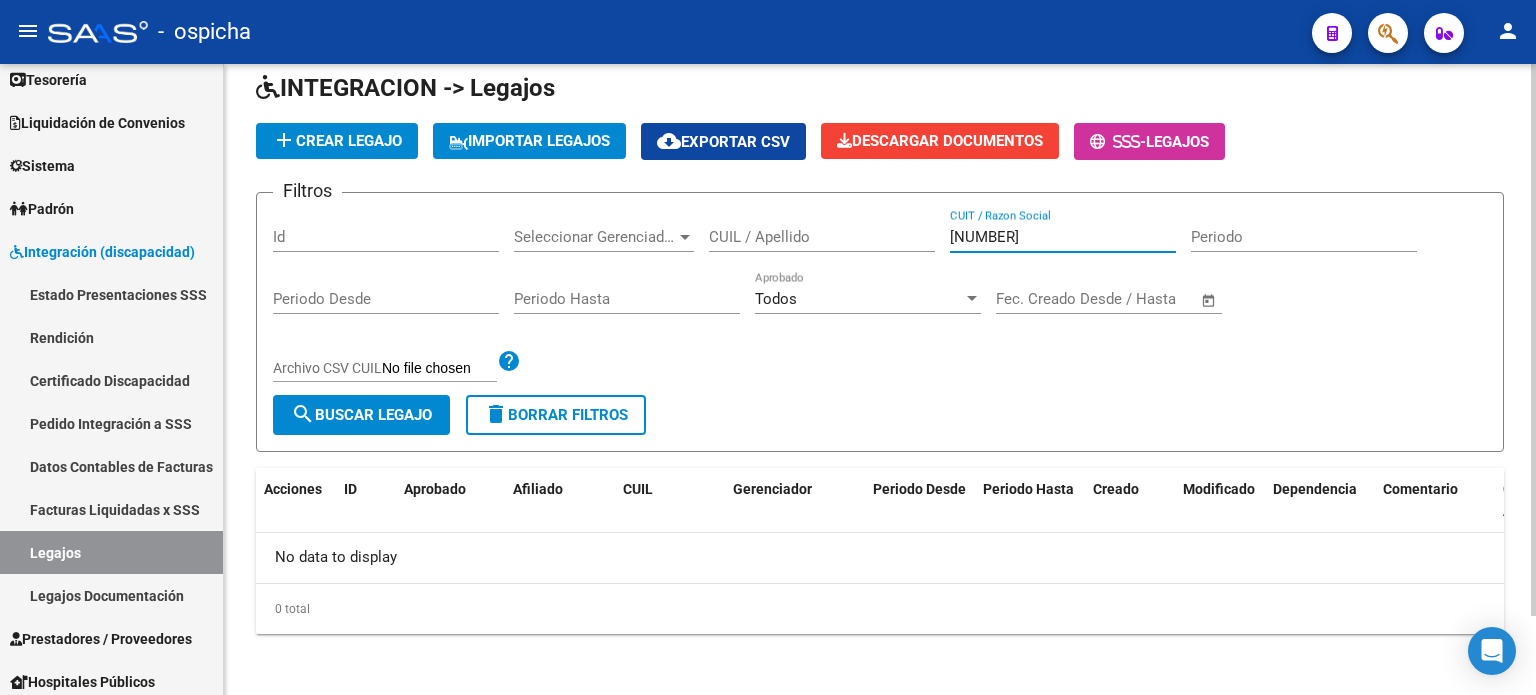 drag, startPoint x: 1062, startPoint y: 242, endPoint x: 903, endPoint y: 207, distance: 162.80664 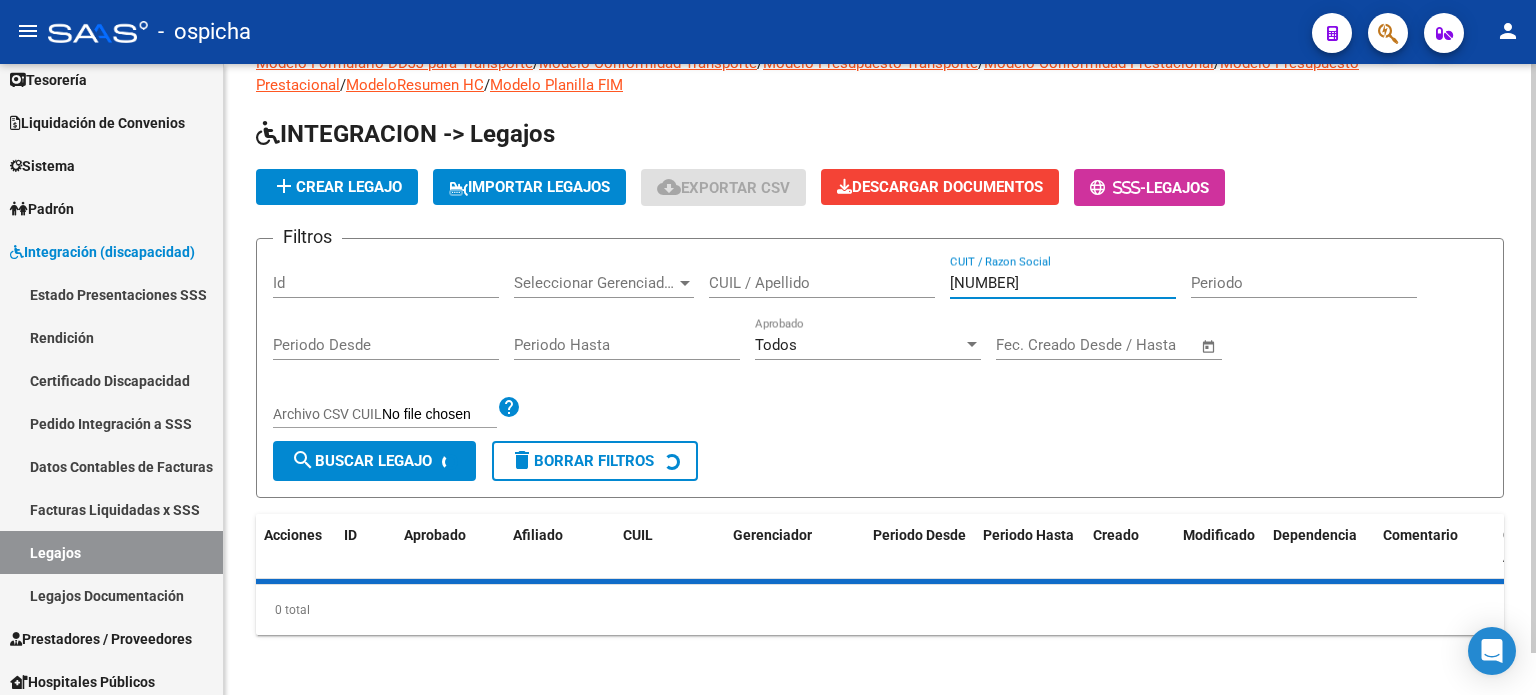 scroll, scrollTop: 90, scrollLeft: 0, axis: vertical 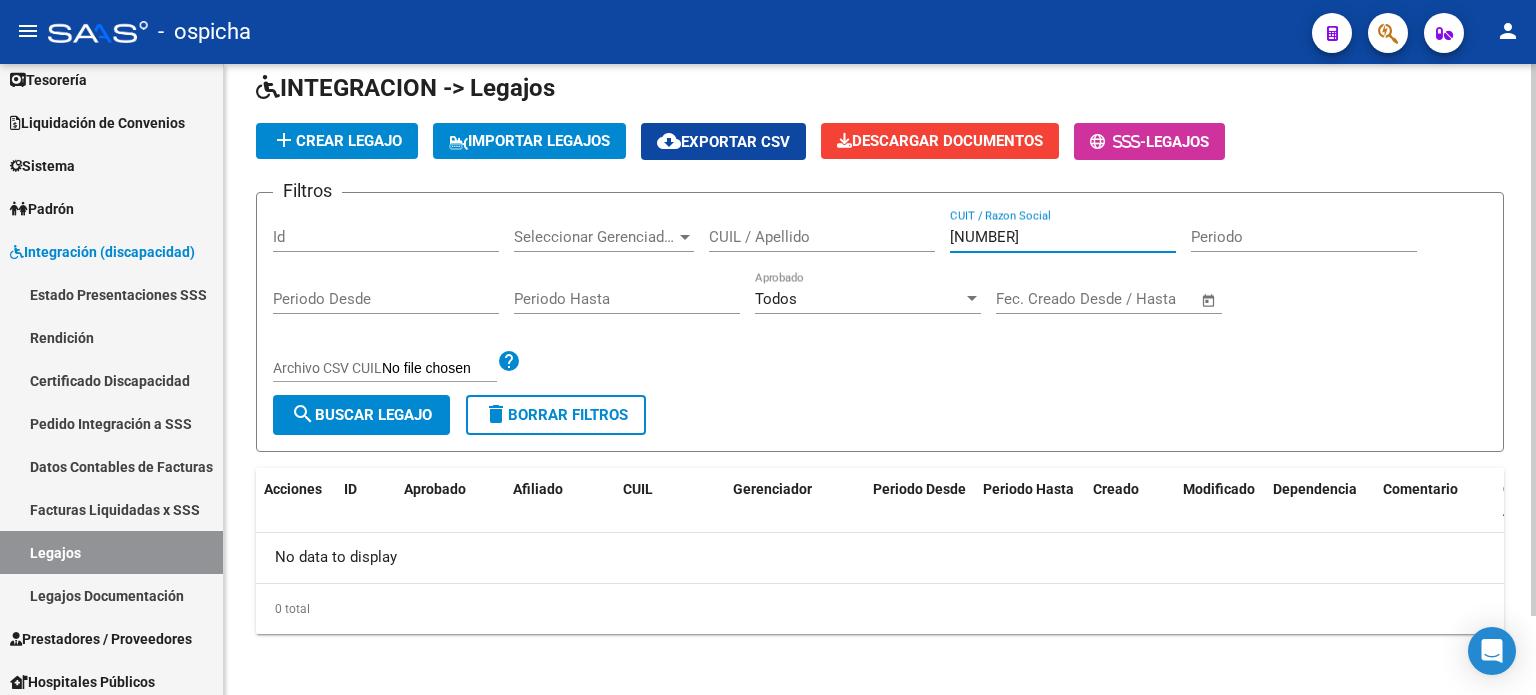 drag, startPoint x: 1067, startPoint y: 227, endPoint x: 998, endPoint y: 214, distance: 70.21396 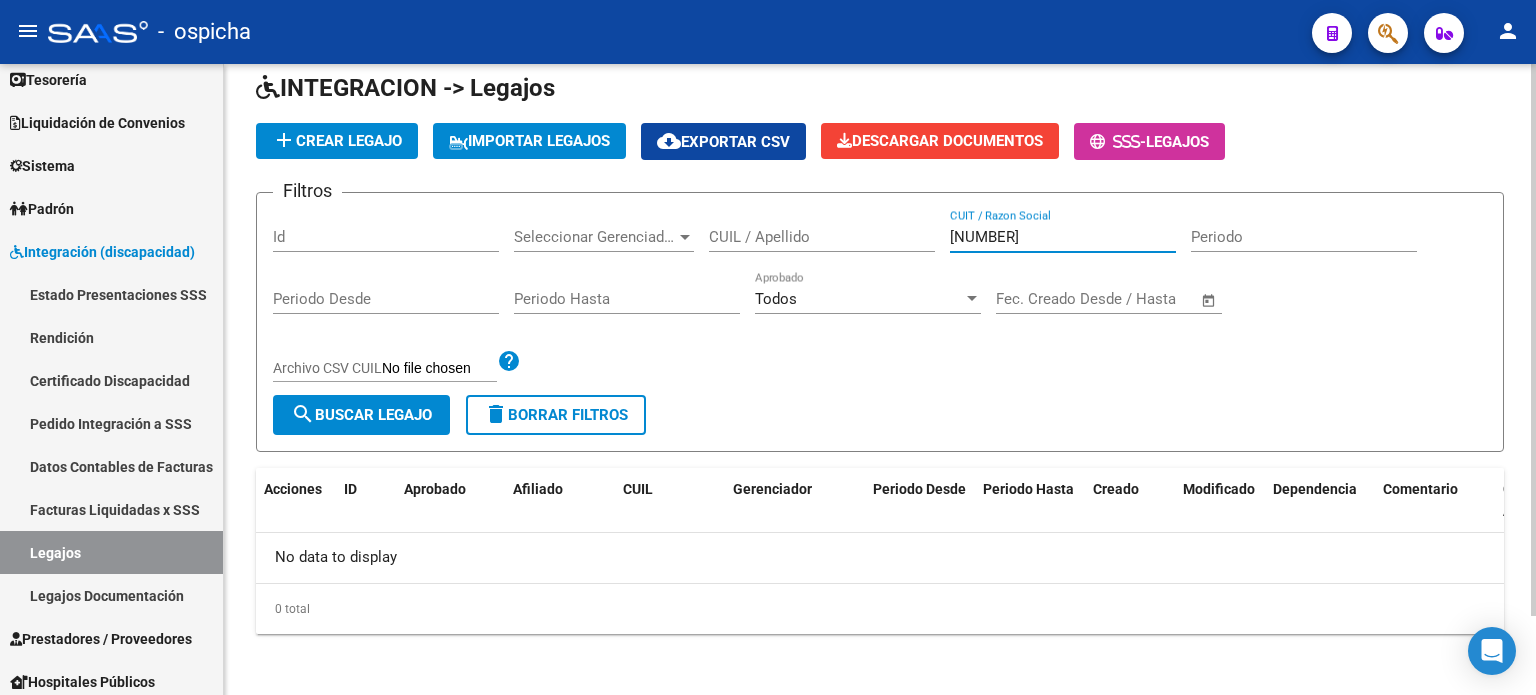 type on "[NUMBER]" 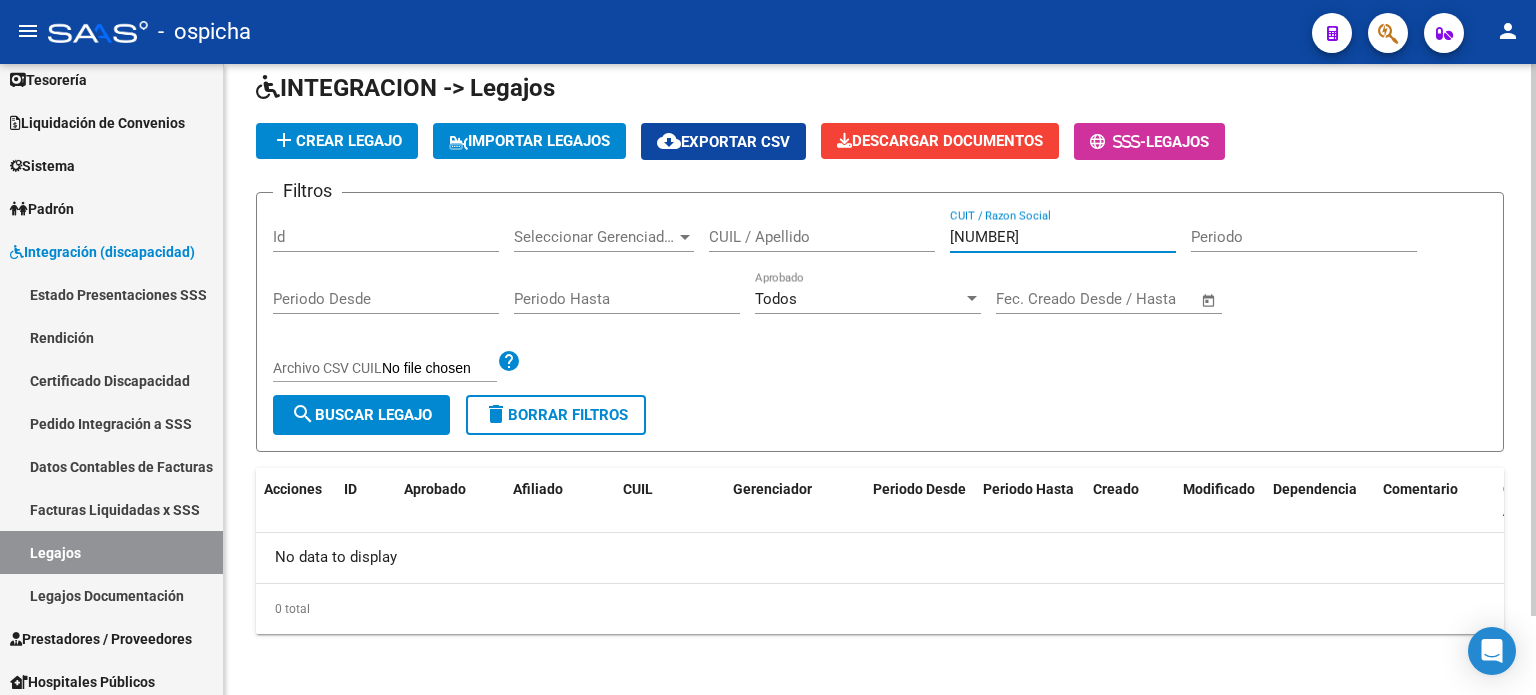 click on "search  Buscar Legajo" 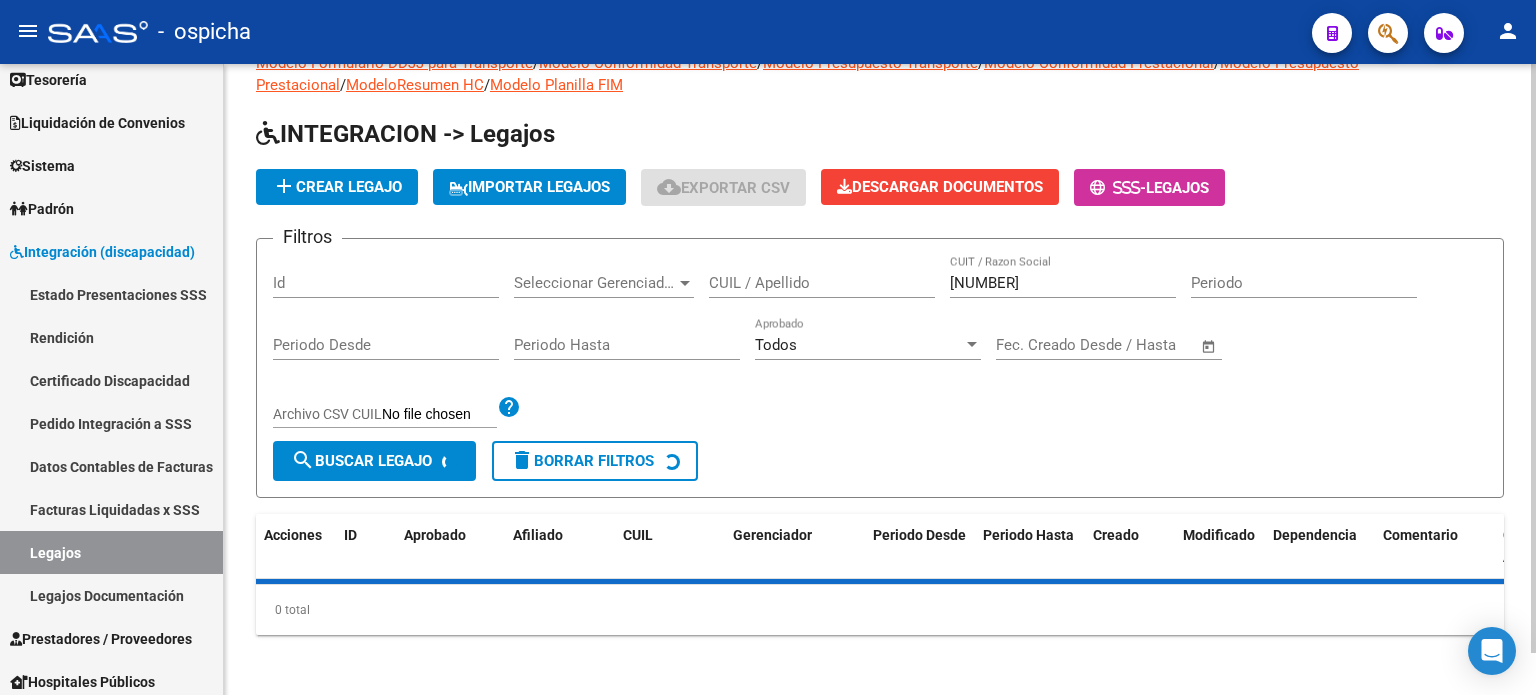 scroll, scrollTop: 90, scrollLeft: 0, axis: vertical 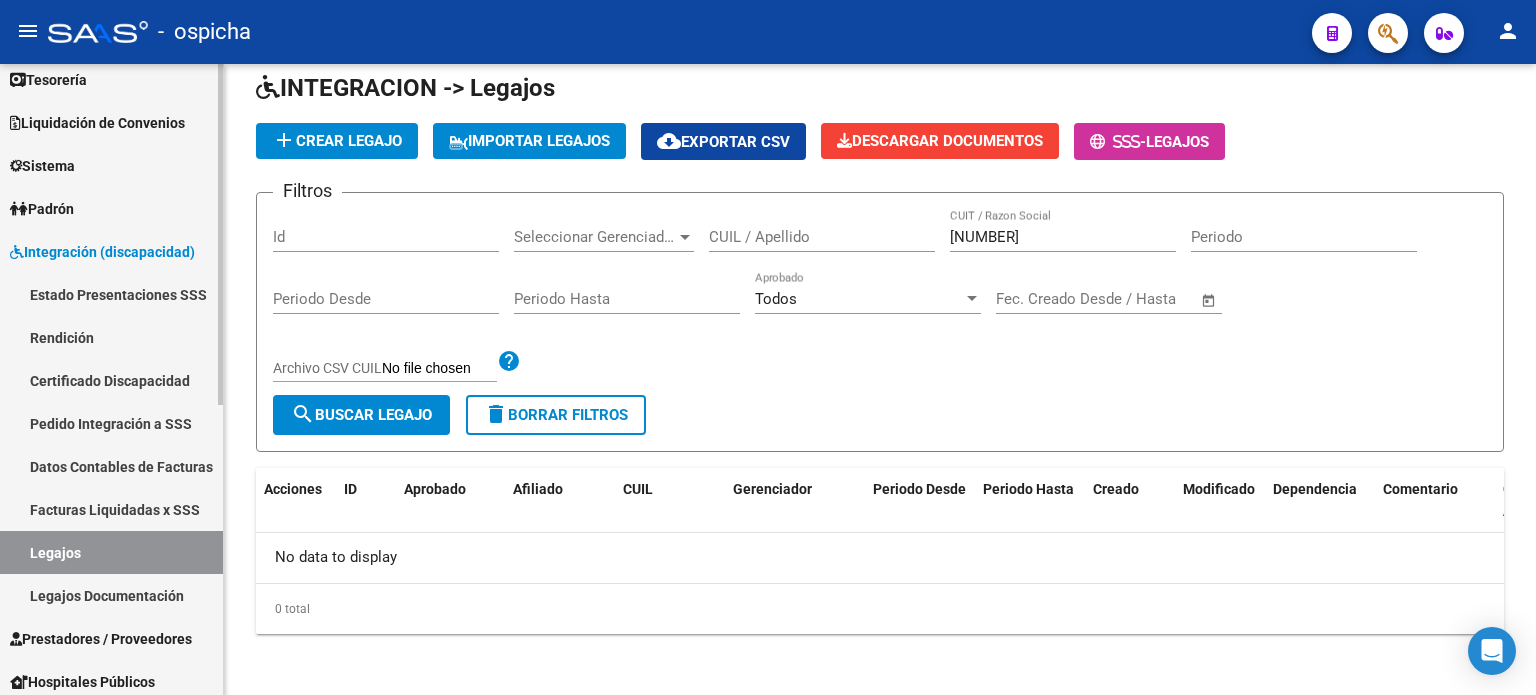 click on "Legajos" at bounding box center (111, 552) 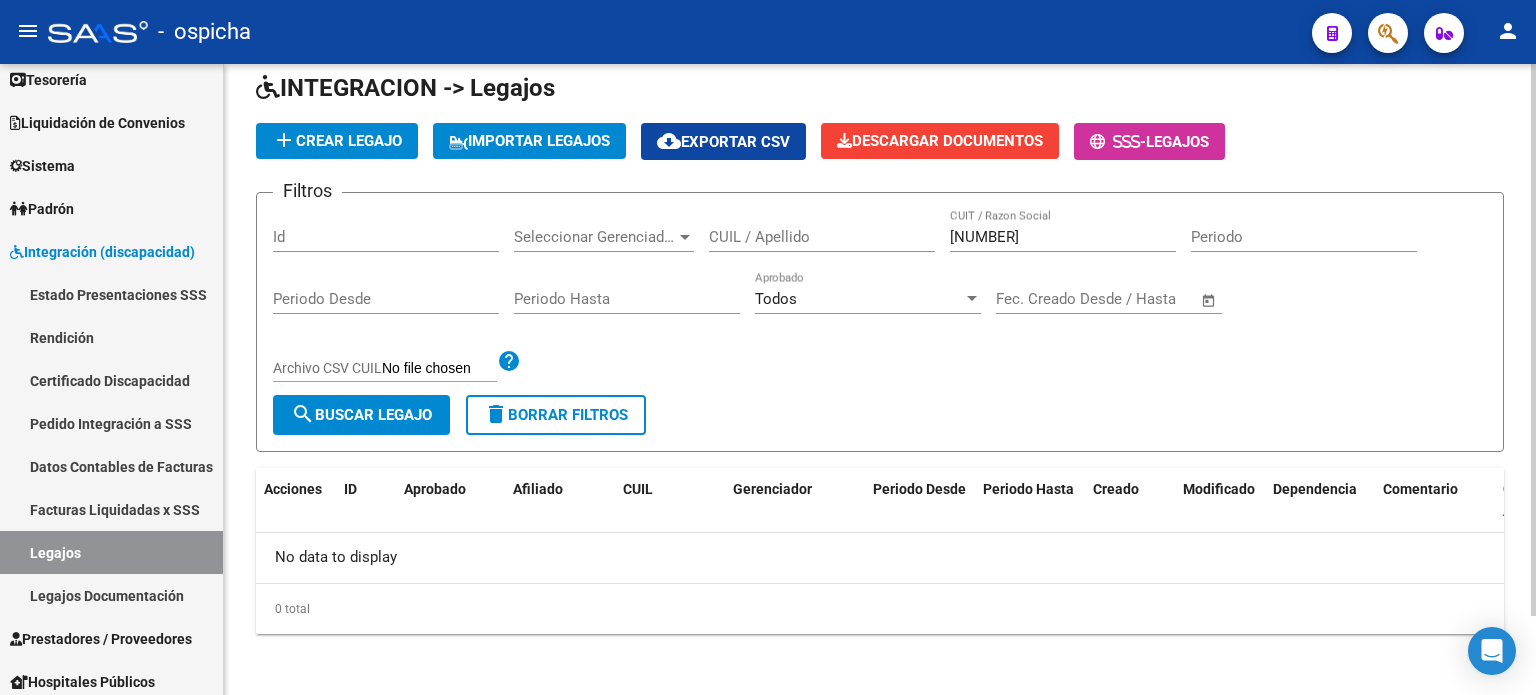 click on "CUIL / Apellido" 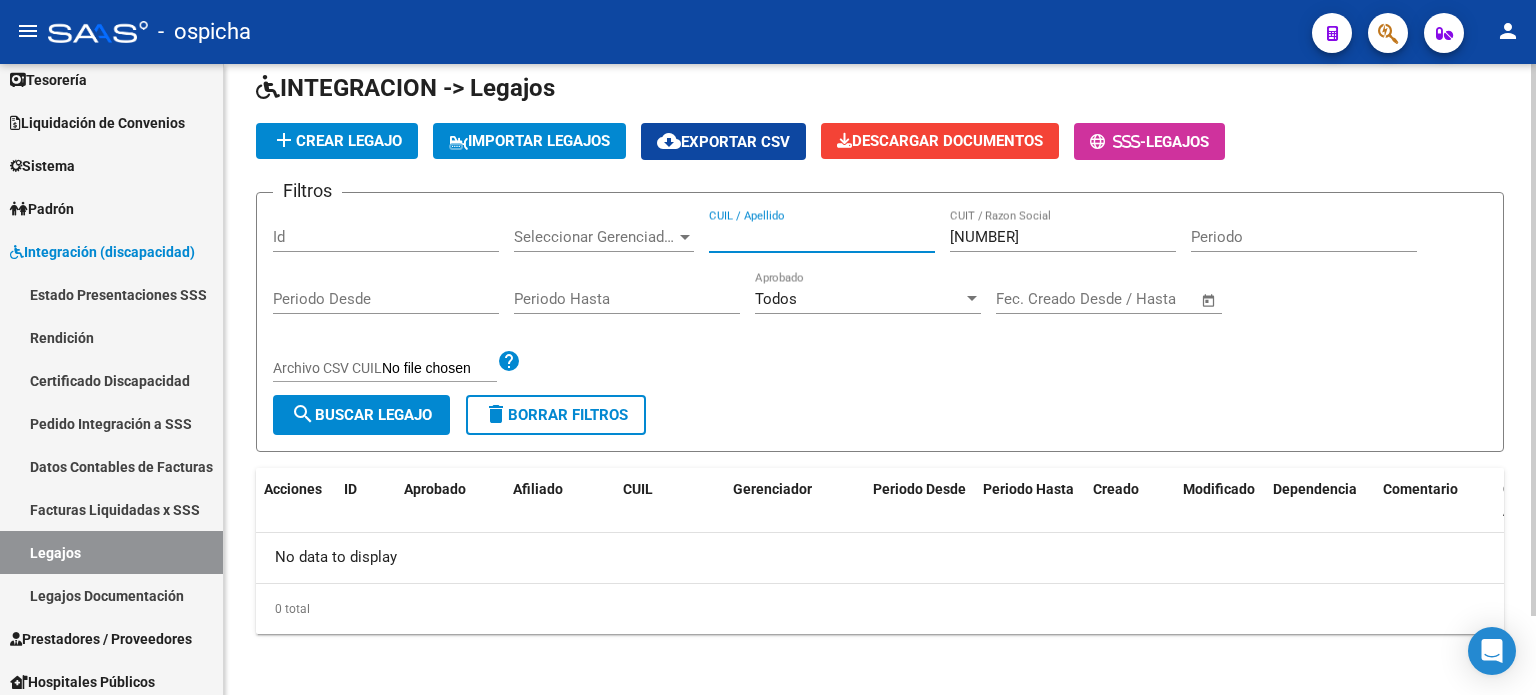 click on "CUIL / Apellido" 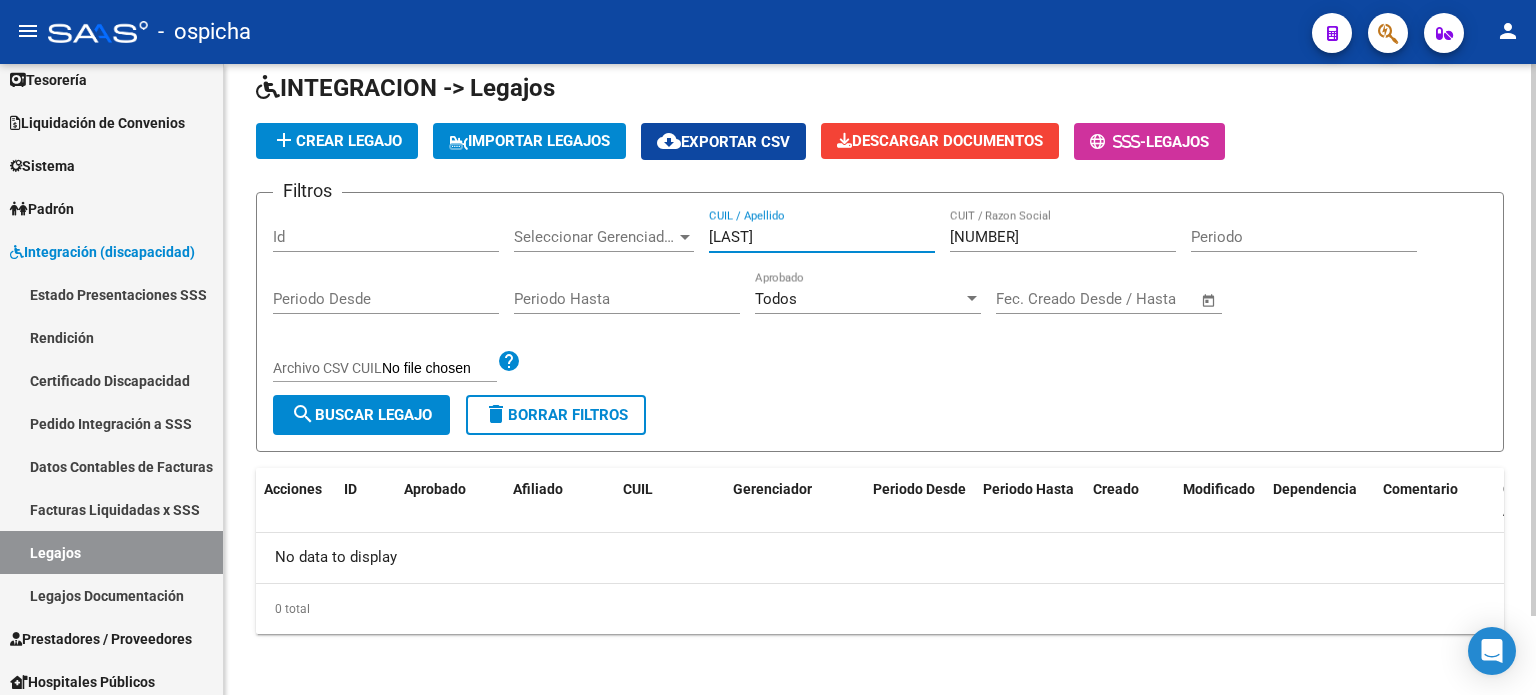 type on "[LAST]" 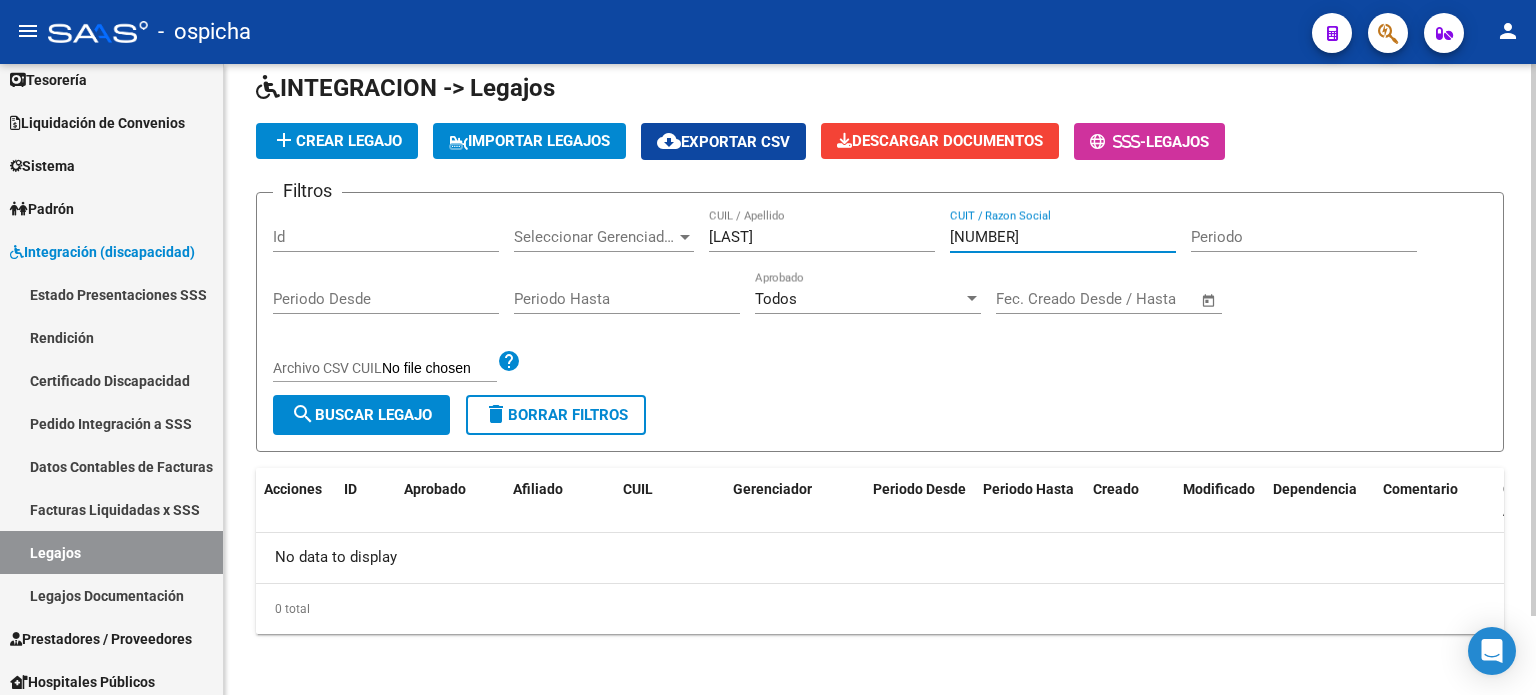 drag, startPoint x: 1132, startPoint y: 241, endPoint x: 898, endPoint y: 211, distance: 235.91524 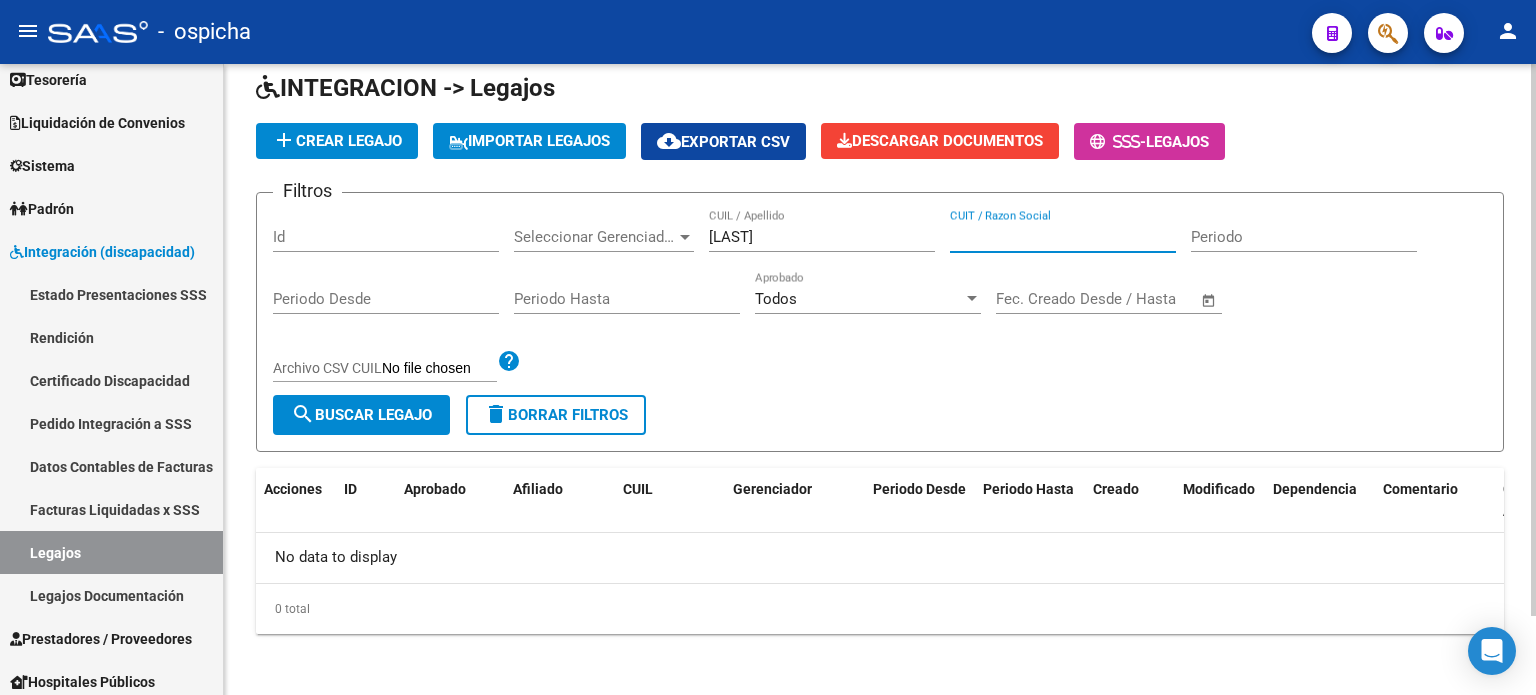 type 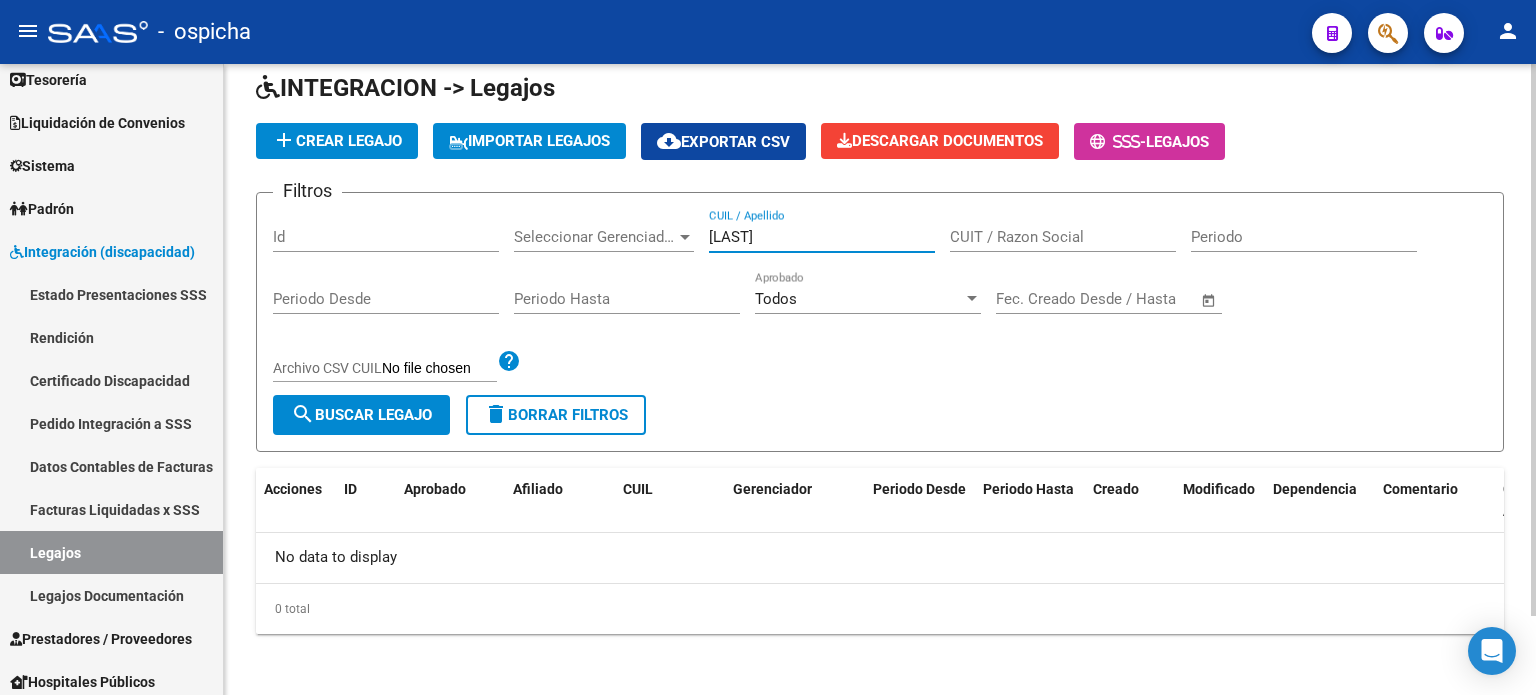 drag, startPoint x: 852, startPoint y: 237, endPoint x: 762, endPoint y: 229, distance: 90.35486 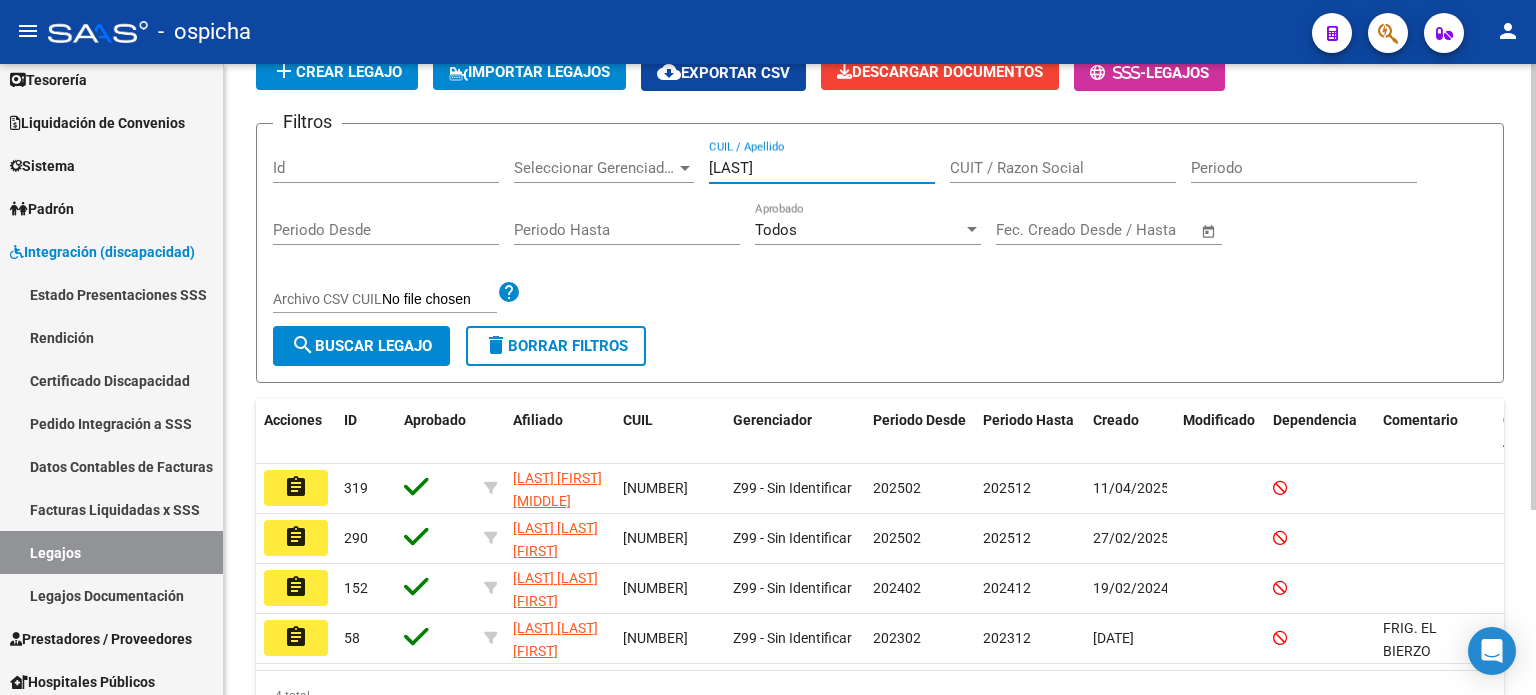 scroll, scrollTop: 190, scrollLeft: 0, axis: vertical 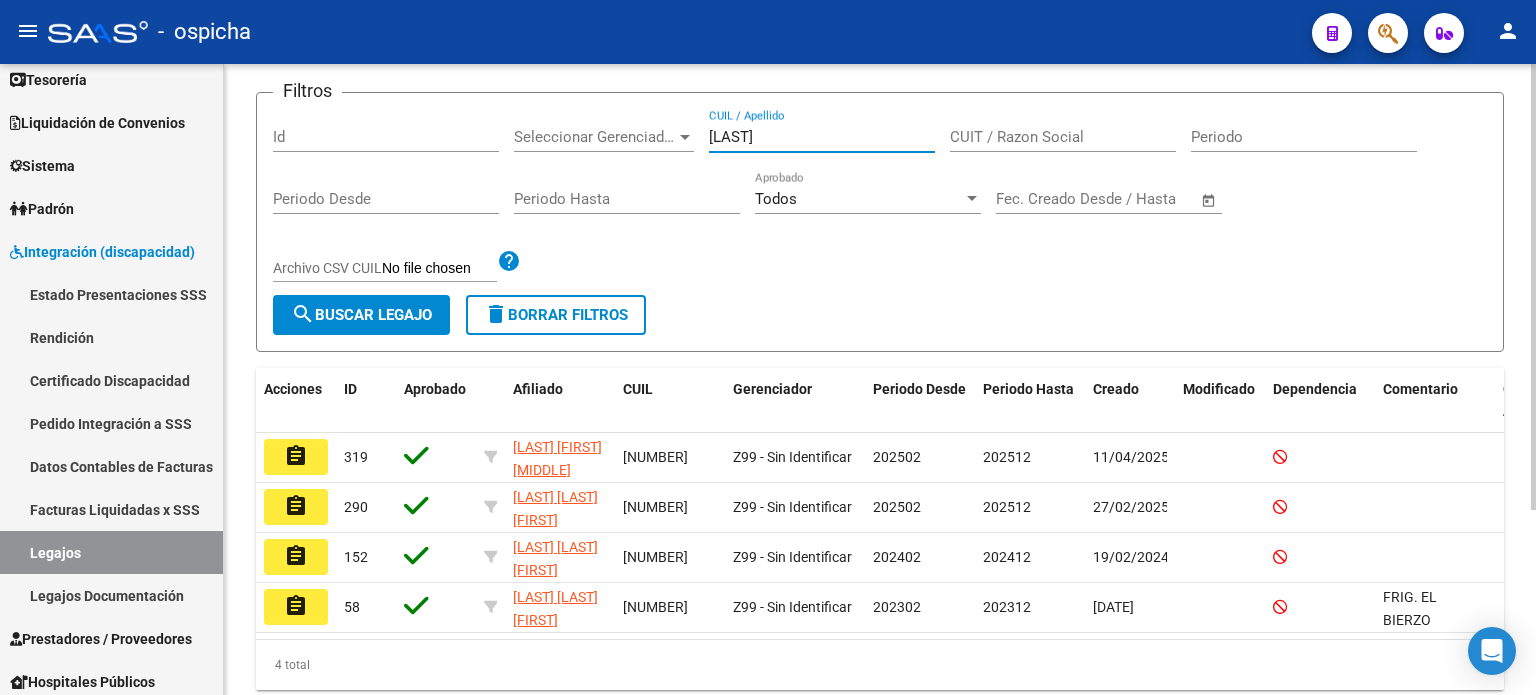 click on "[LAST]" at bounding box center [822, 137] 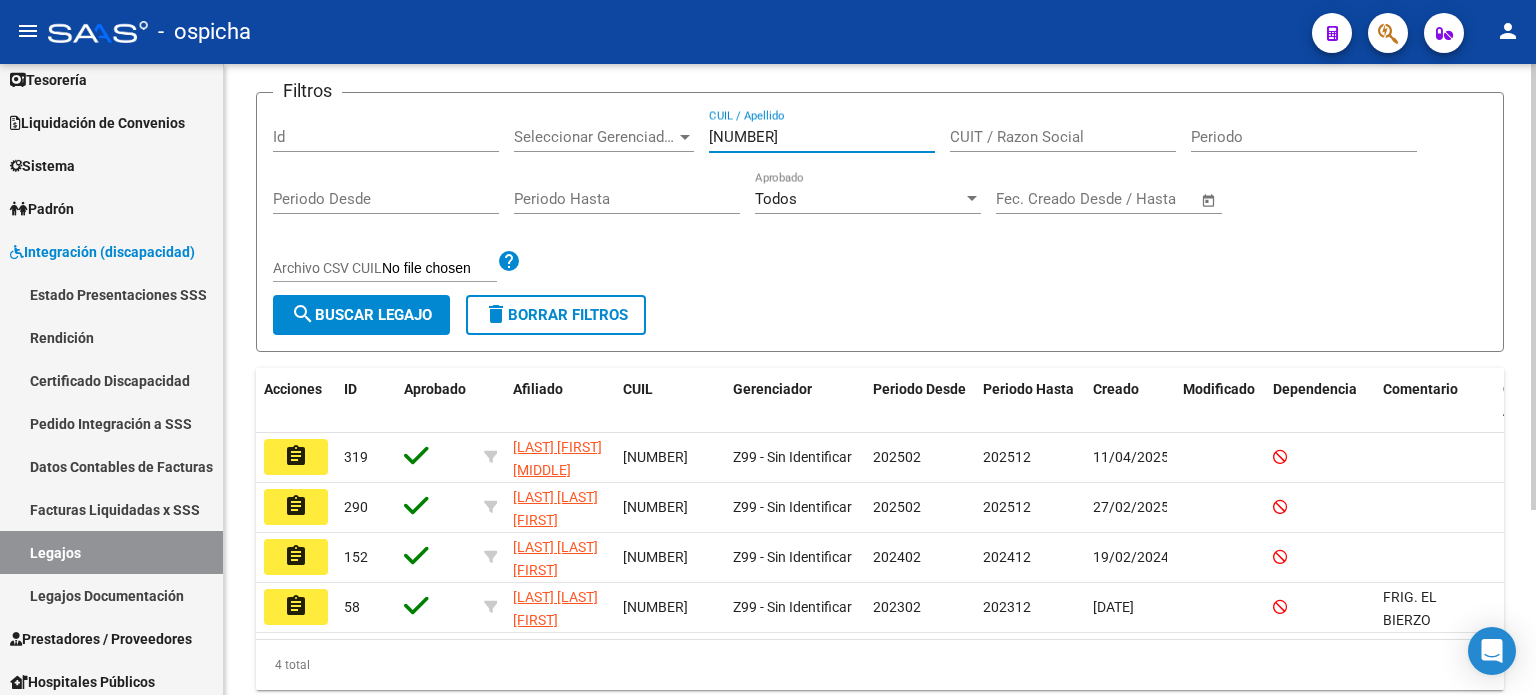 type on "[NUMBER]" 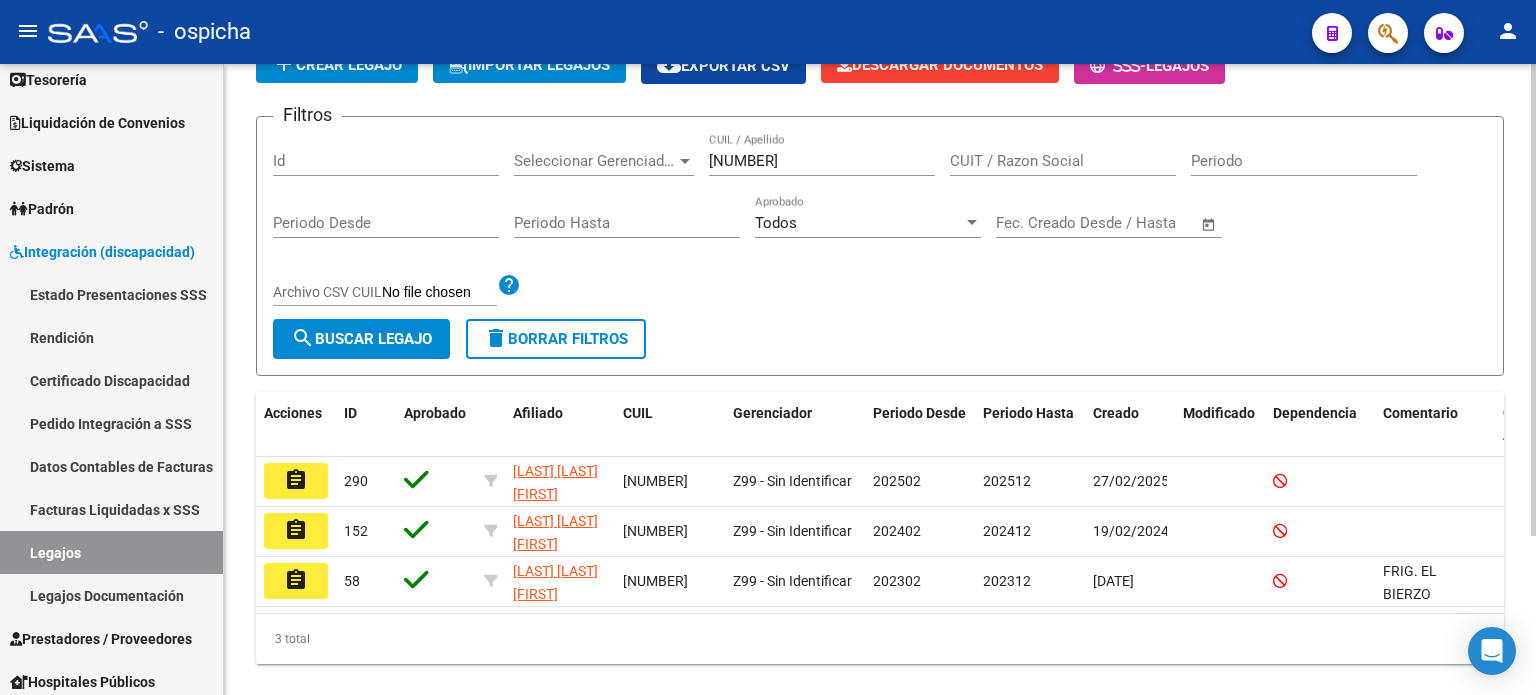 scroll, scrollTop: 211, scrollLeft: 0, axis: vertical 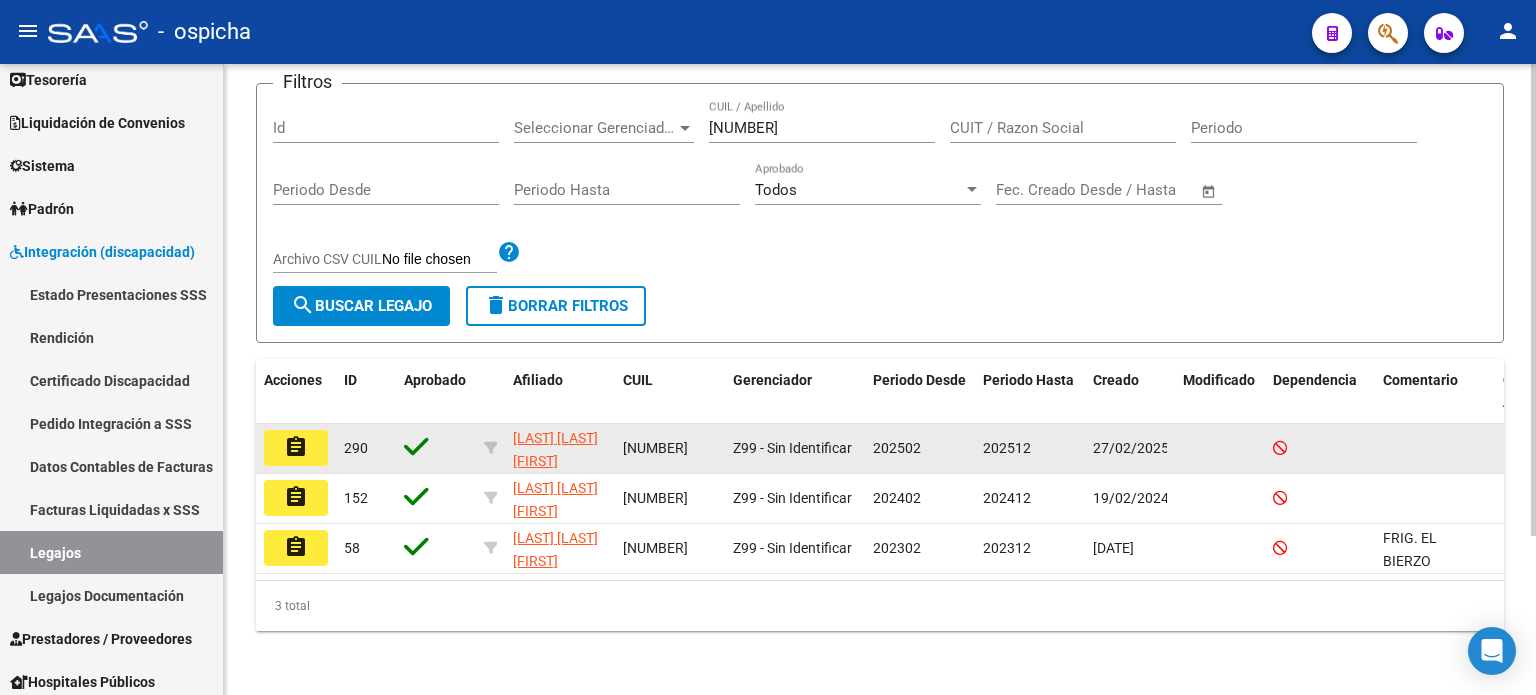 click on "assignment" 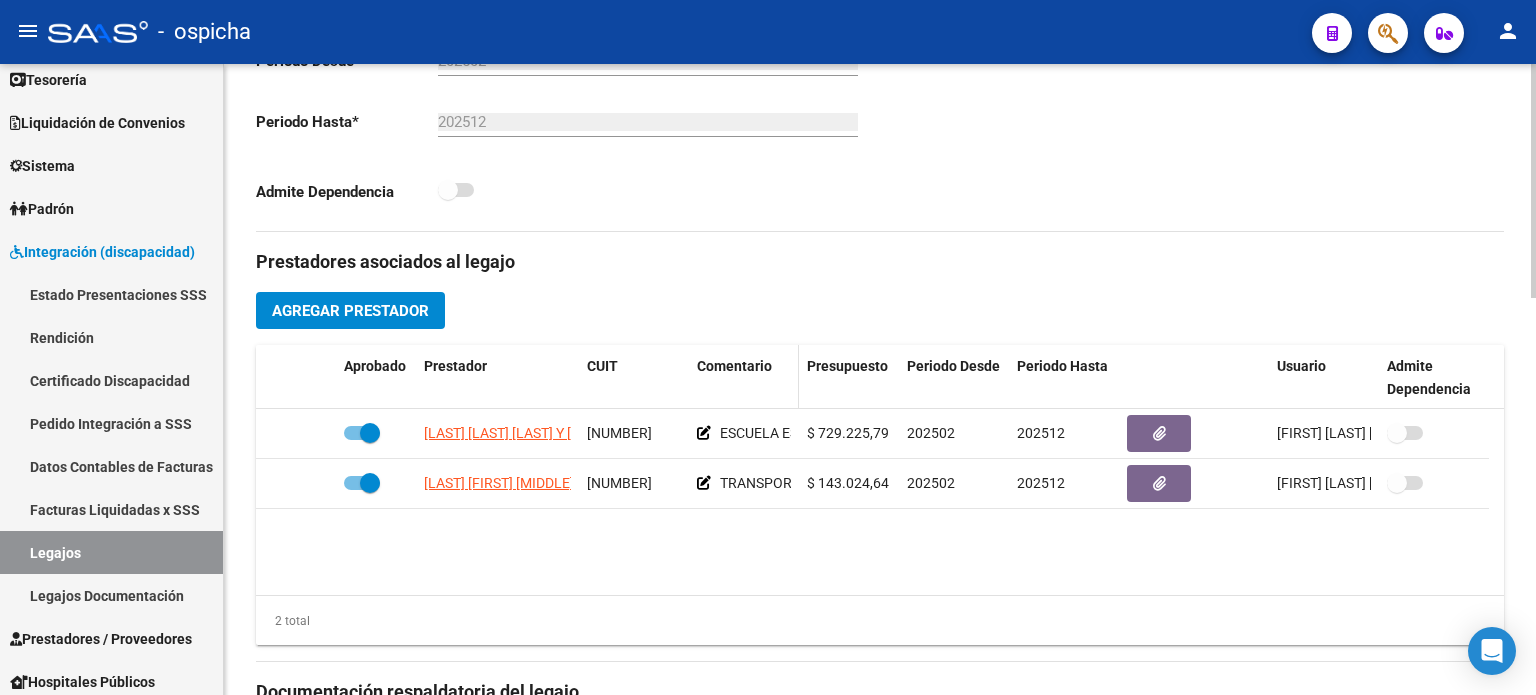 scroll, scrollTop: 600, scrollLeft: 0, axis: vertical 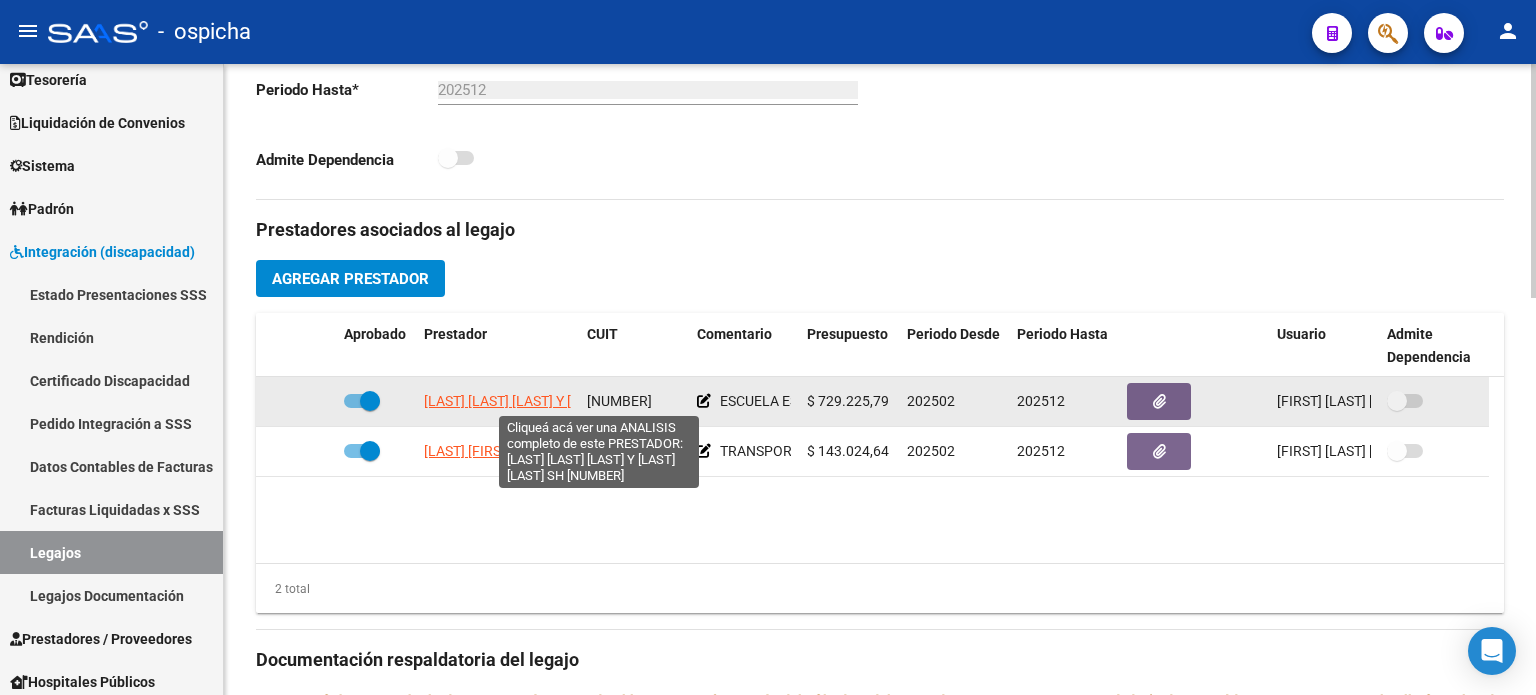 click on "[LAST] [LAST] [LAST] Y [LAST] [LAST] SH" 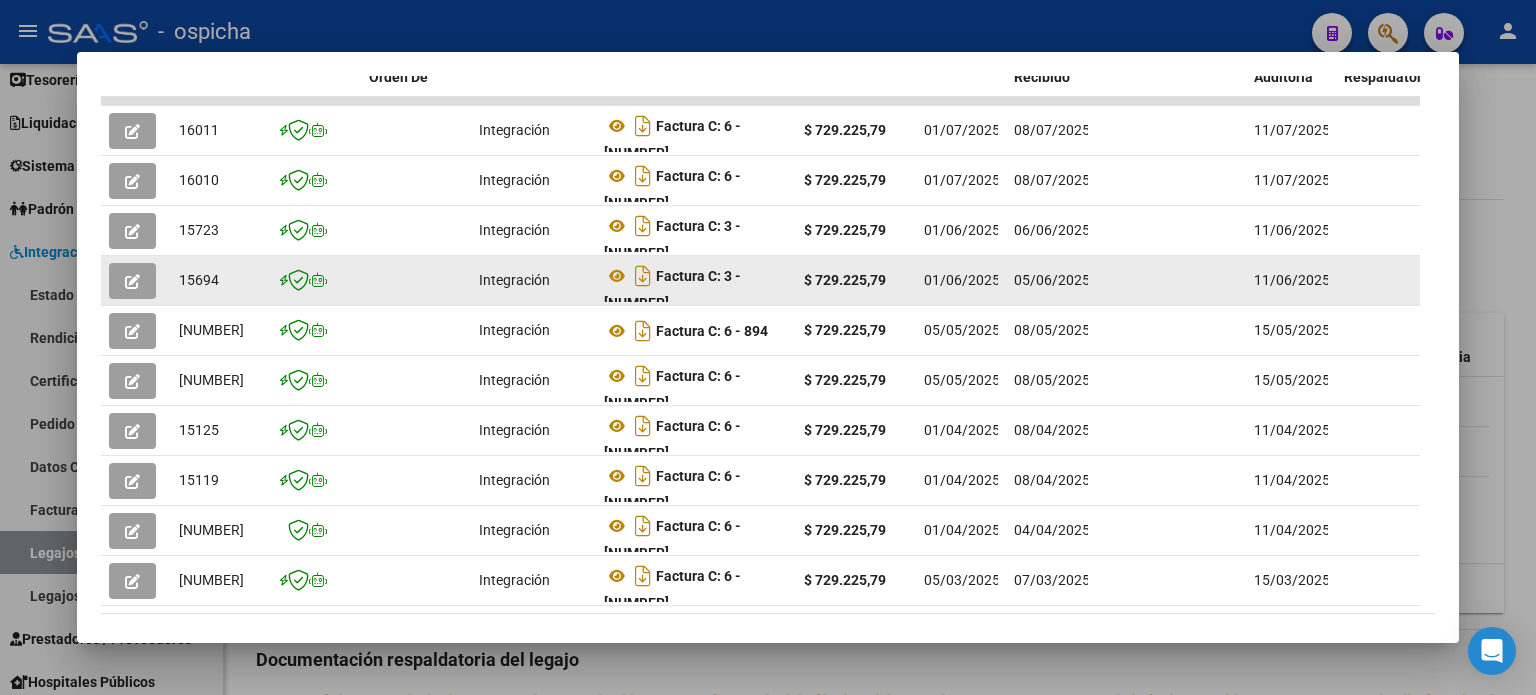 scroll, scrollTop: 476, scrollLeft: 0, axis: vertical 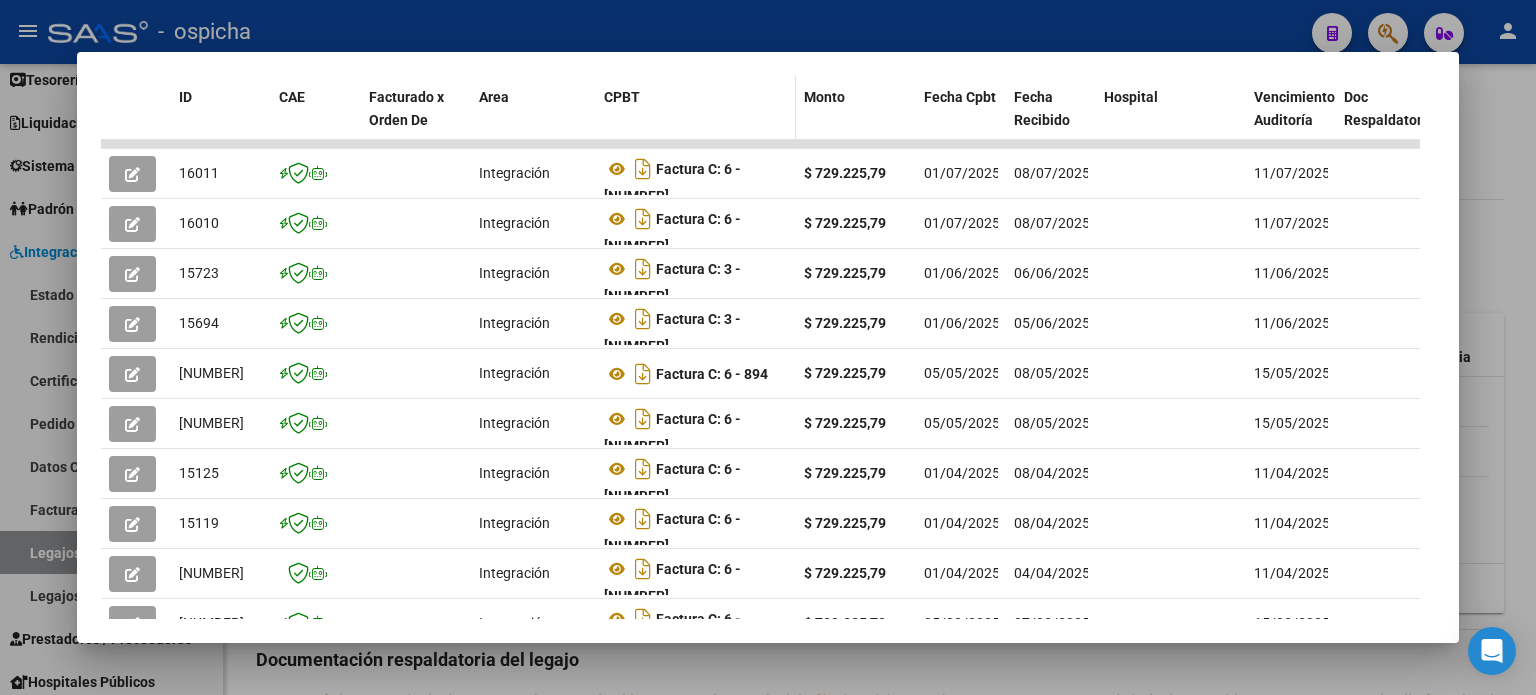 drag, startPoint x: 972, startPoint y: 143, endPoint x: 764, endPoint y: 115, distance: 209.87616 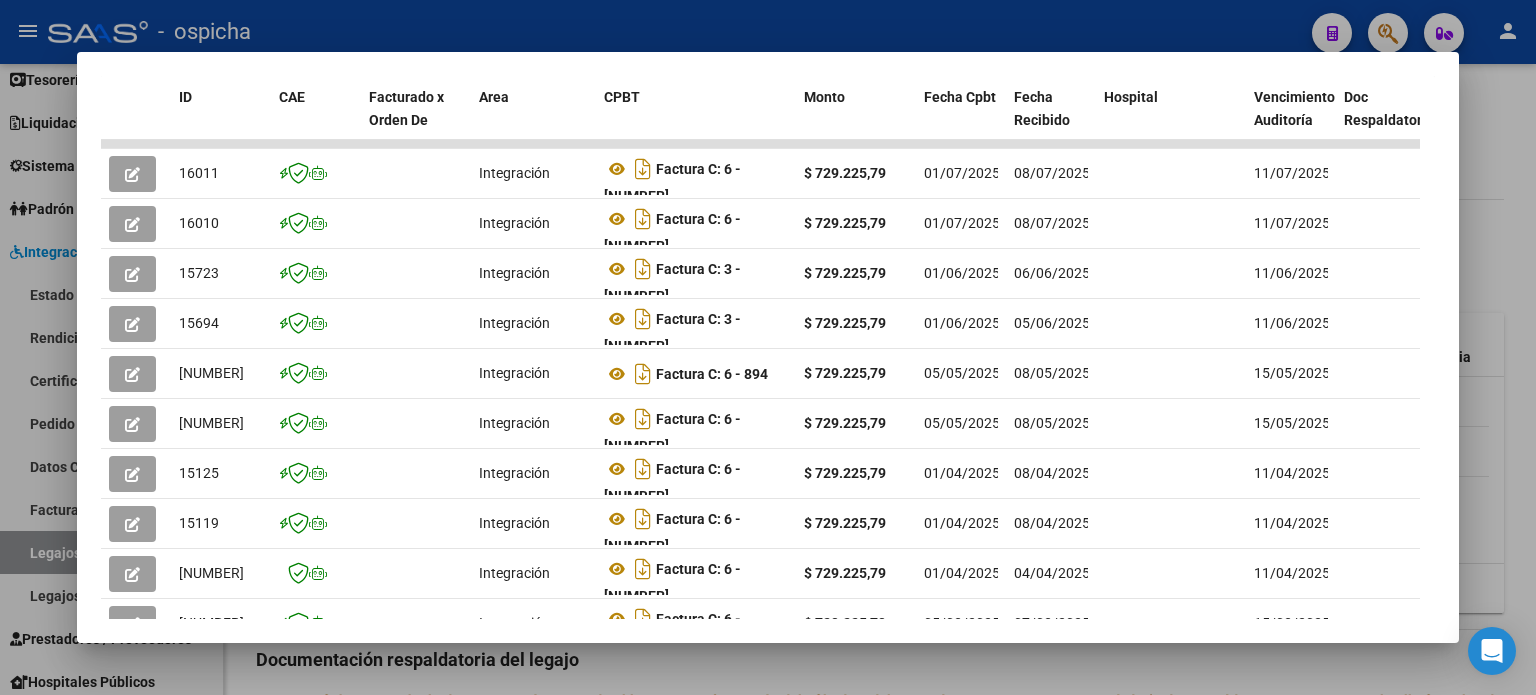 drag, startPoint x: 1356, startPoint y: 148, endPoint x: 1380, endPoint y: 118, distance: 38.418747 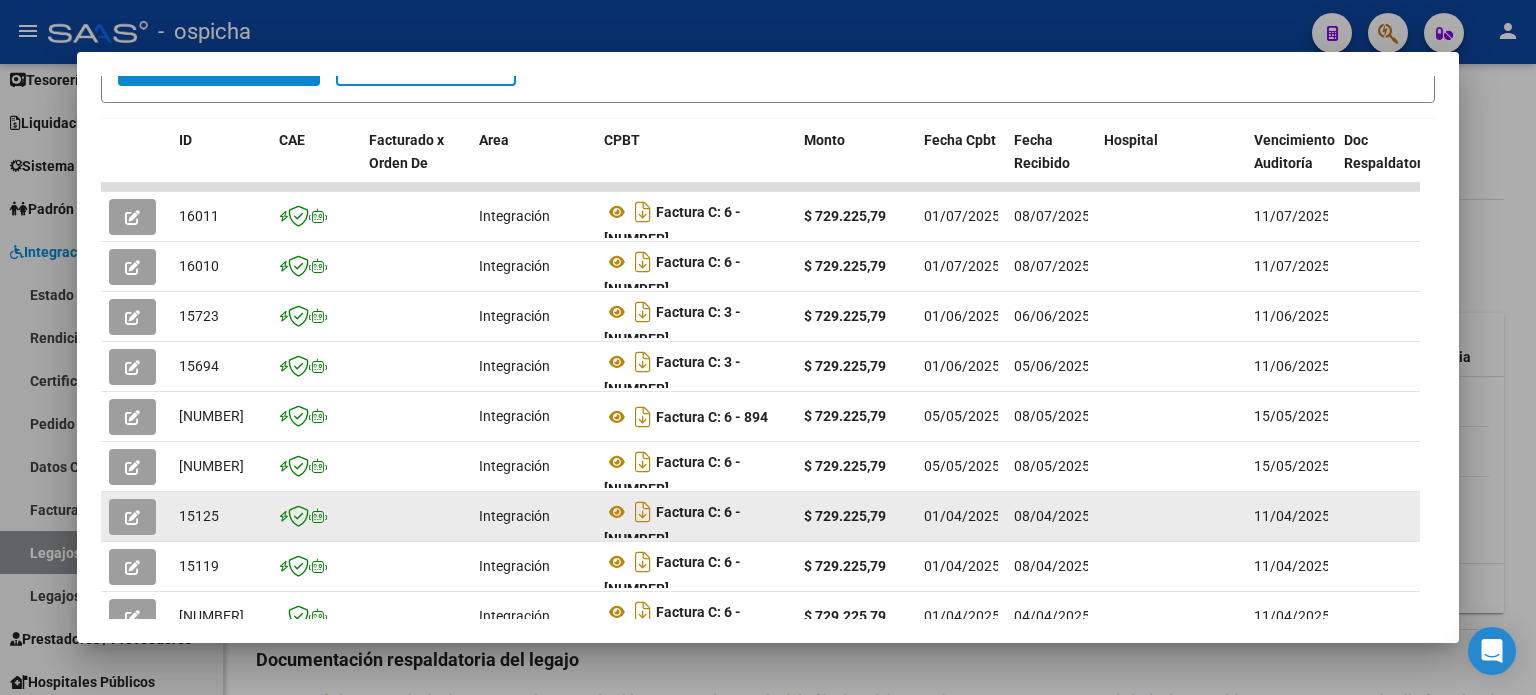 scroll, scrollTop: 615, scrollLeft: 0, axis: vertical 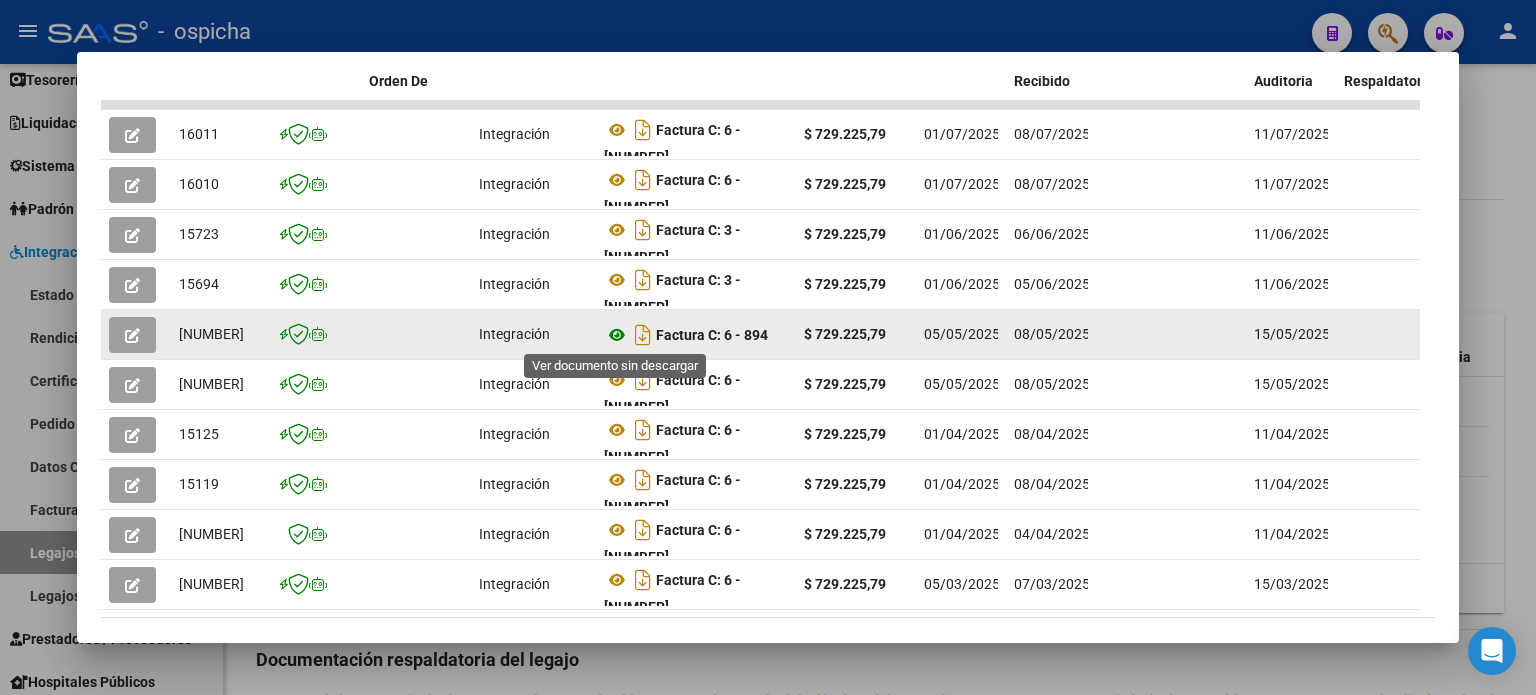 click 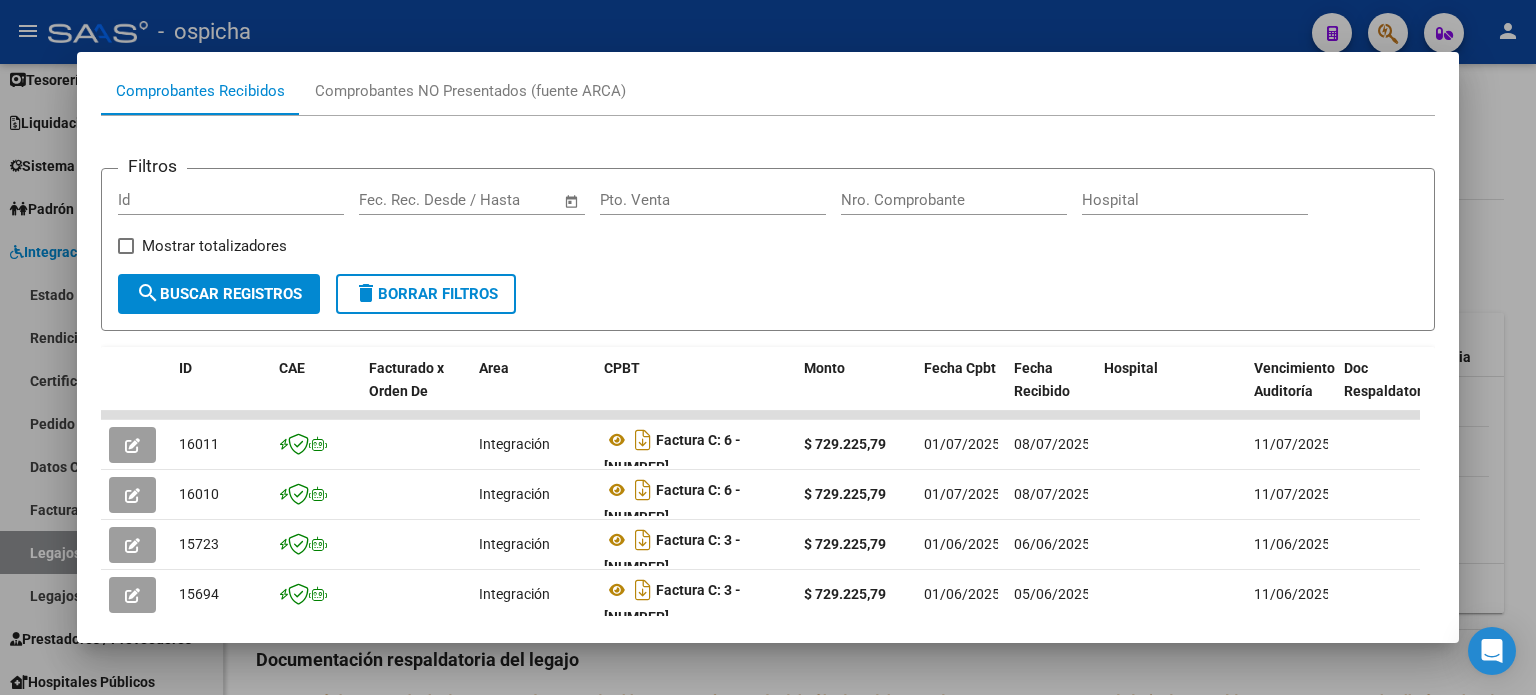 scroll, scrollTop: 615, scrollLeft: 0, axis: vertical 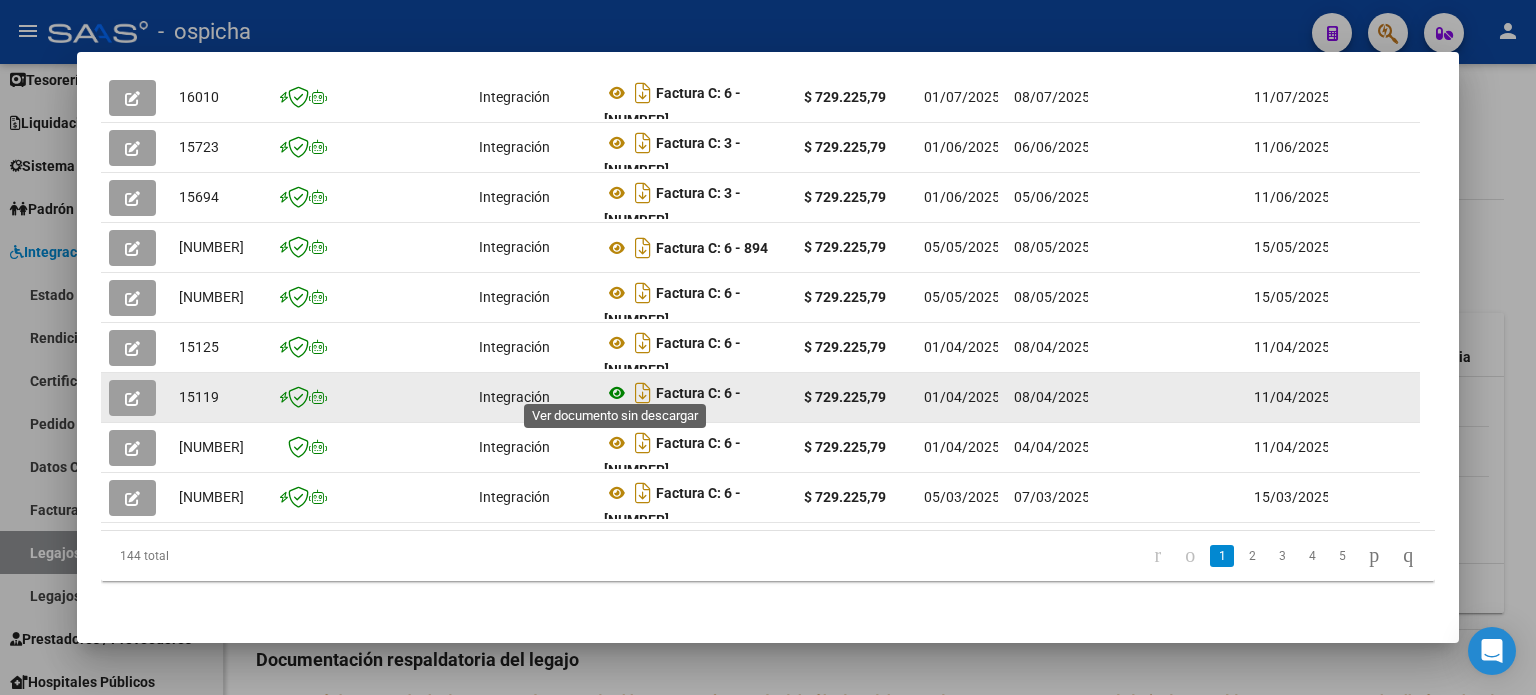 click 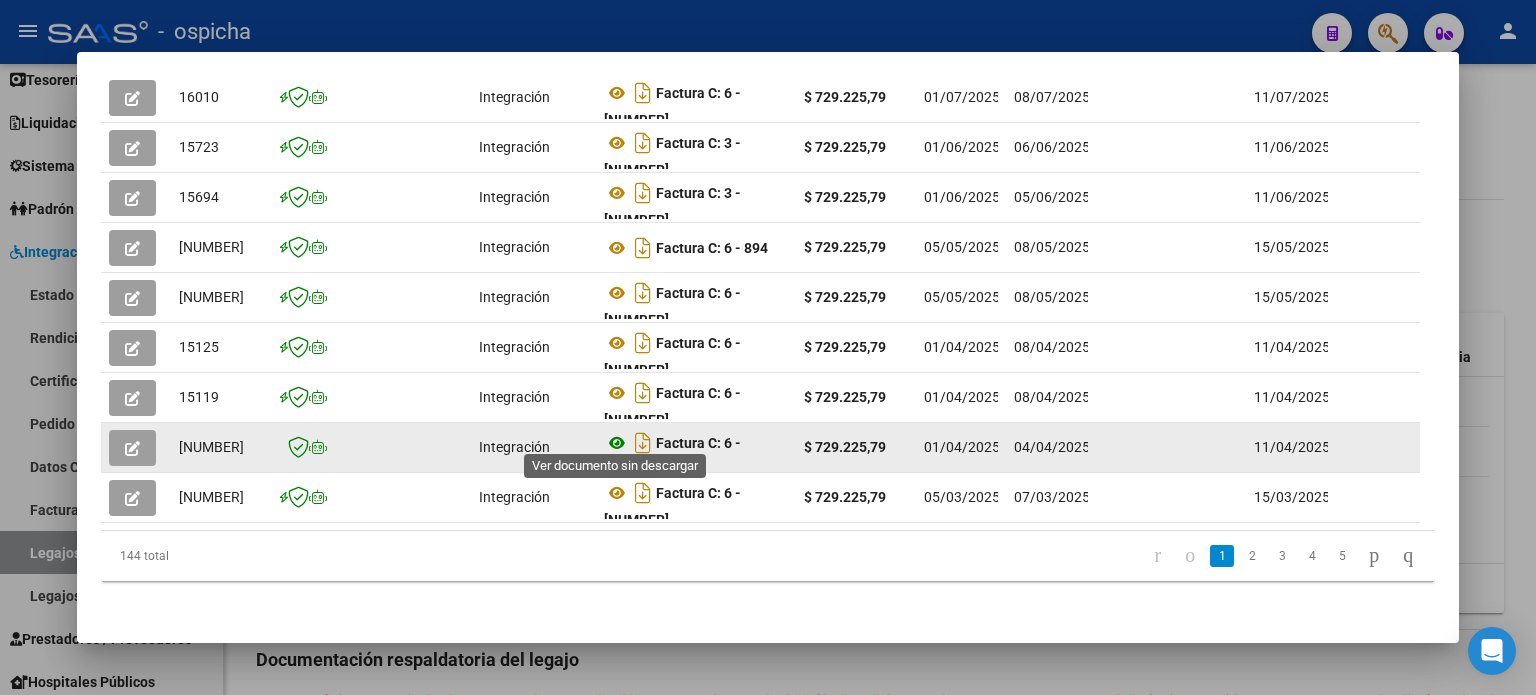 click 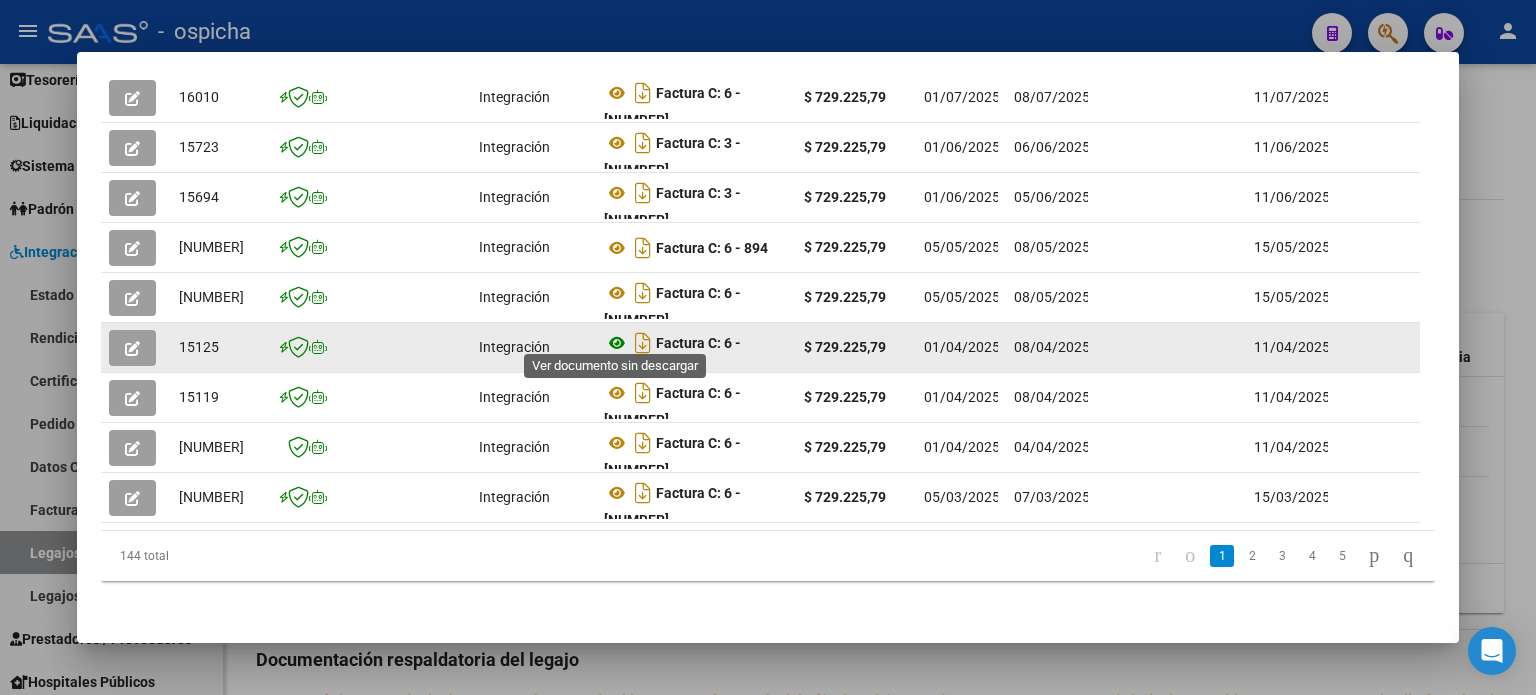 click 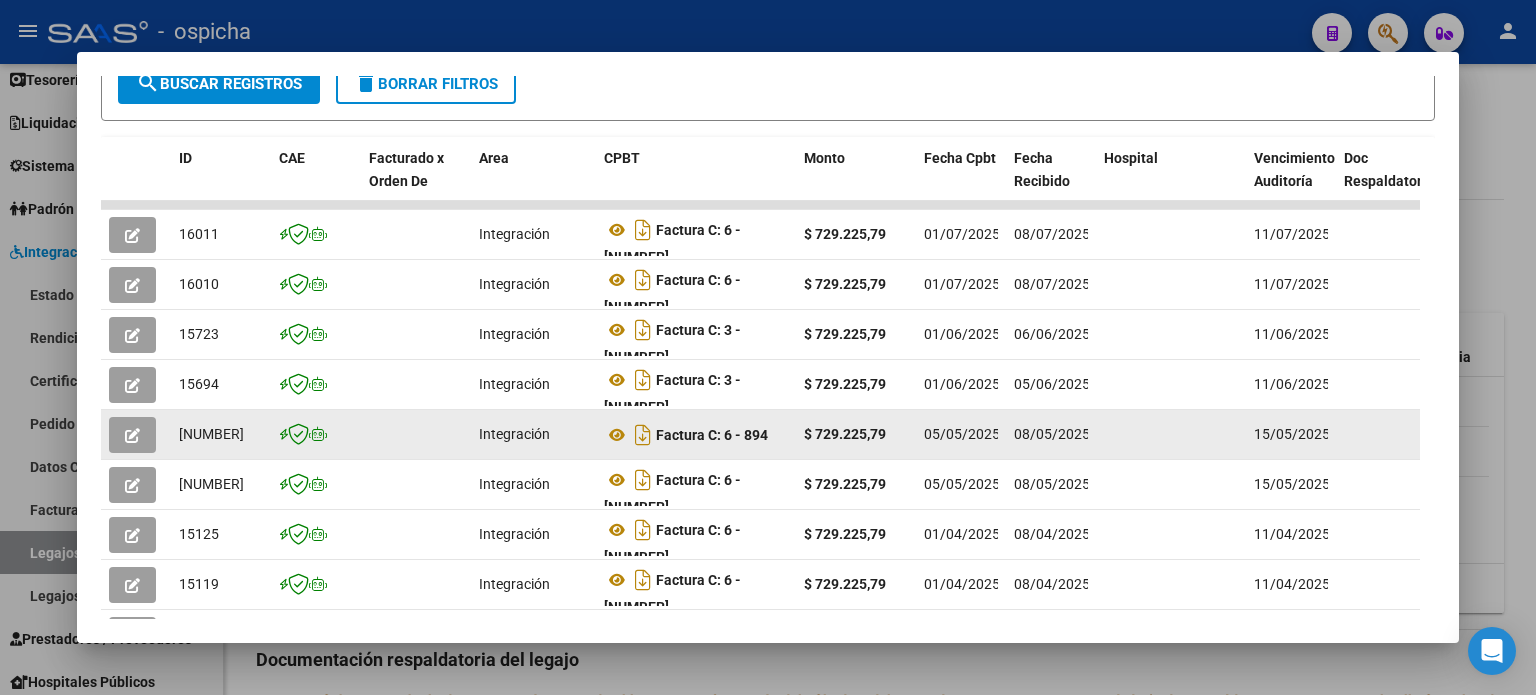 scroll, scrollTop: 515, scrollLeft: 0, axis: vertical 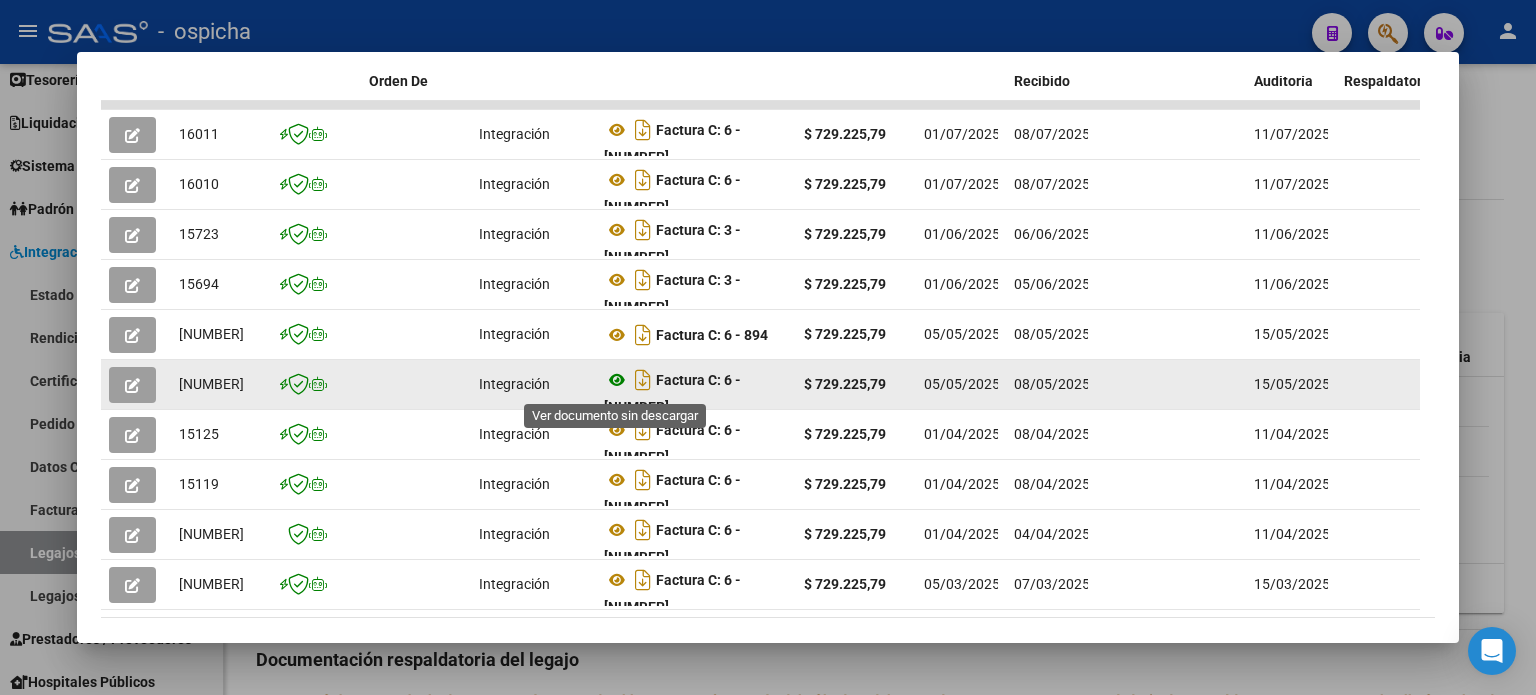click 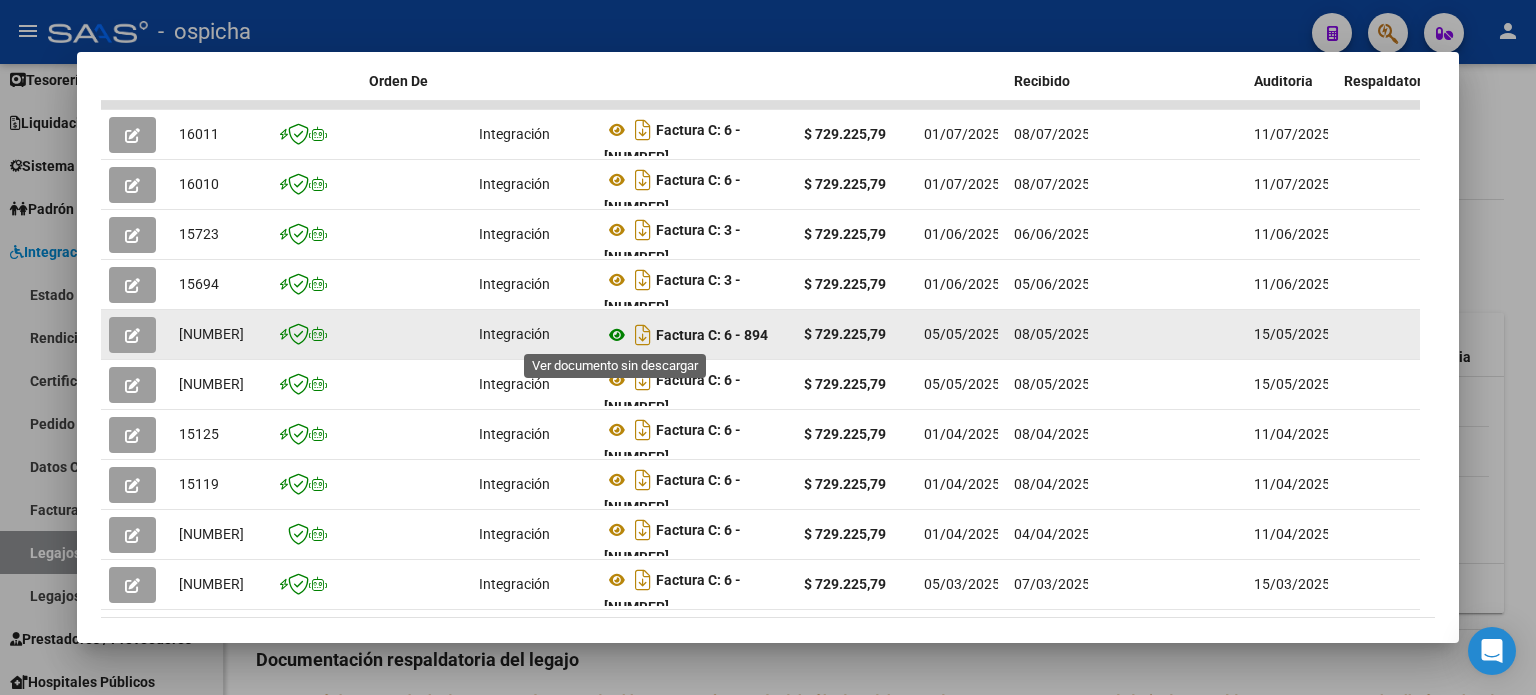 click 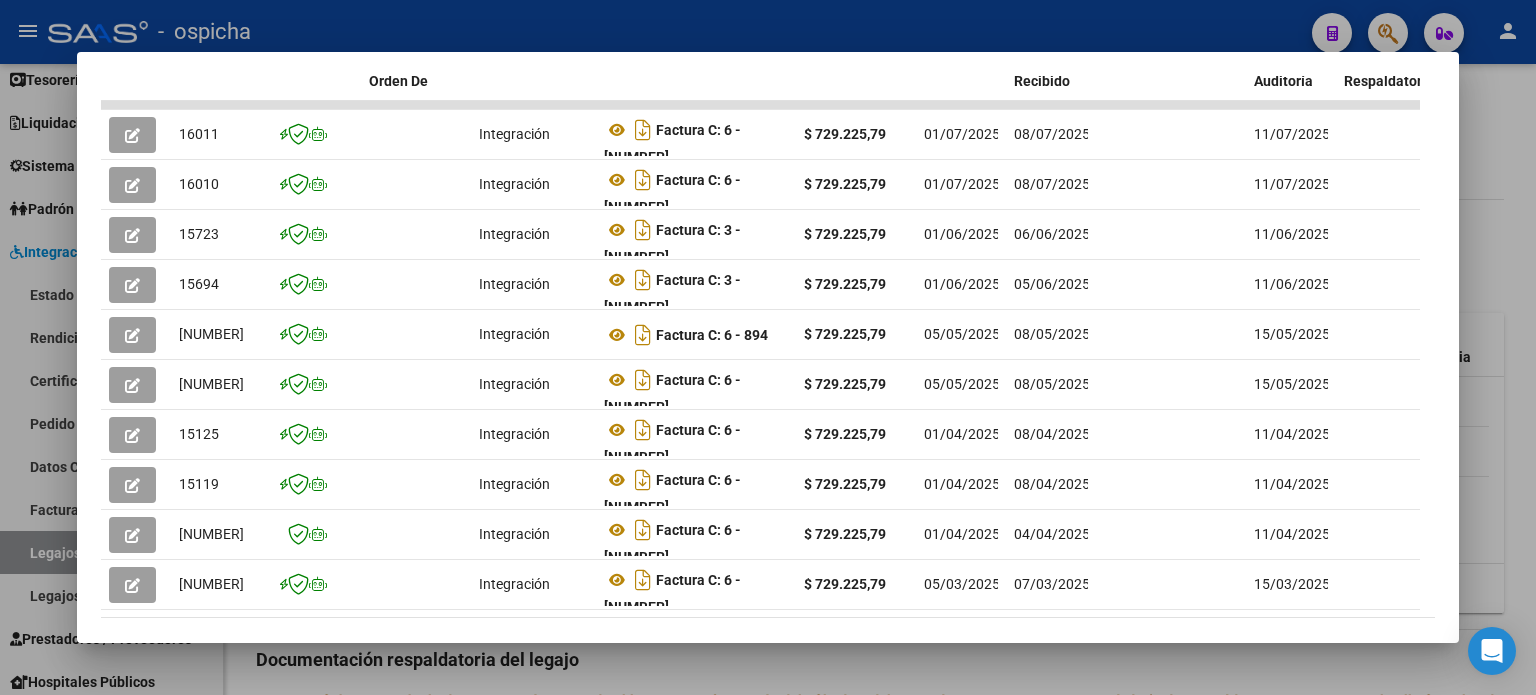 scroll, scrollTop: 0, scrollLeft: 0, axis: both 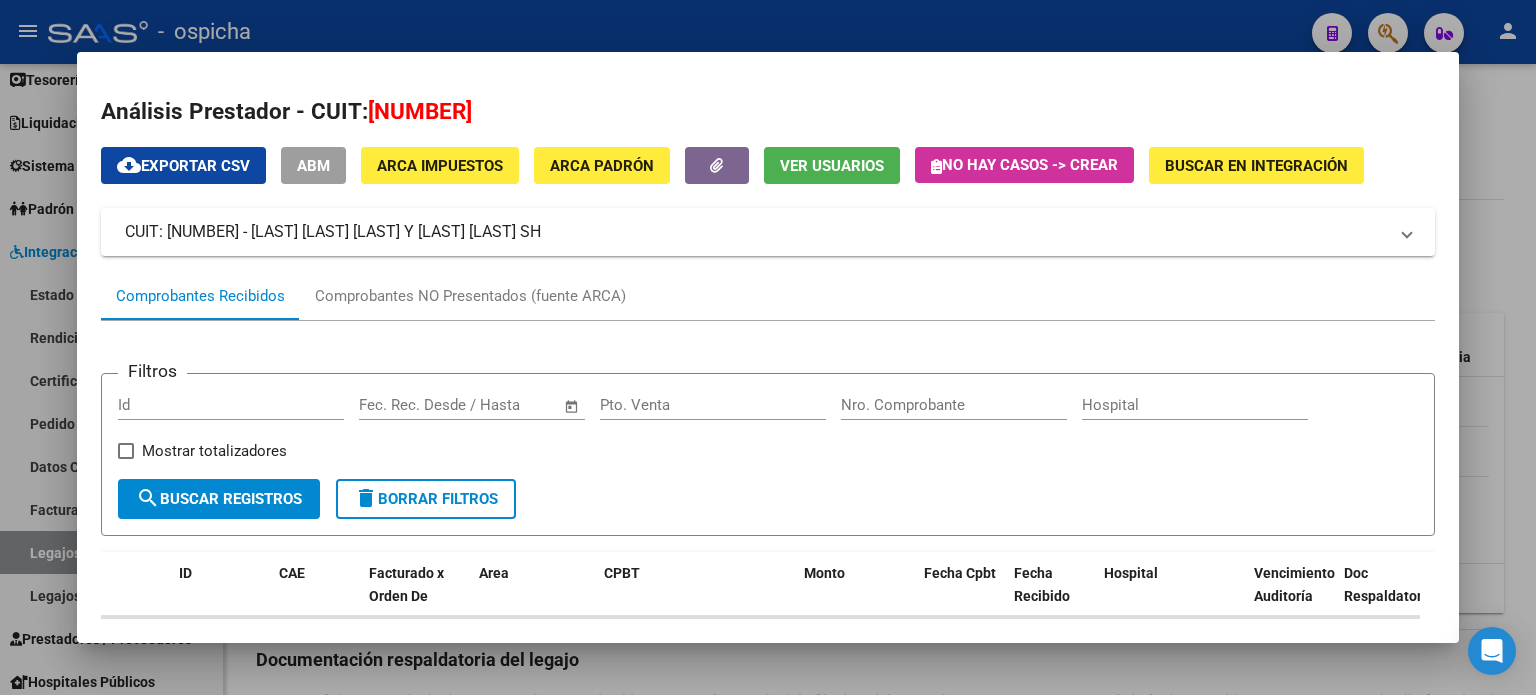 click at bounding box center (768, 347) 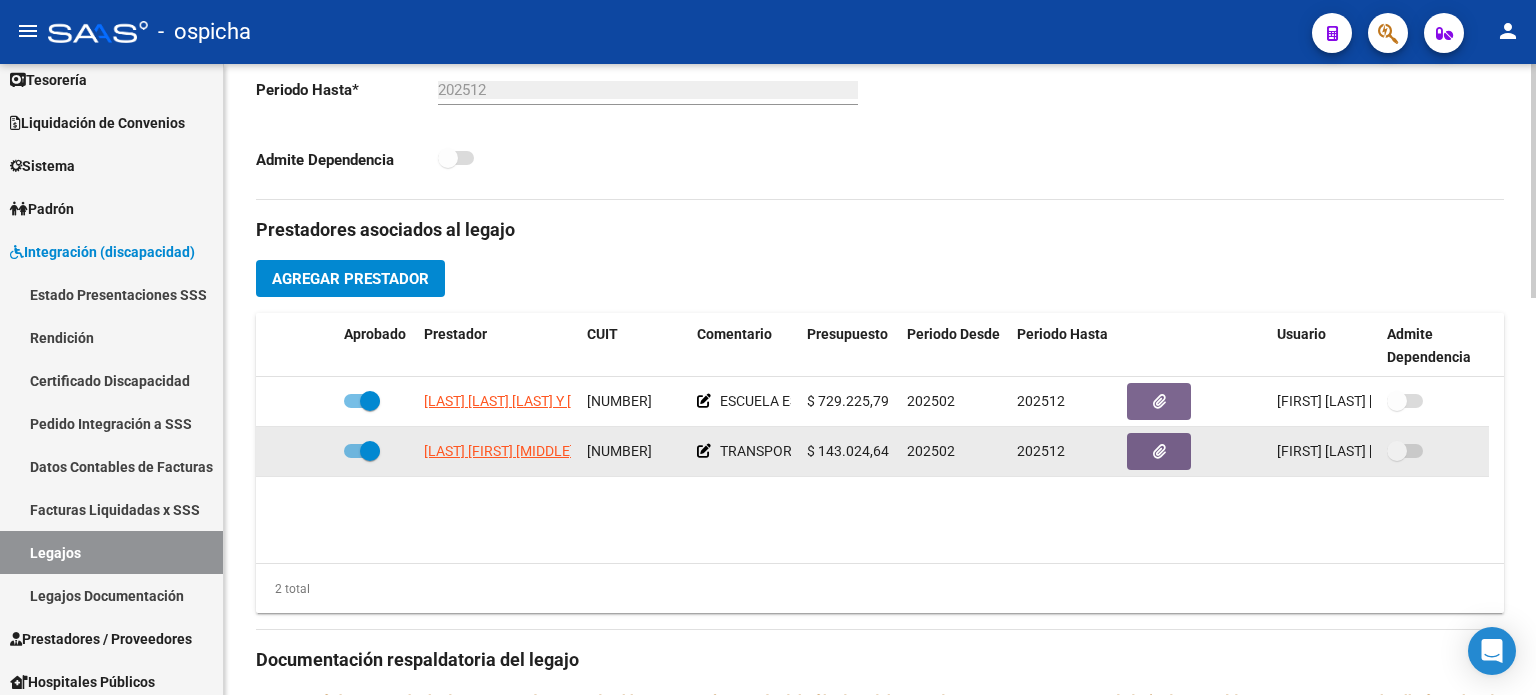 scroll, scrollTop: 0, scrollLeft: 0, axis: both 